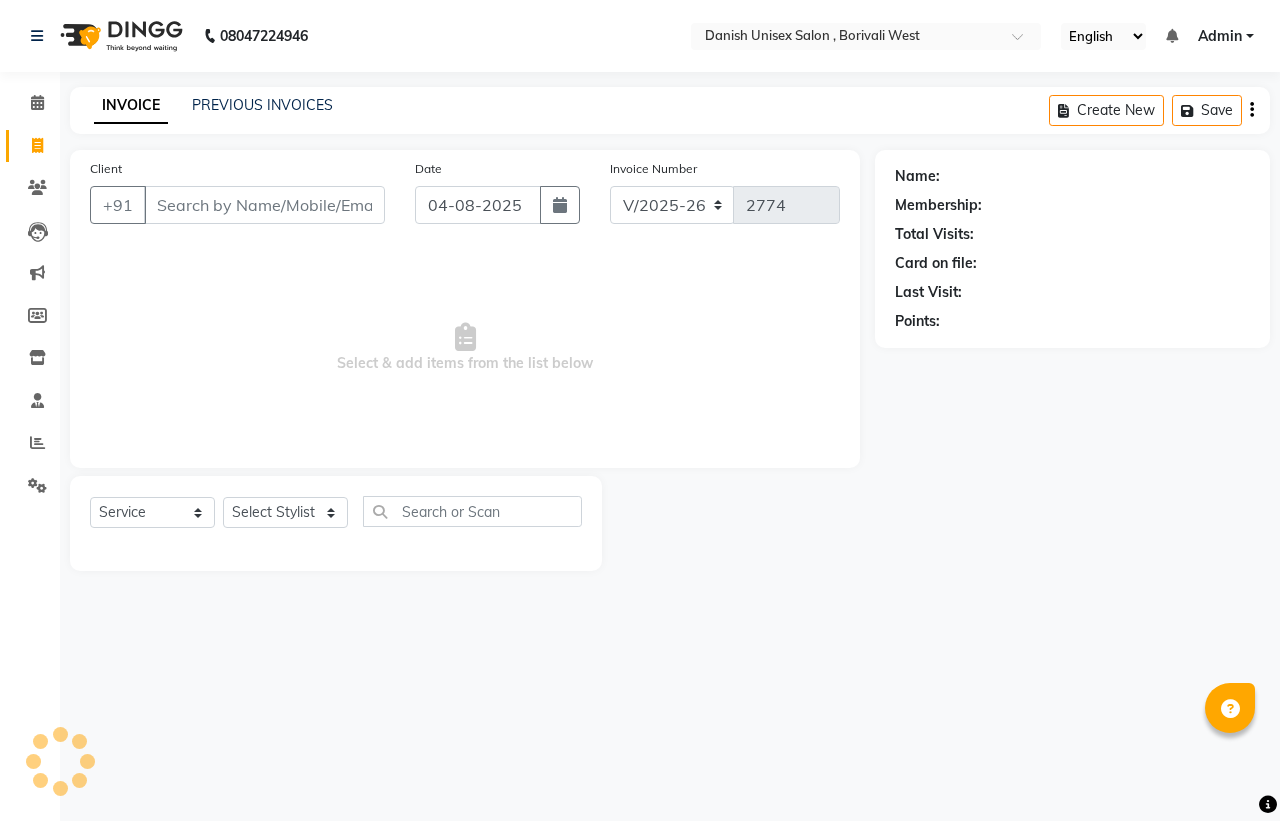 select on "6929" 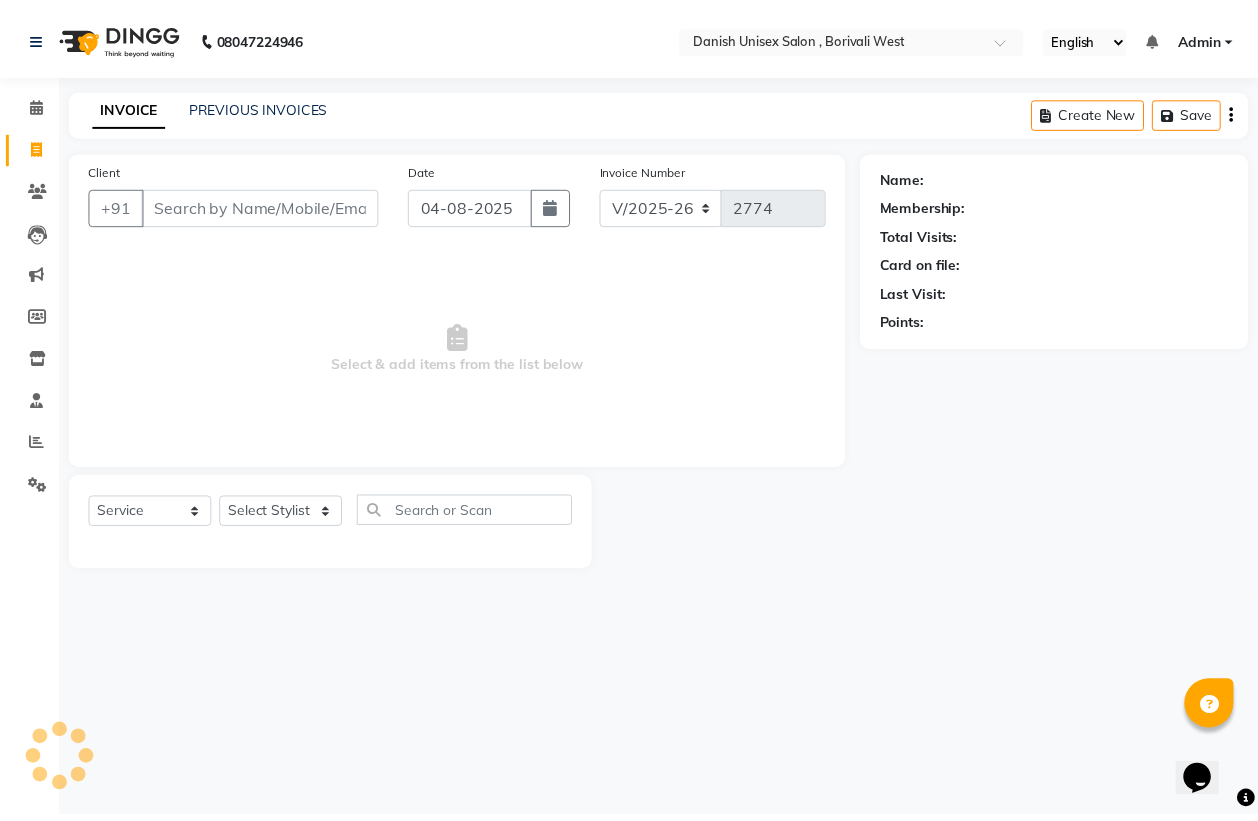 scroll, scrollTop: 0, scrollLeft: 0, axis: both 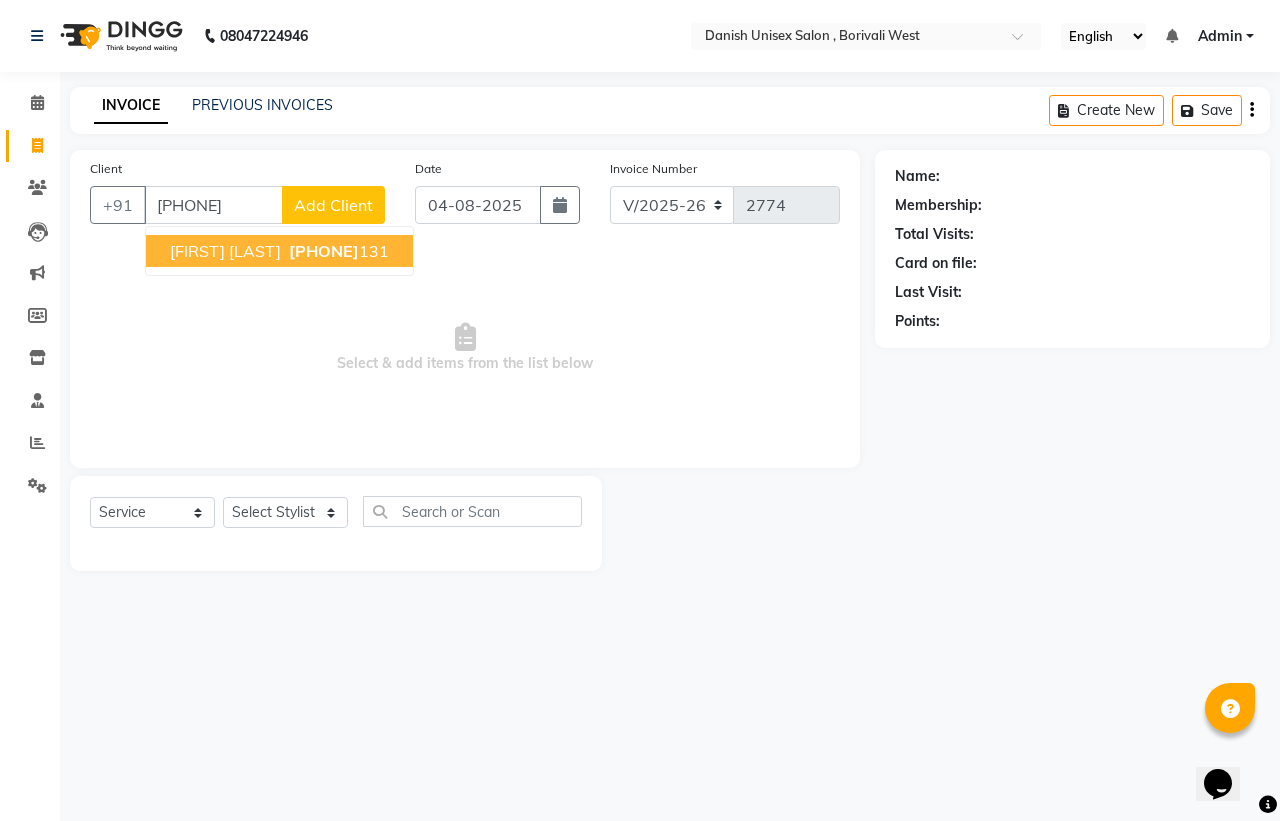 click on "[FIRST] [LAST]" at bounding box center (225, 251) 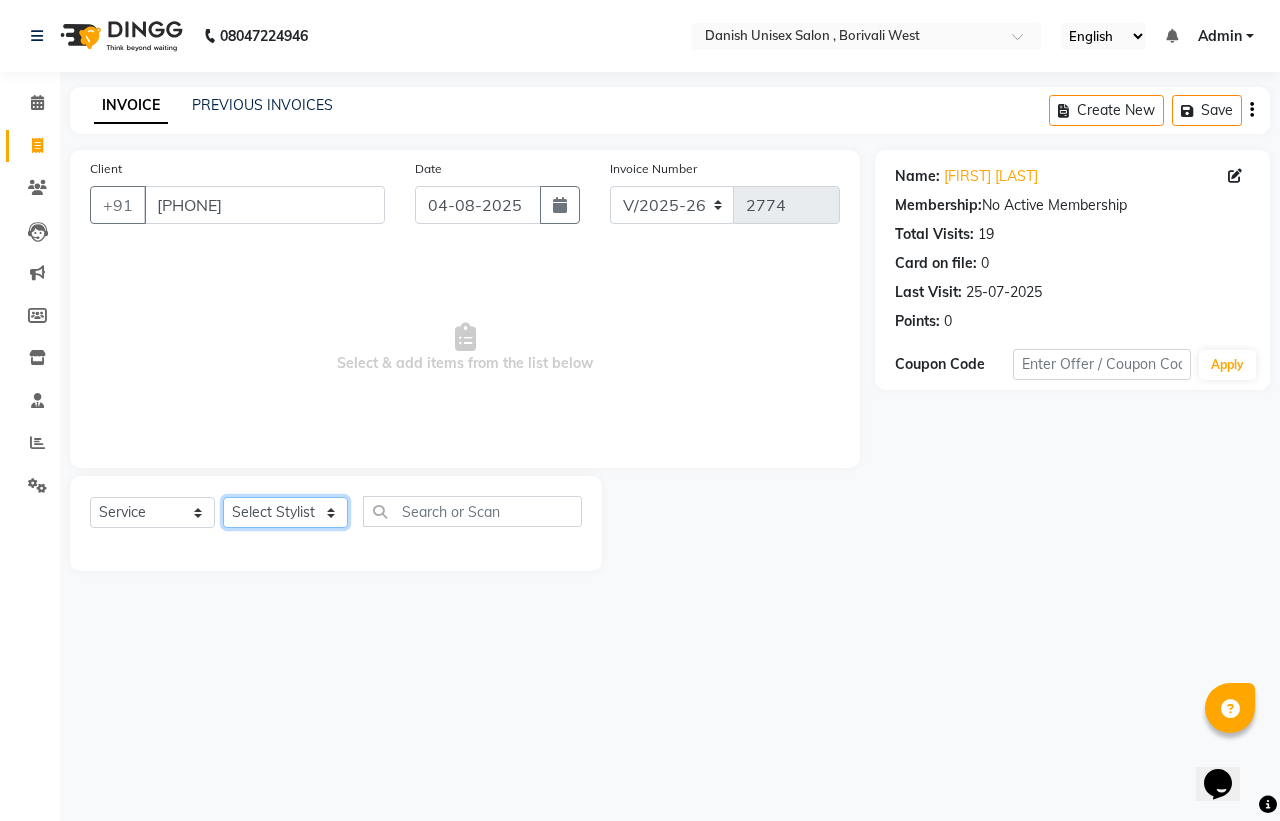click on "Select Stylist Bhim Shing firoz alam Juber shaikh kajal Lubna Sayyad Nikhil Sharma Nikita Niraj Kanojiya Niyaz Salmani Pooja Yadav Riddhi Sabil salmani sapna" 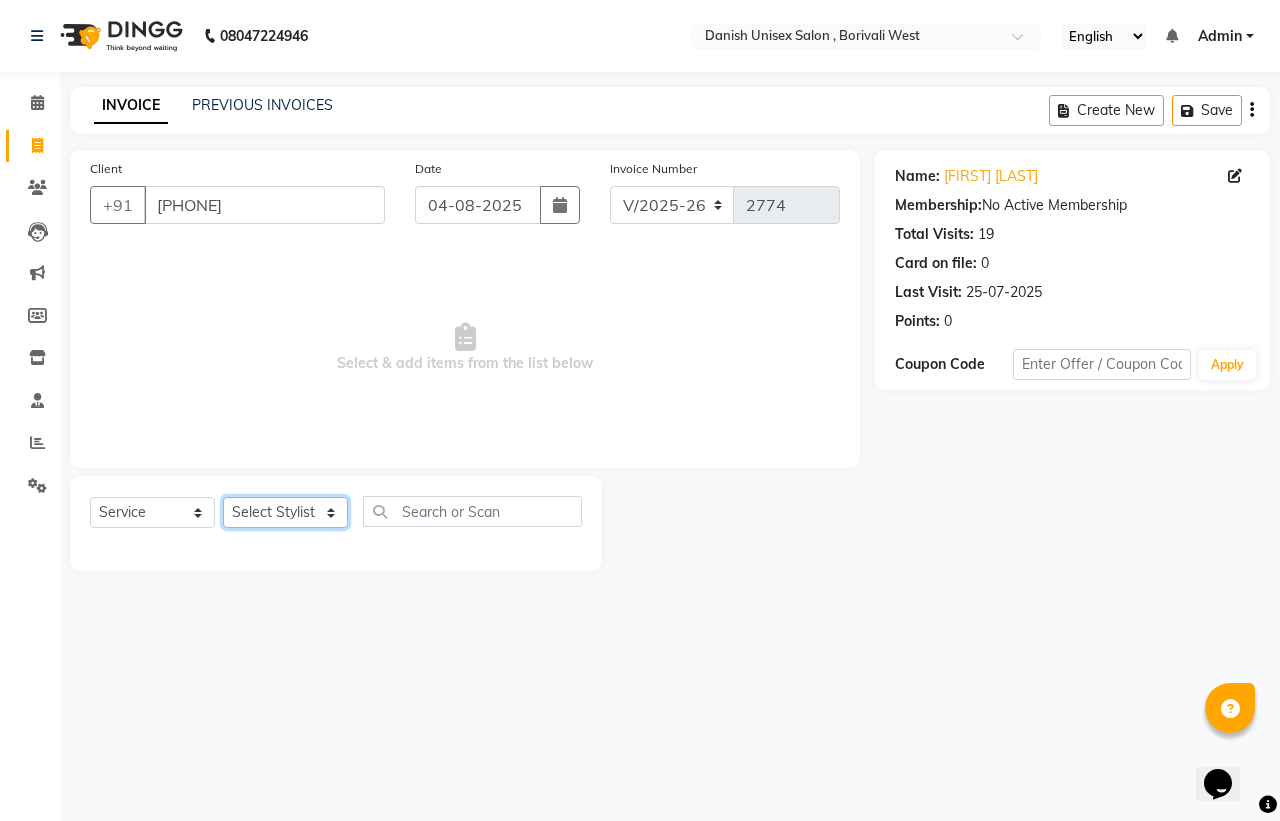 select on "54585" 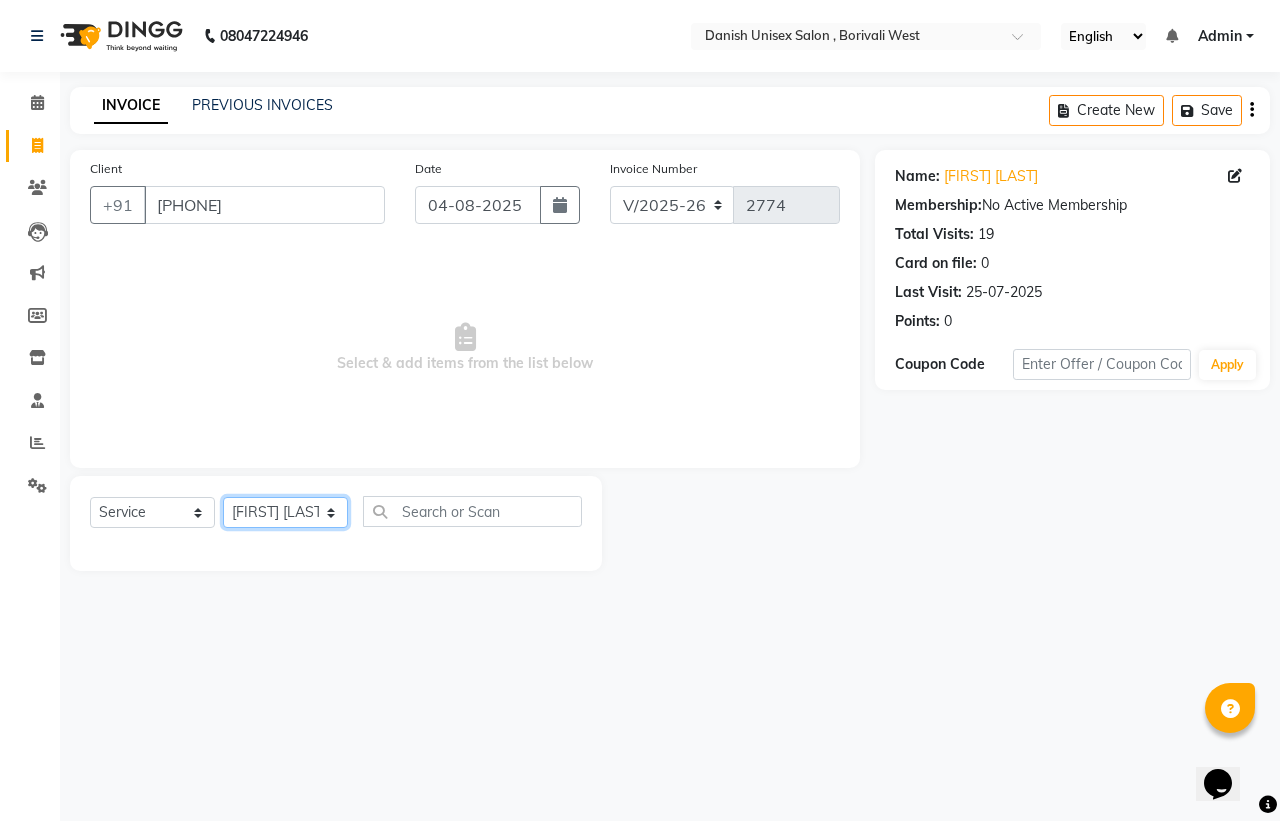 click on "Select Stylist Bhim Shing firoz alam Juber shaikh kajal Lubna Sayyad Nikhil Sharma Nikita Niraj Kanojiya Niyaz Salmani Pooja Yadav Riddhi Sabil salmani sapna" 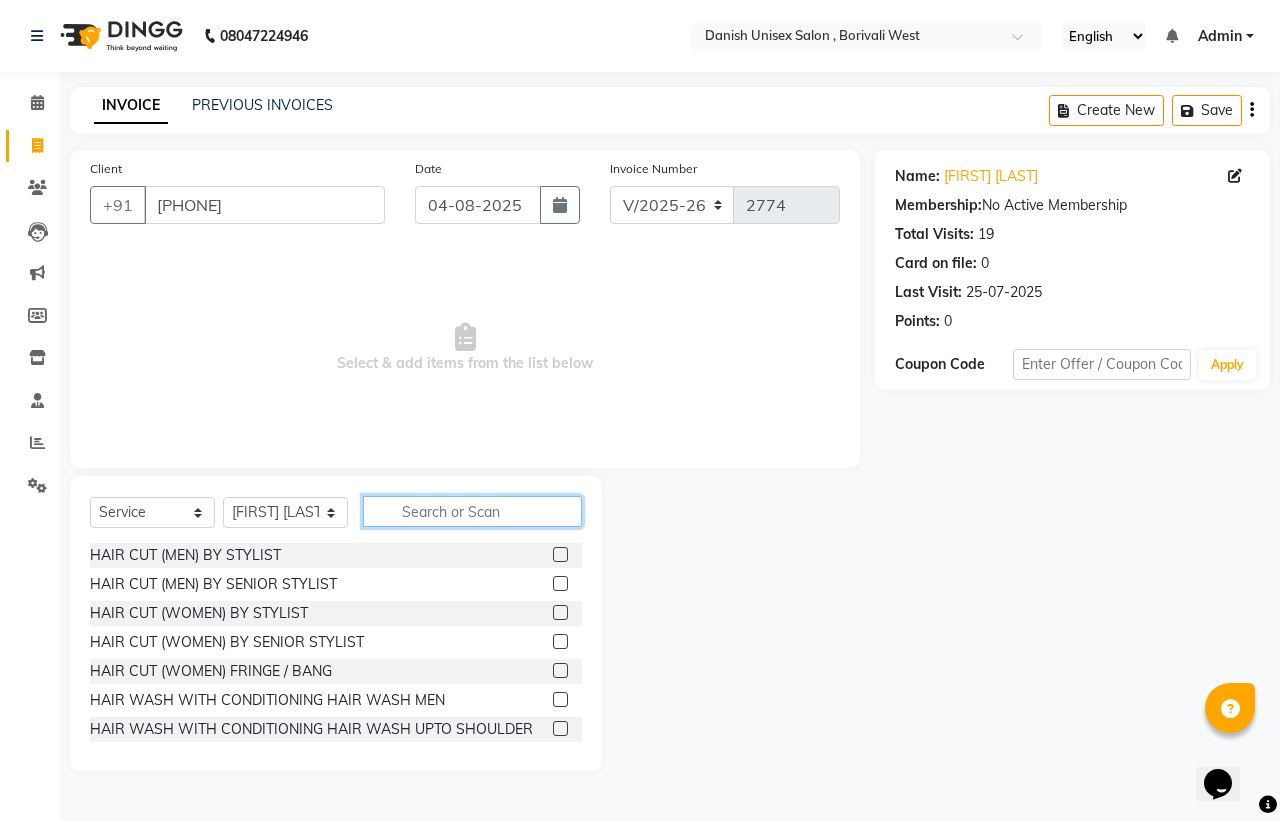 click 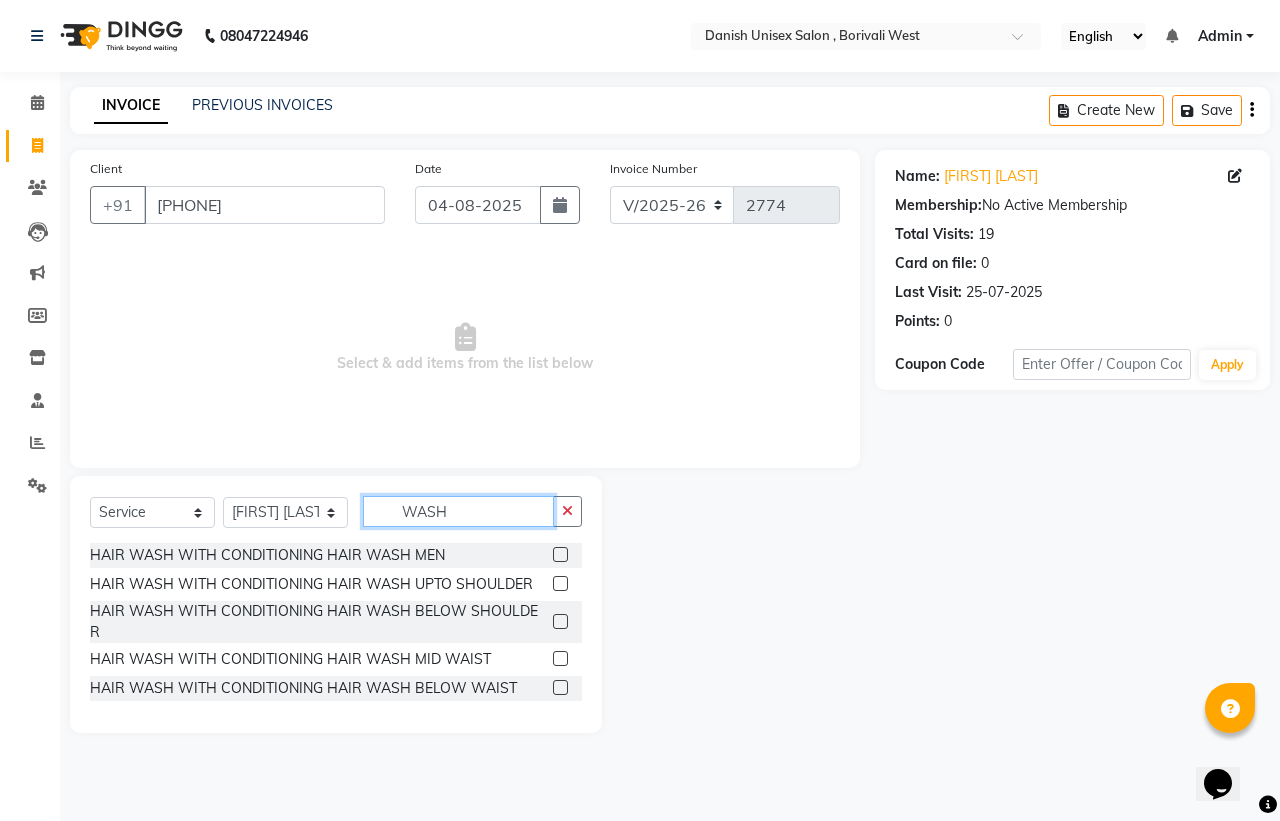 type on "WASH" 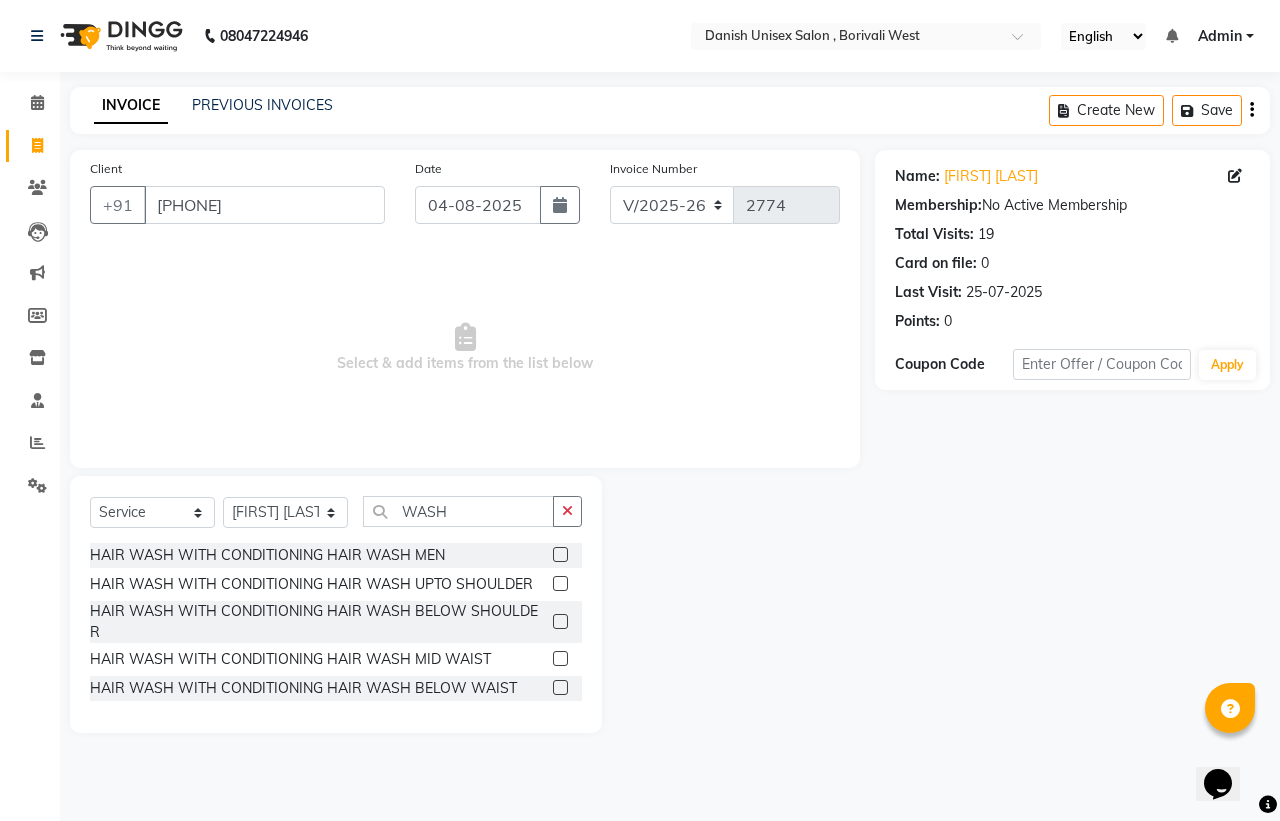 click 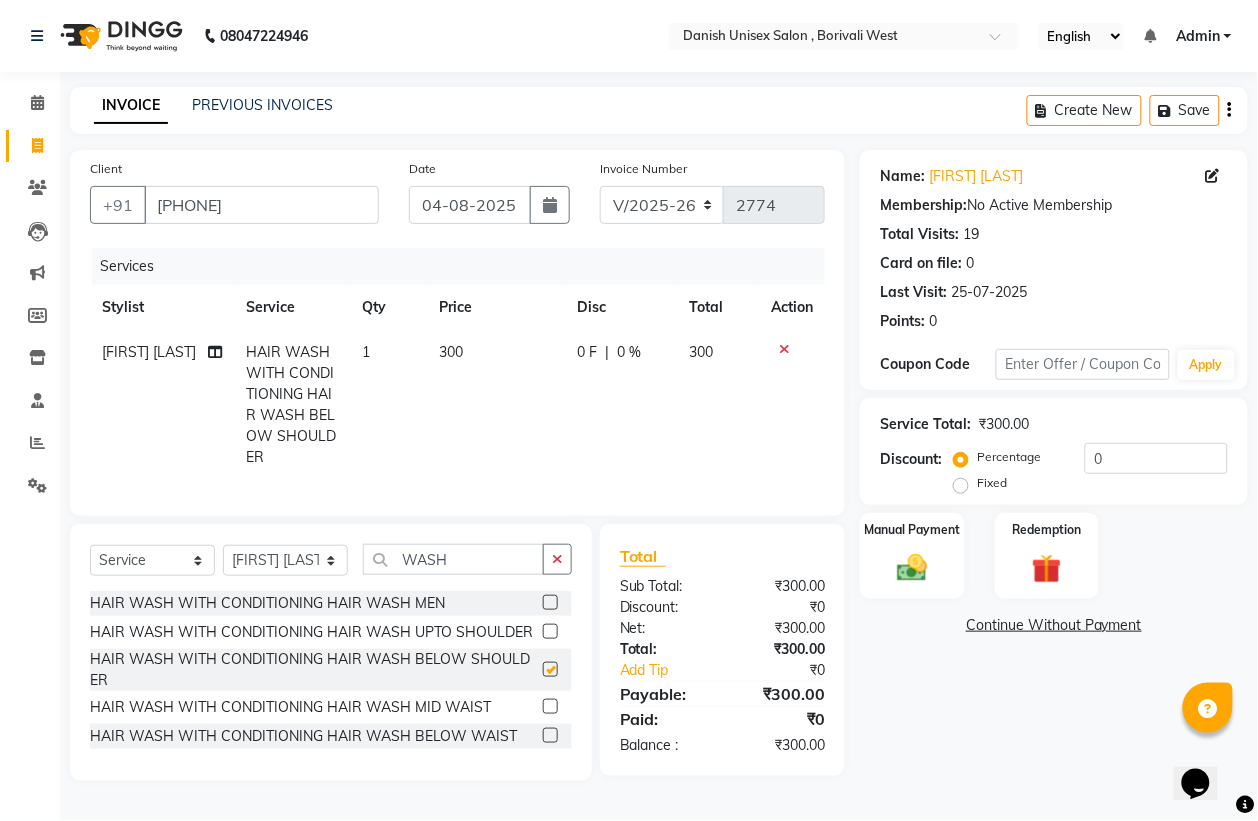 checkbox on "false" 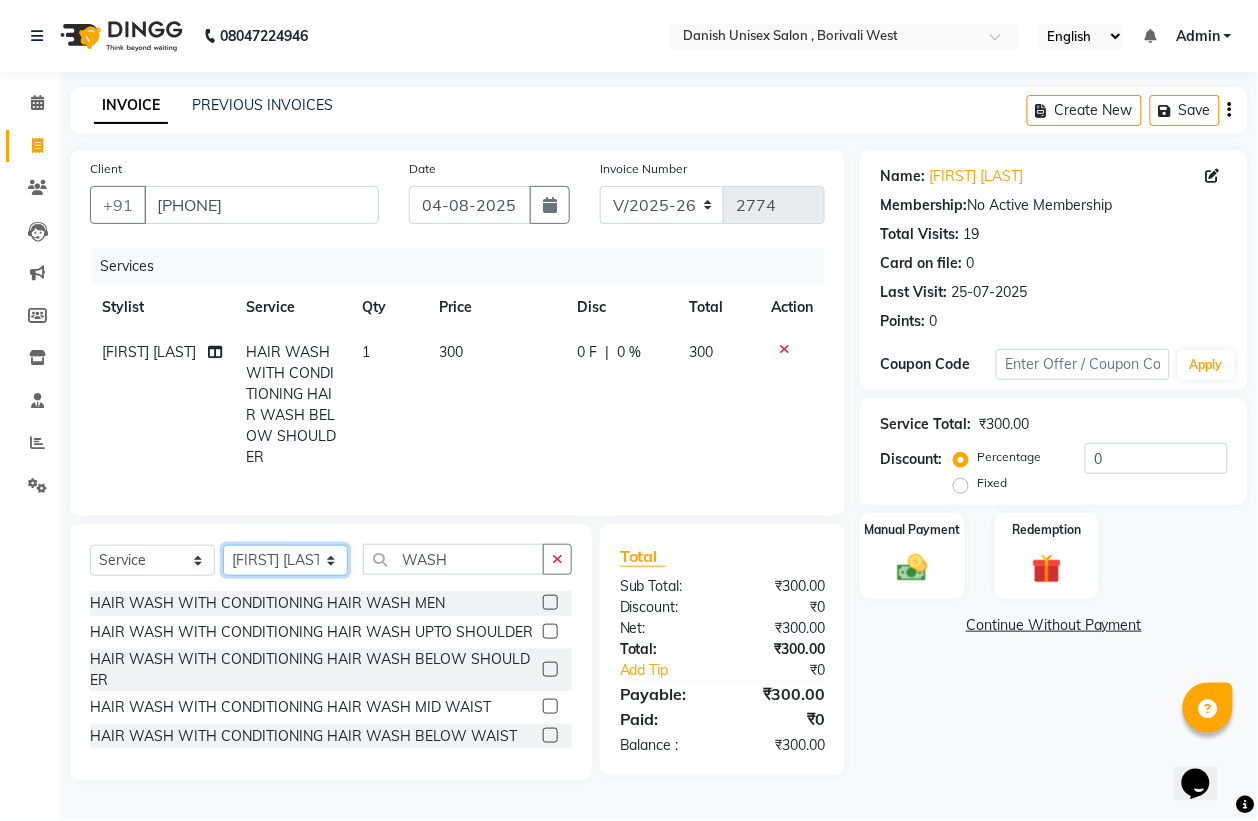 click on "Select Stylist Bhim Shing firoz alam Juber shaikh kajal Lubna Sayyad Nikhil Sharma Nikita Niraj Kanojiya Niyaz Salmani Pooja Yadav Riddhi Sabil salmani sapna" 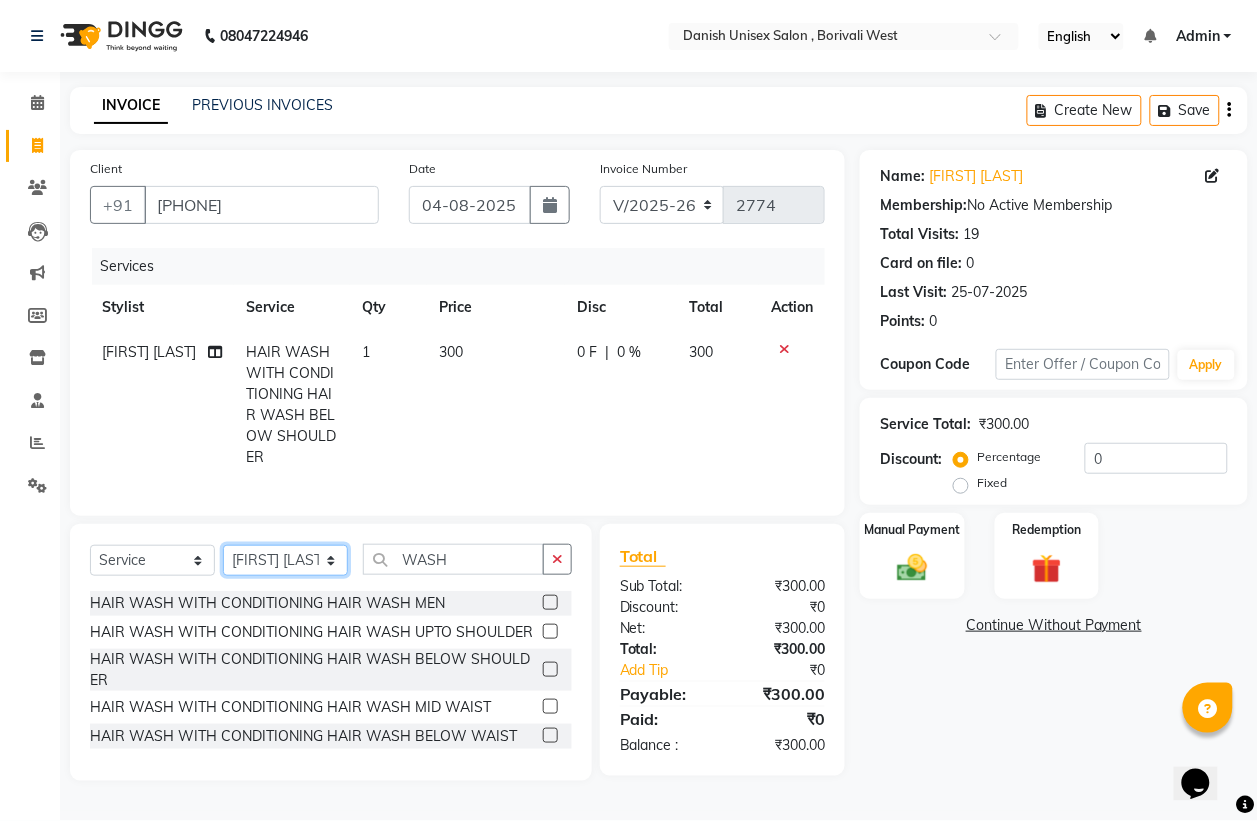 select on "63506" 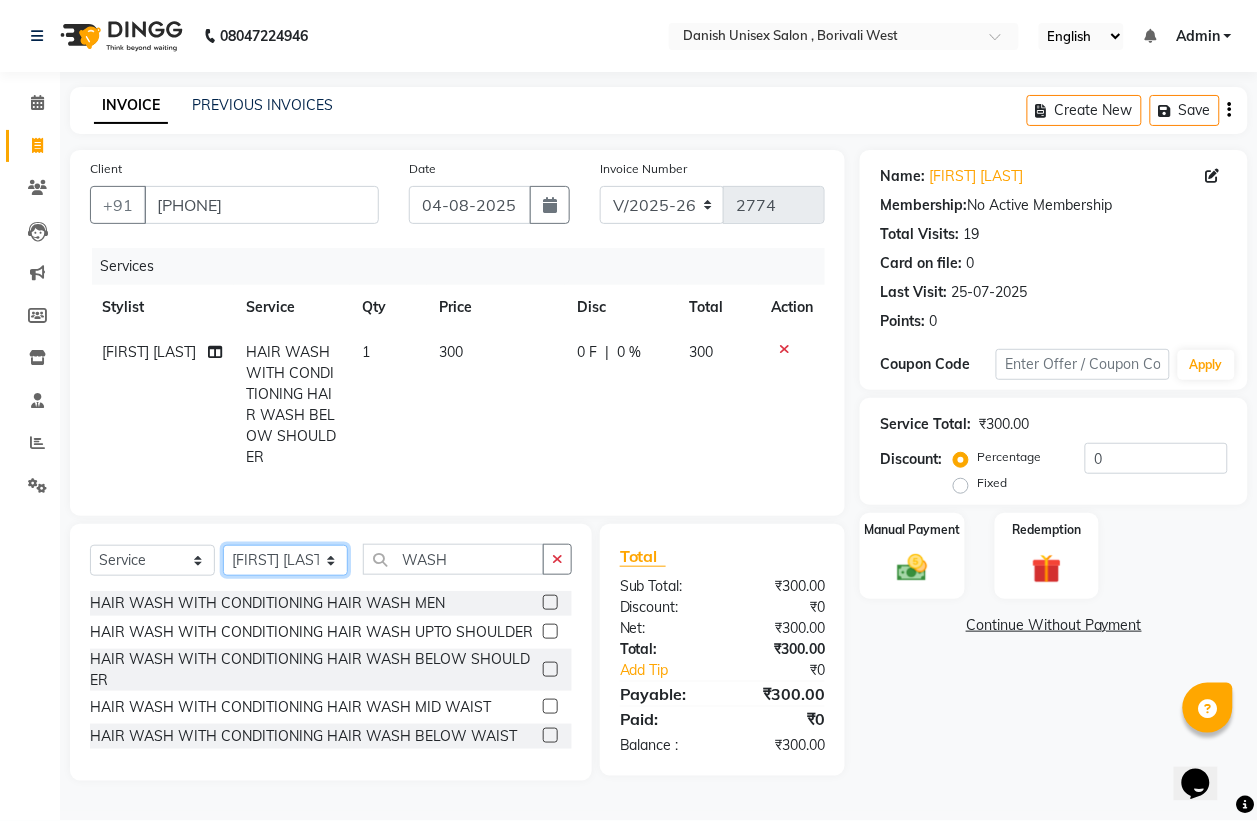 click on "Select Stylist Bhim Shing firoz alam Juber shaikh kajal Lubna Sayyad Nikhil Sharma Nikita Niraj Kanojiya Niyaz Salmani Pooja Yadav Riddhi Sabil salmani sapna" 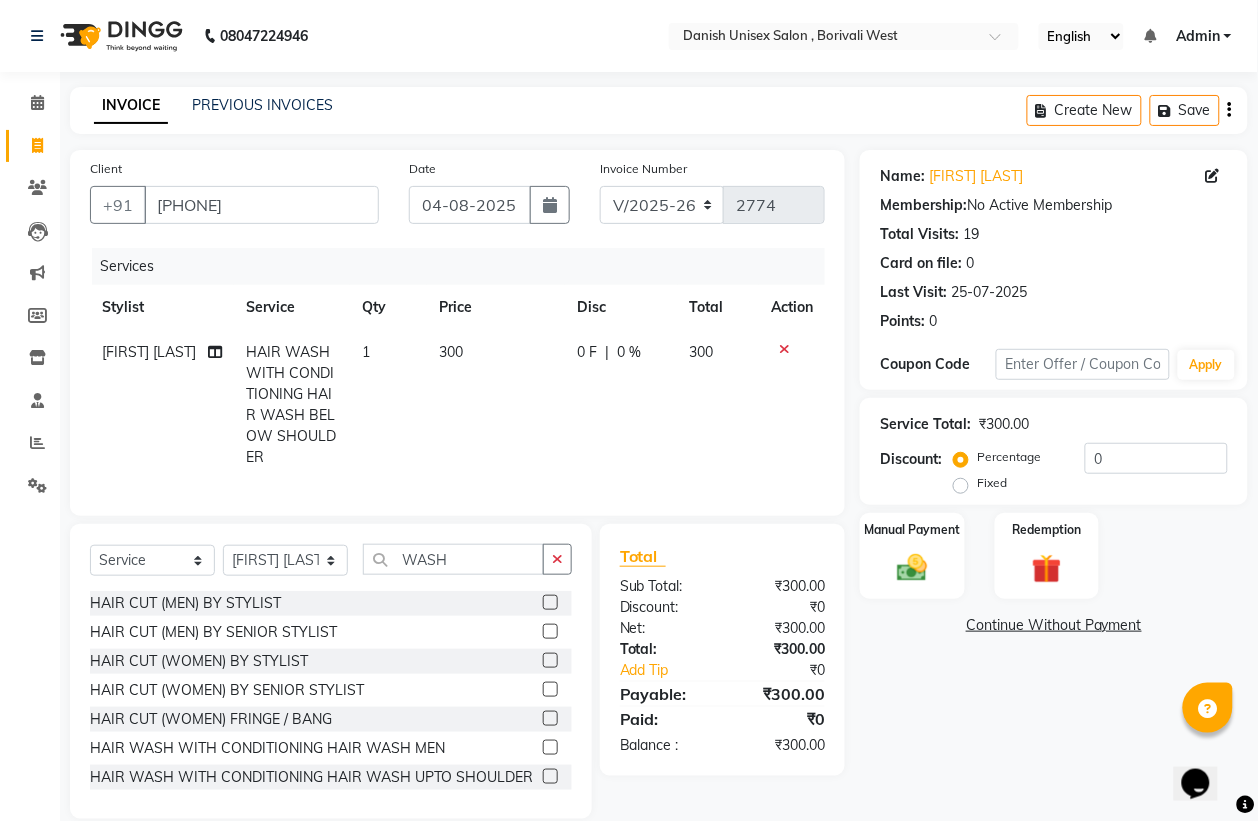 click 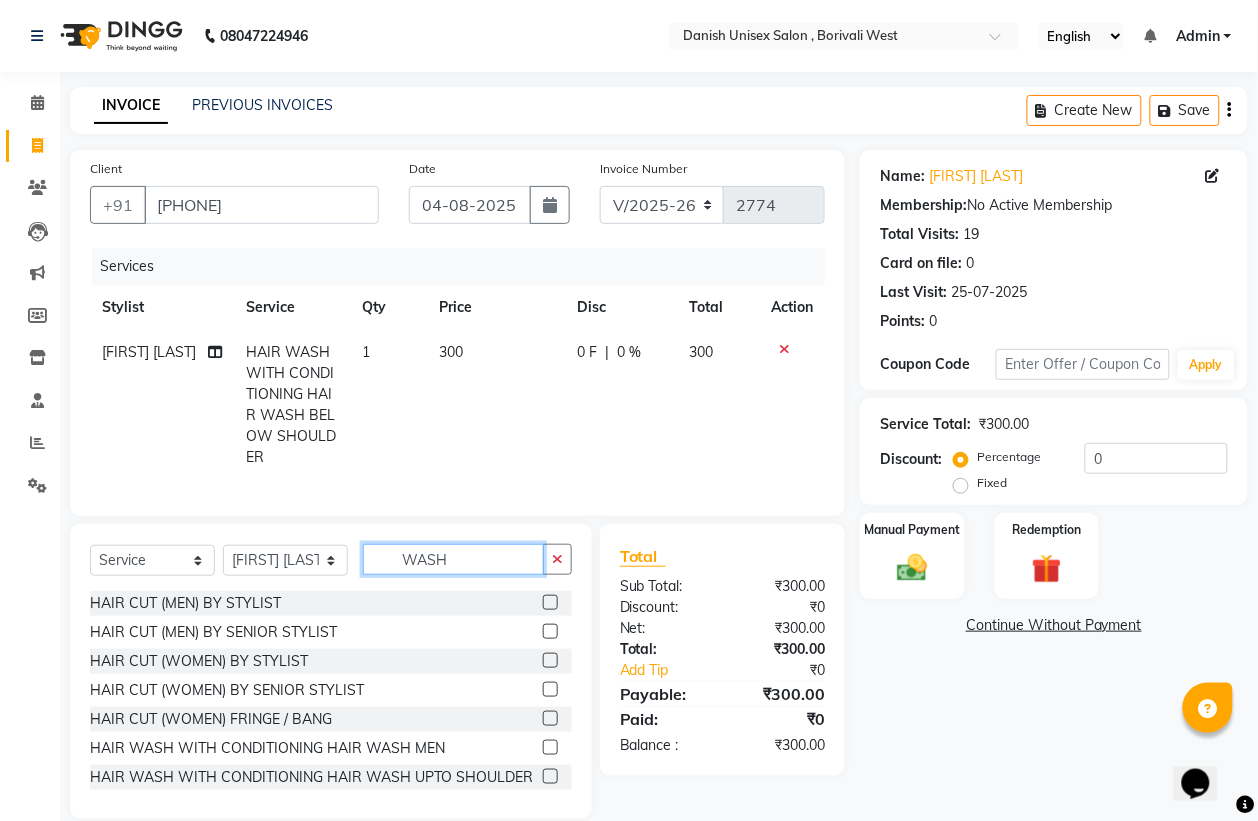 click on "WASH" 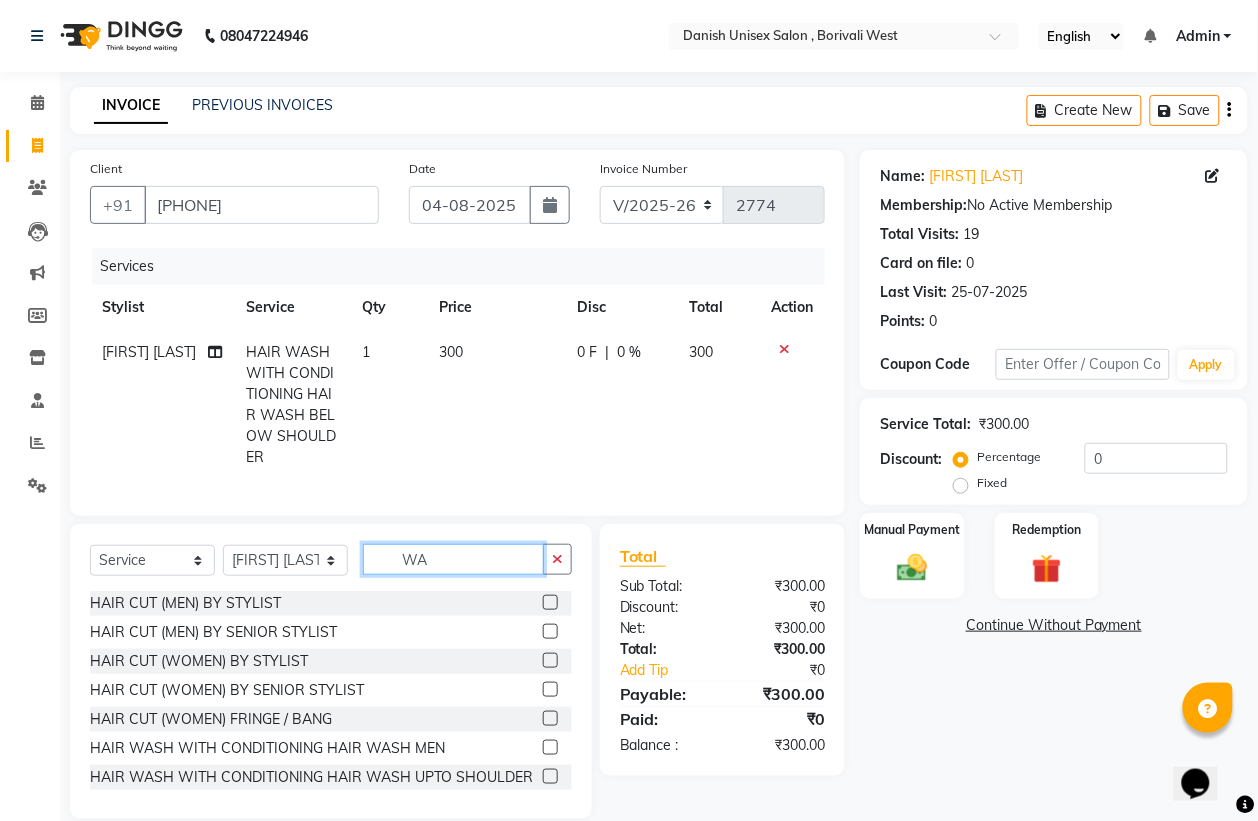 type on "W" 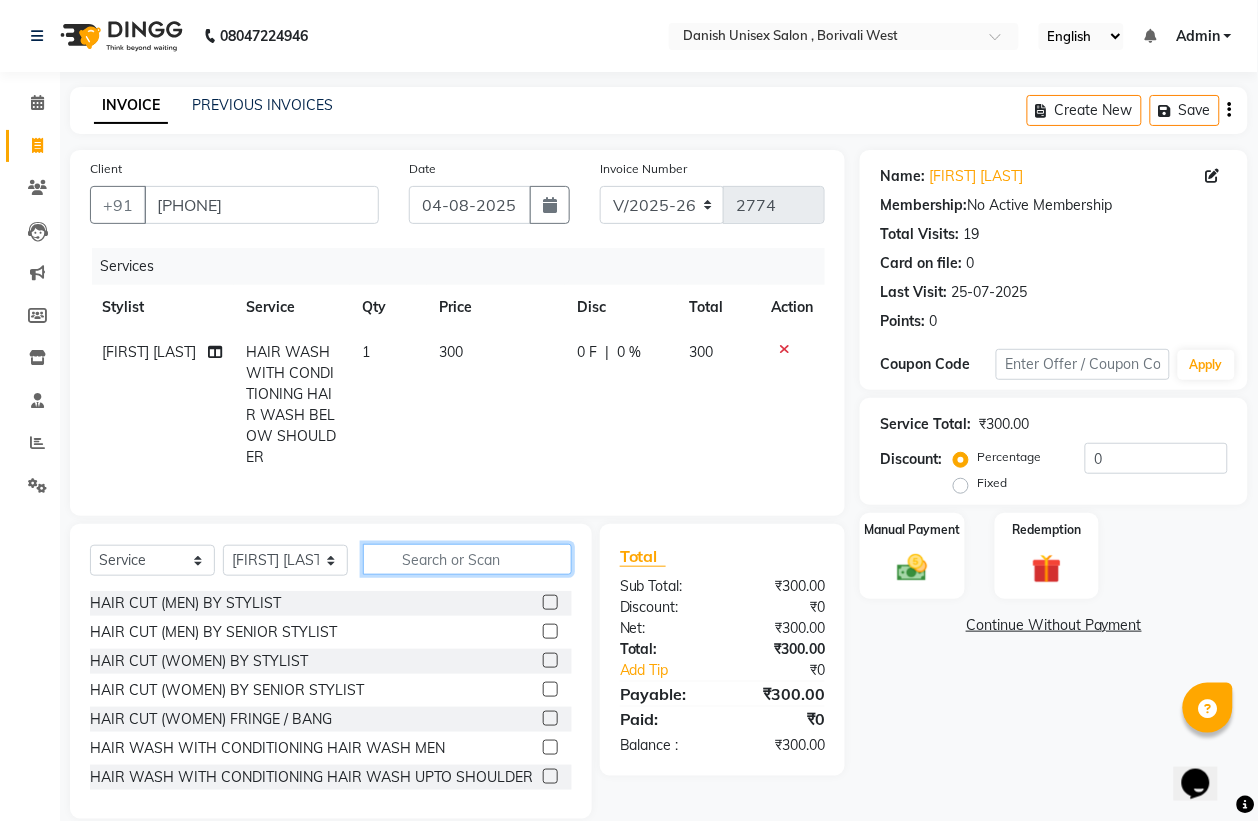 type 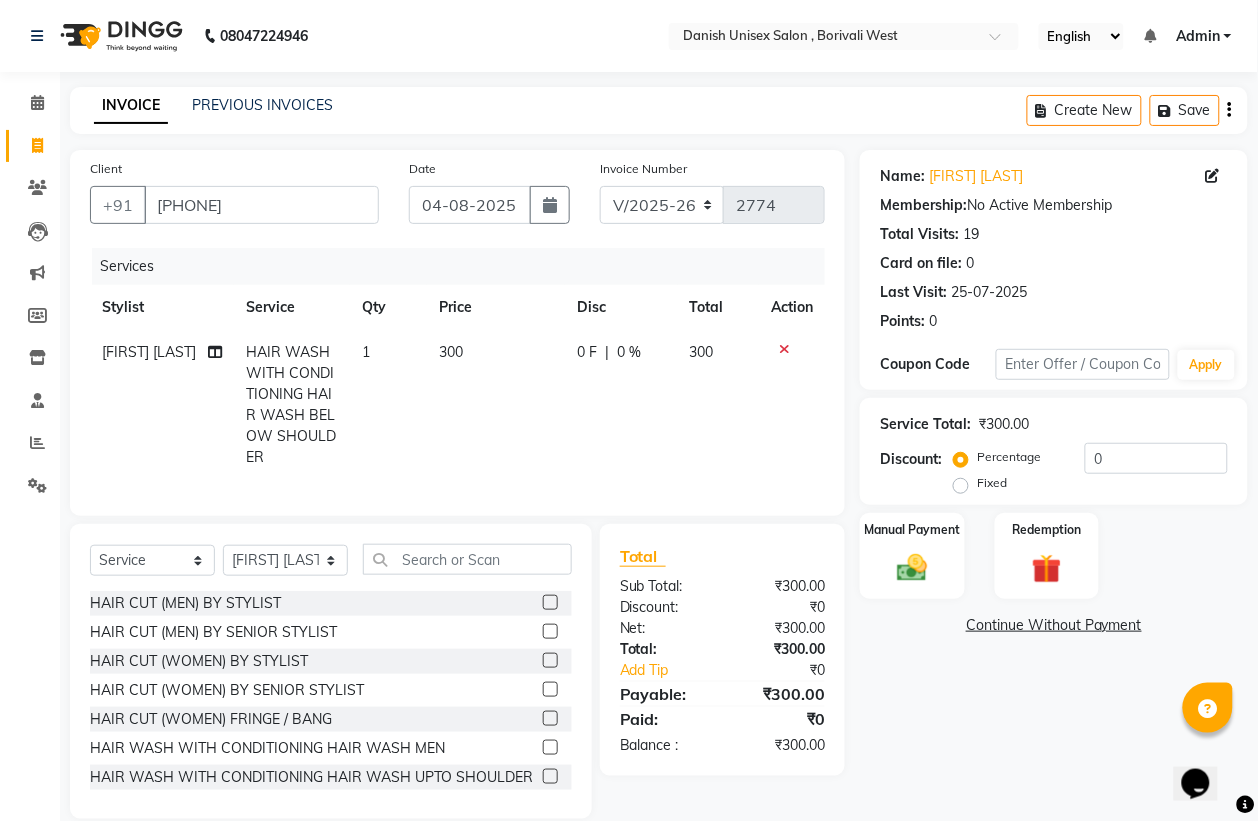 click 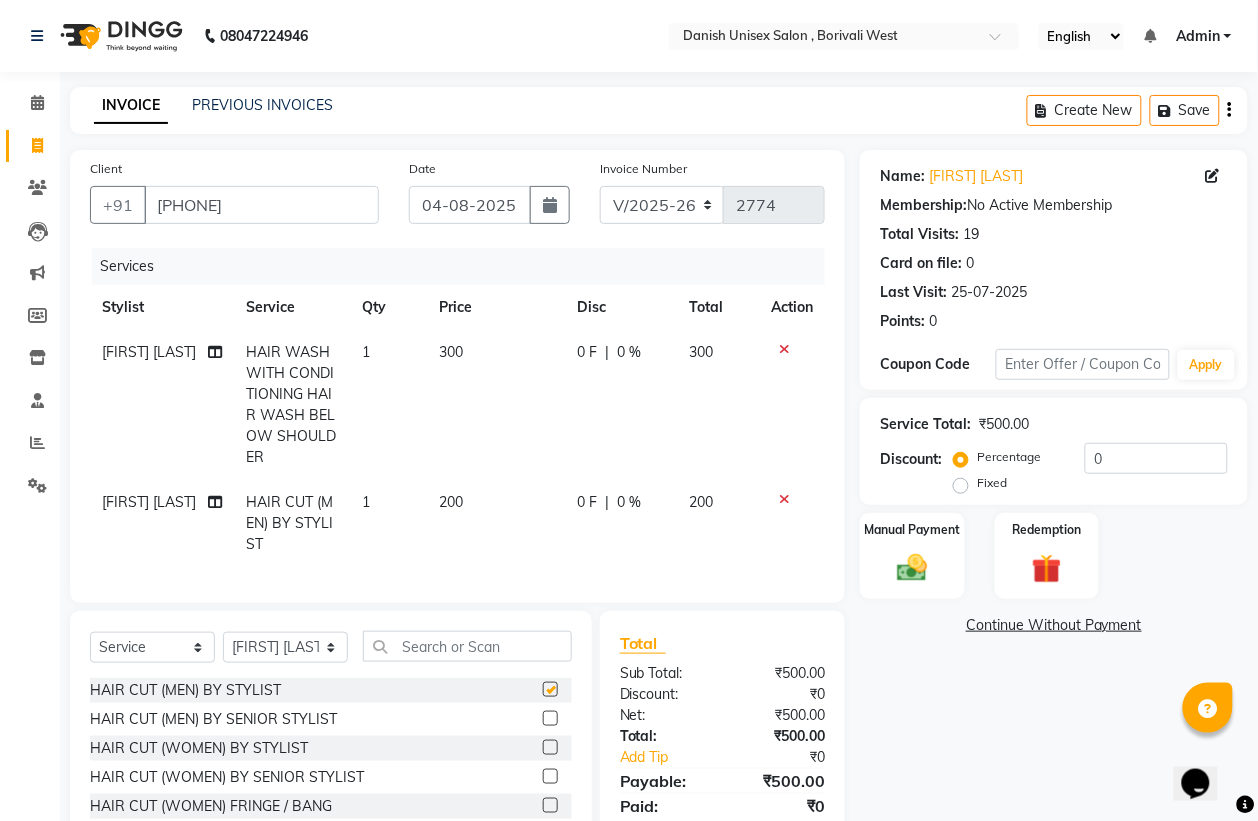 checkbox on "false" 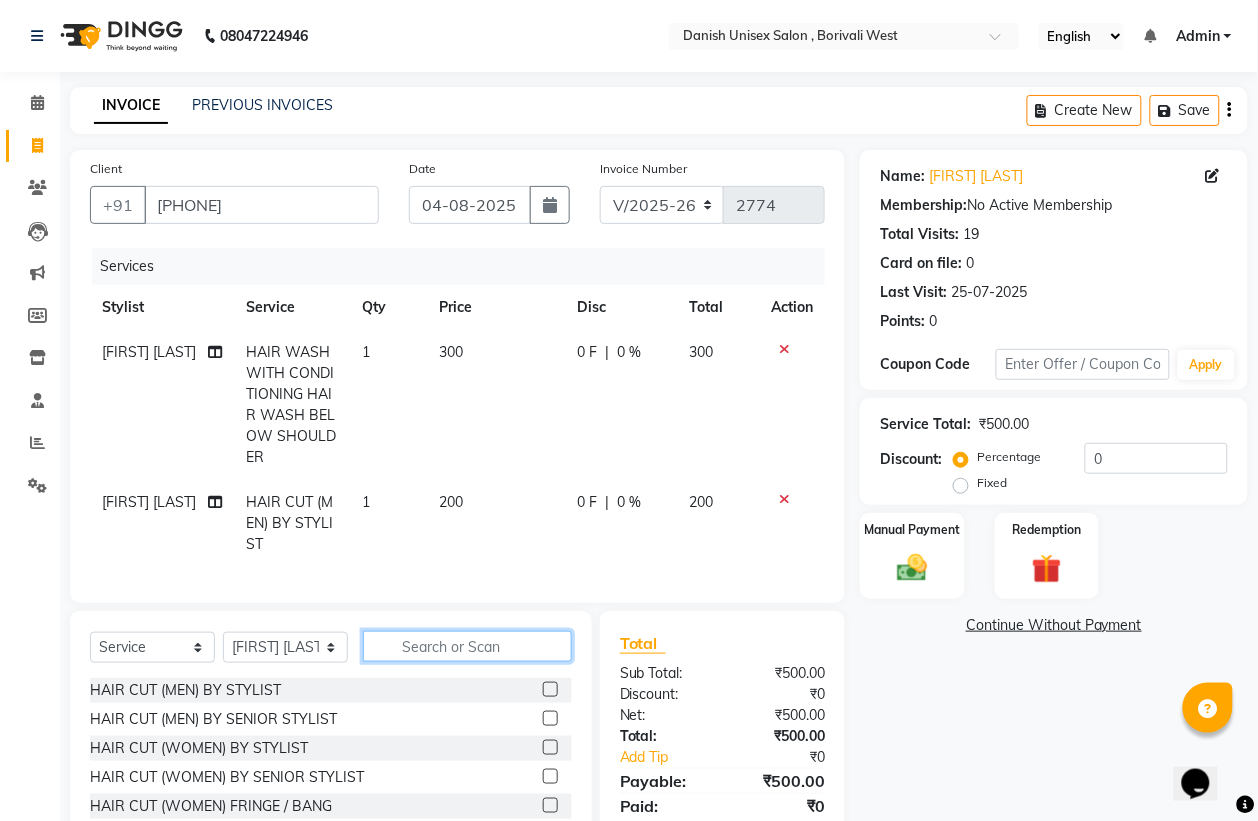 click 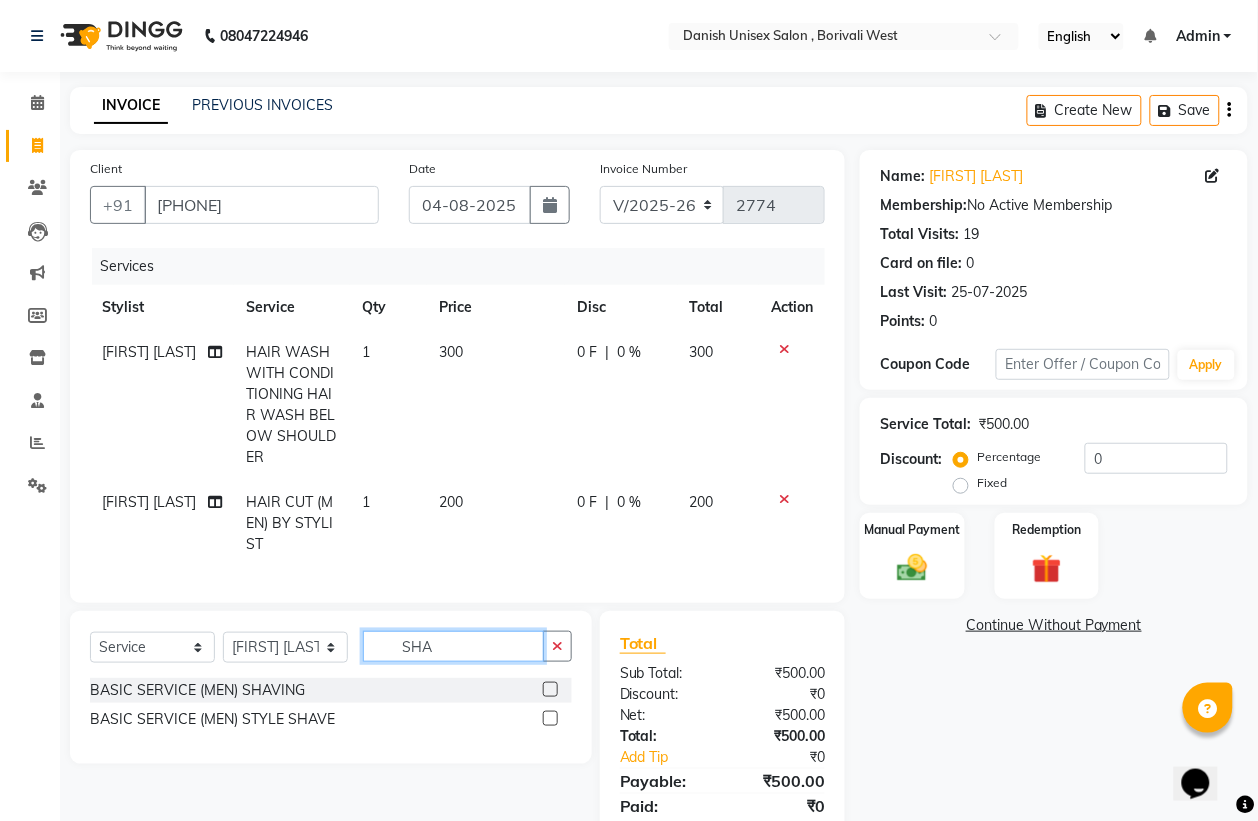 type on "SHA" 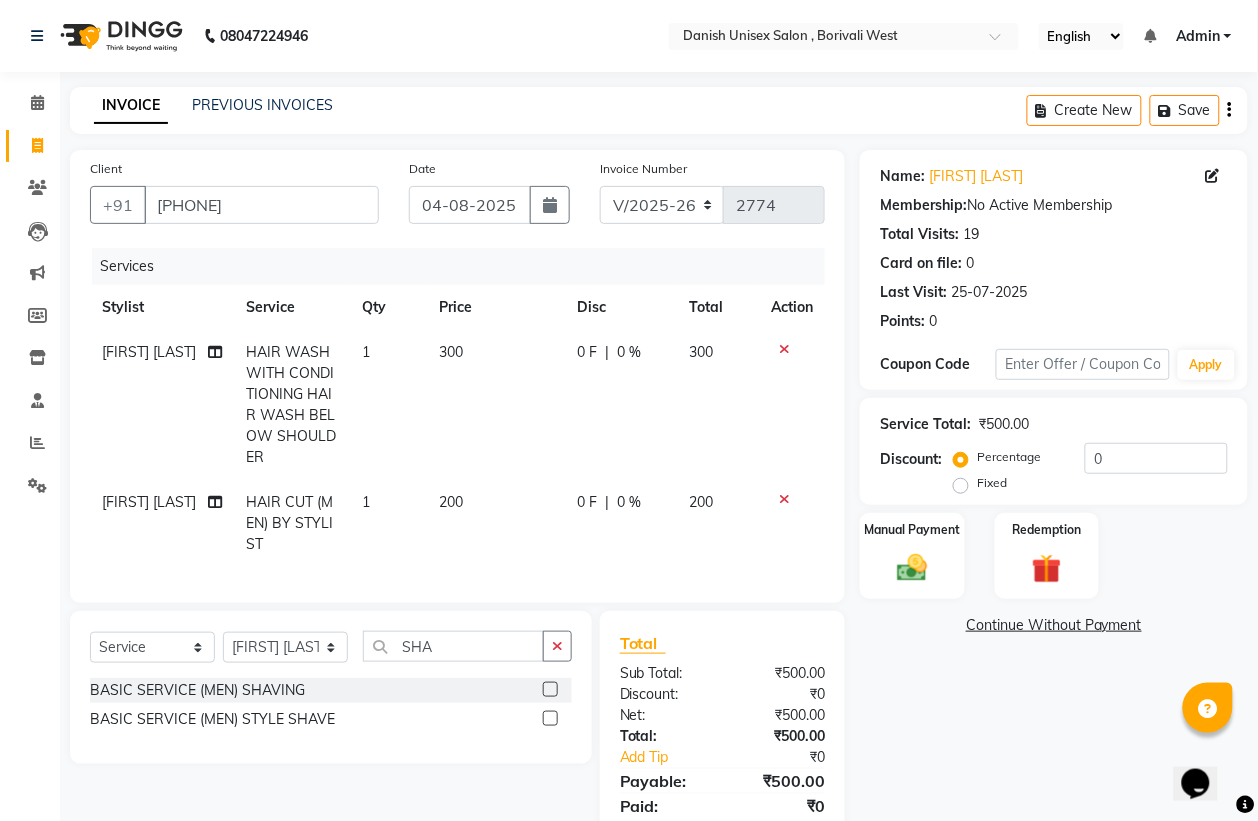 click 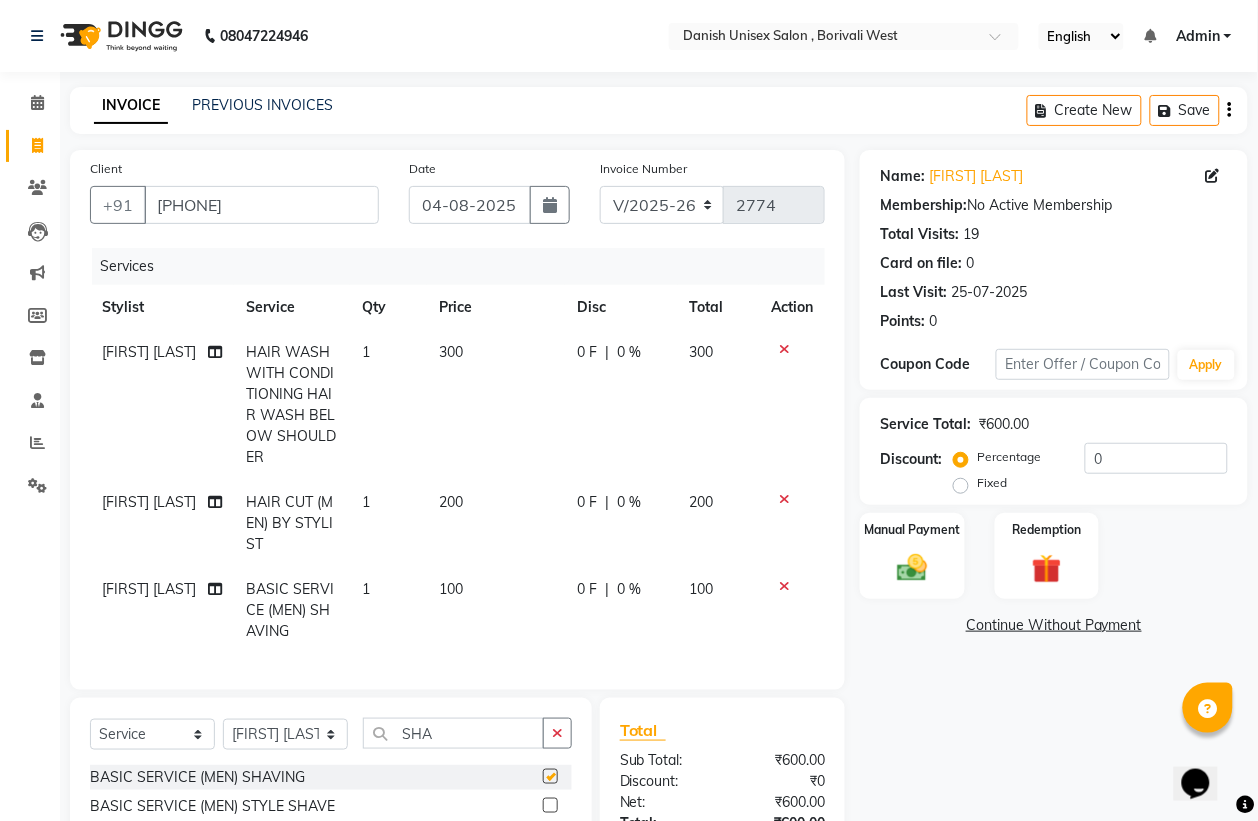 checkbox on "false" 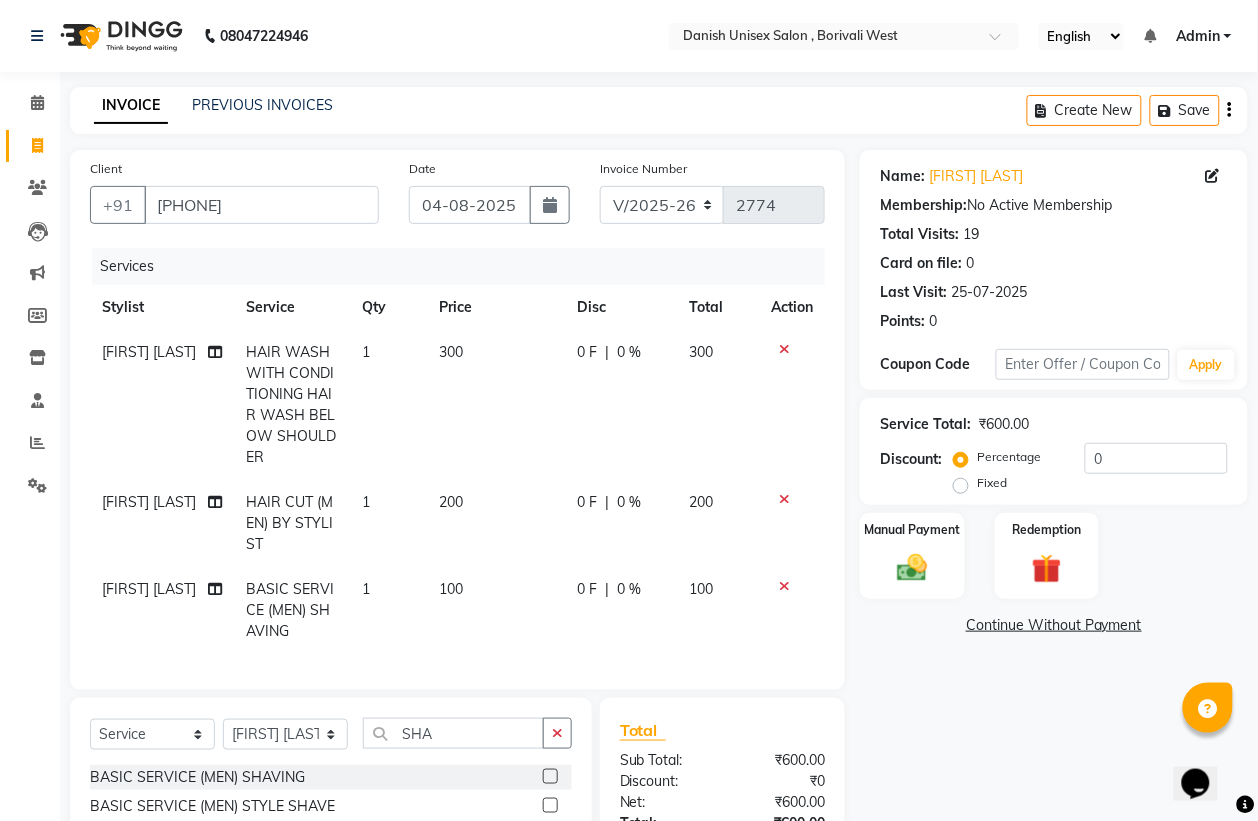 scroll, scrollTop: 180, scrollLeft: 0, axis: vertical 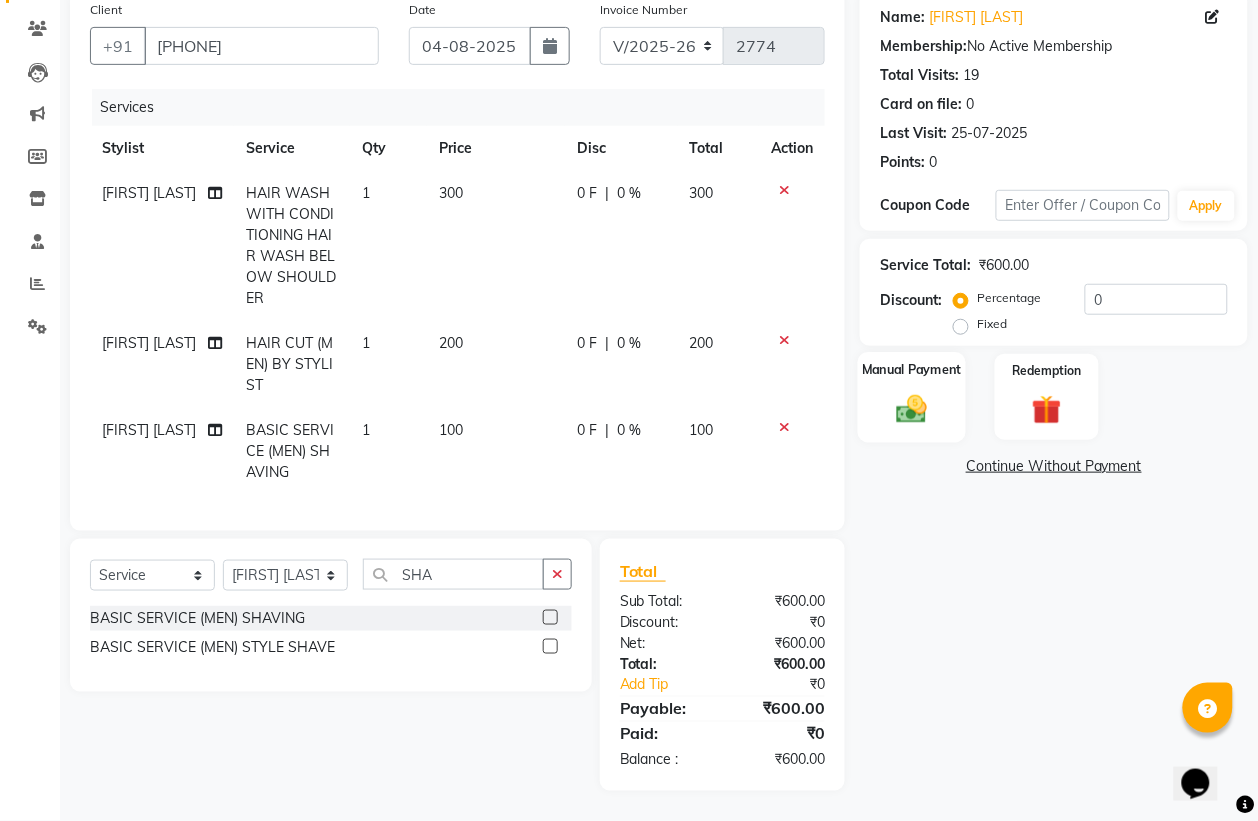 click on "Manual Payment" 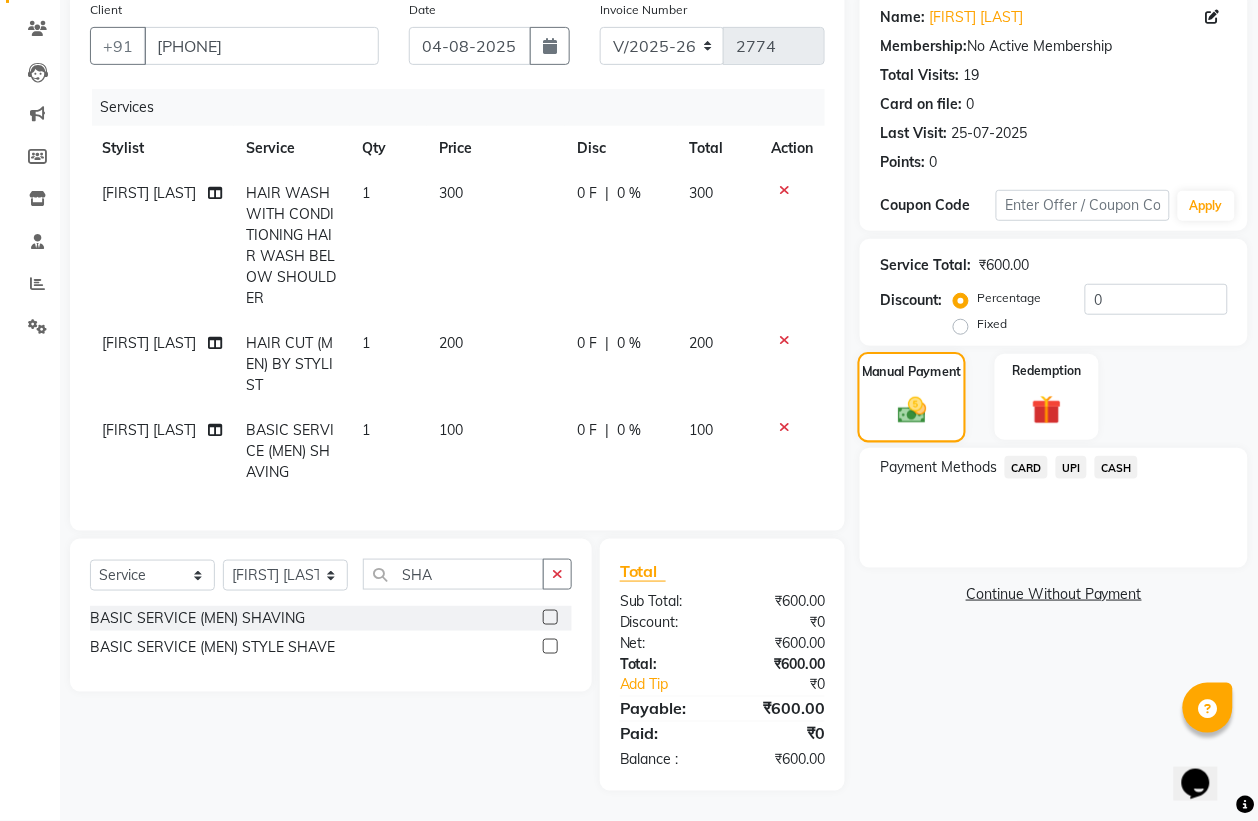 click on "Manual Payment" 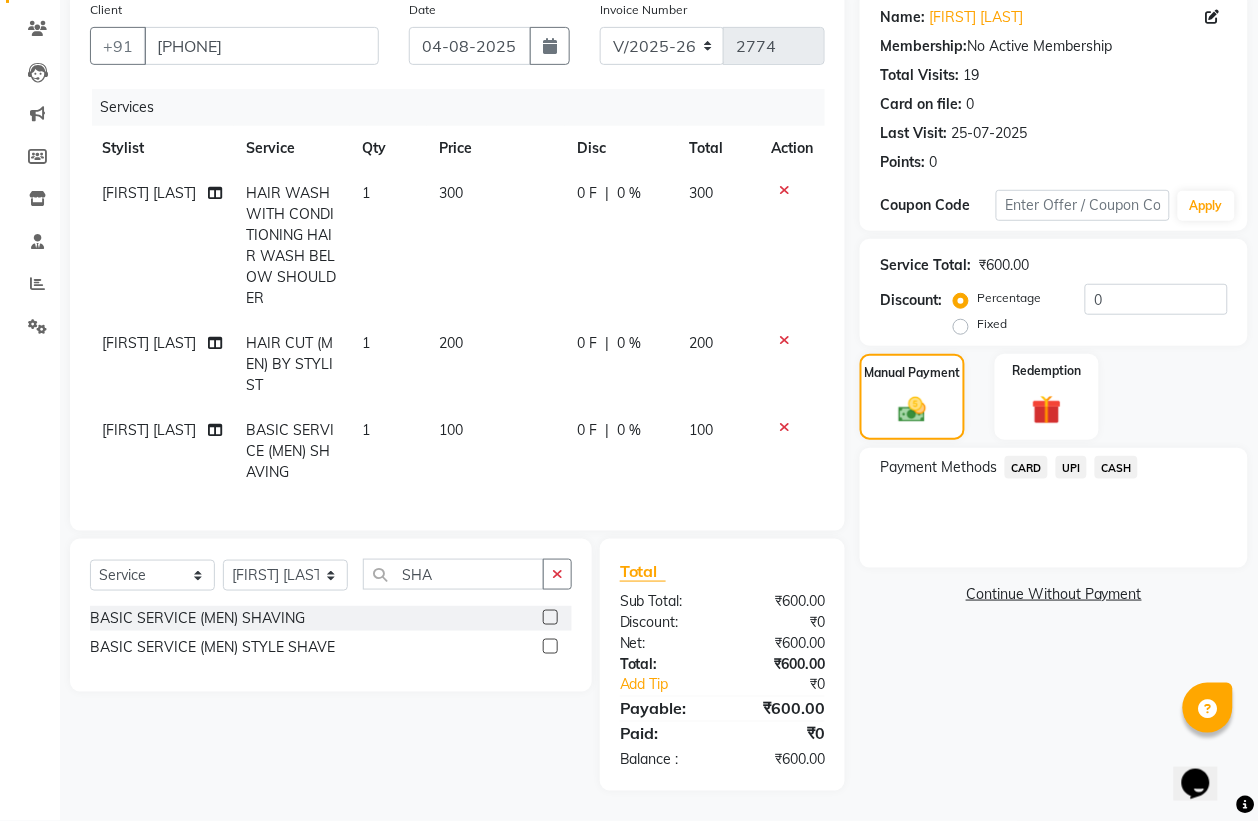 click on "CASH" 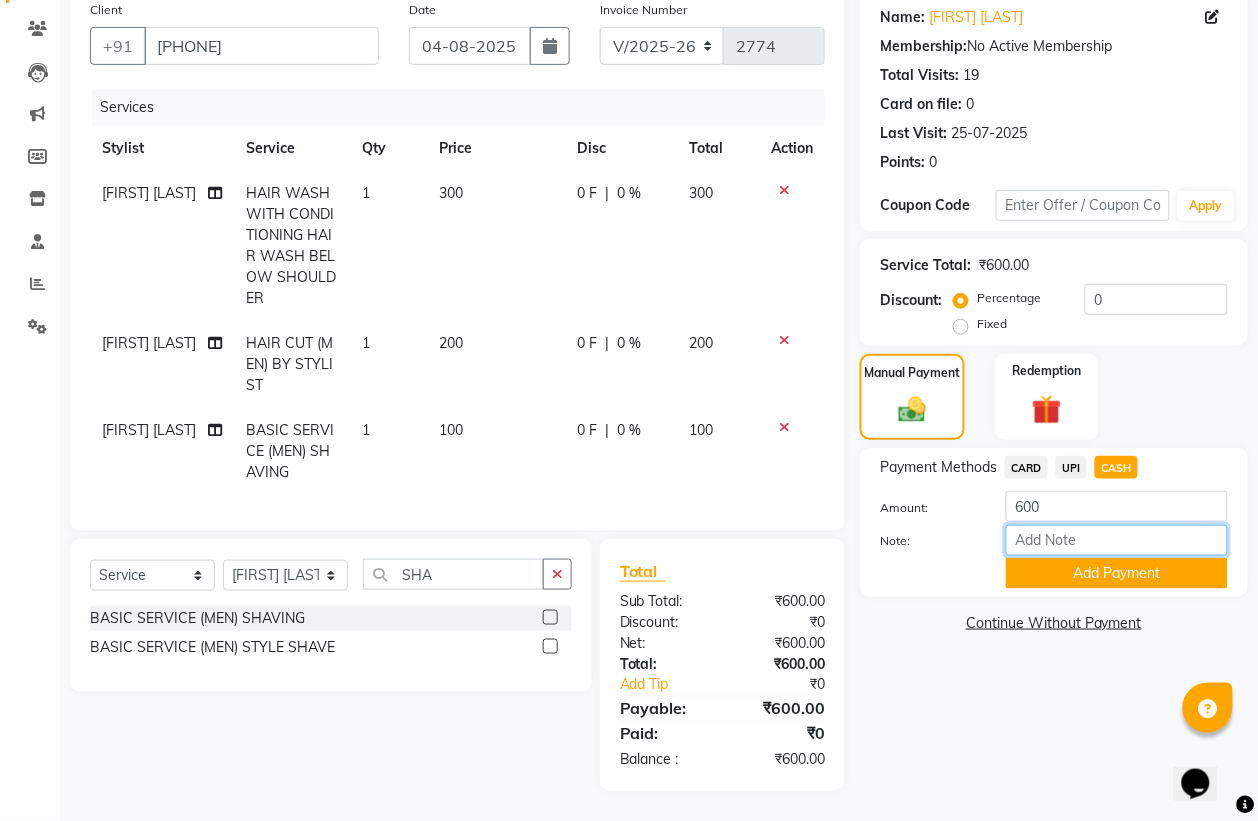 click on "Note:" at bounding box center (1117, 540) 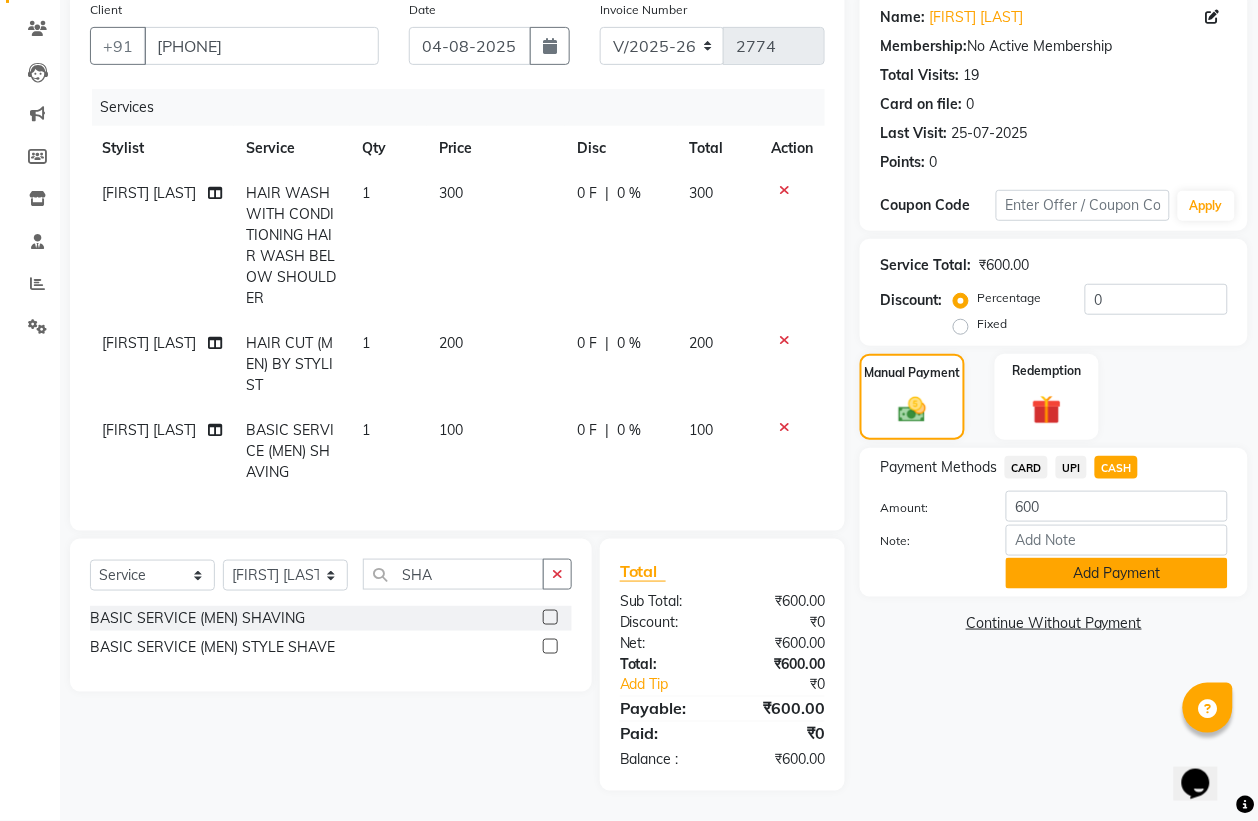 click on "Add Payment" 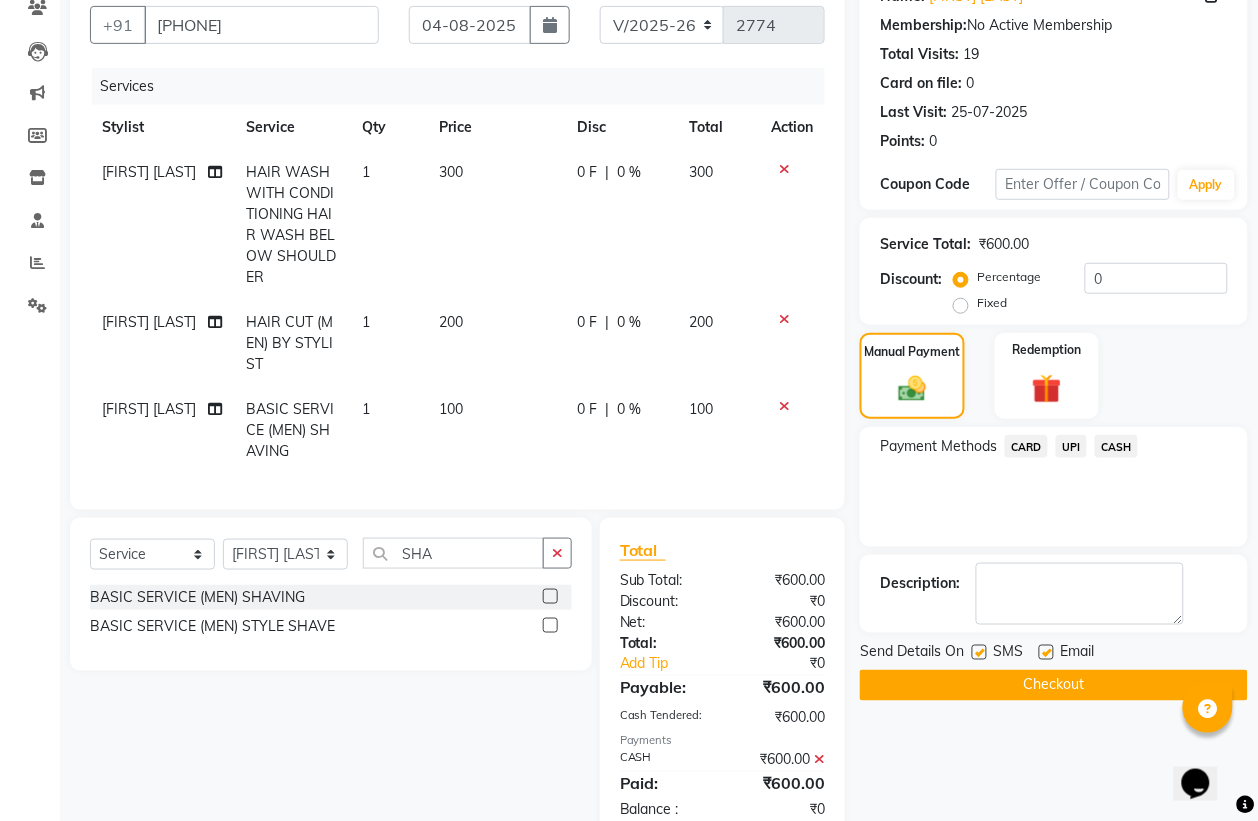 click on "SMS" 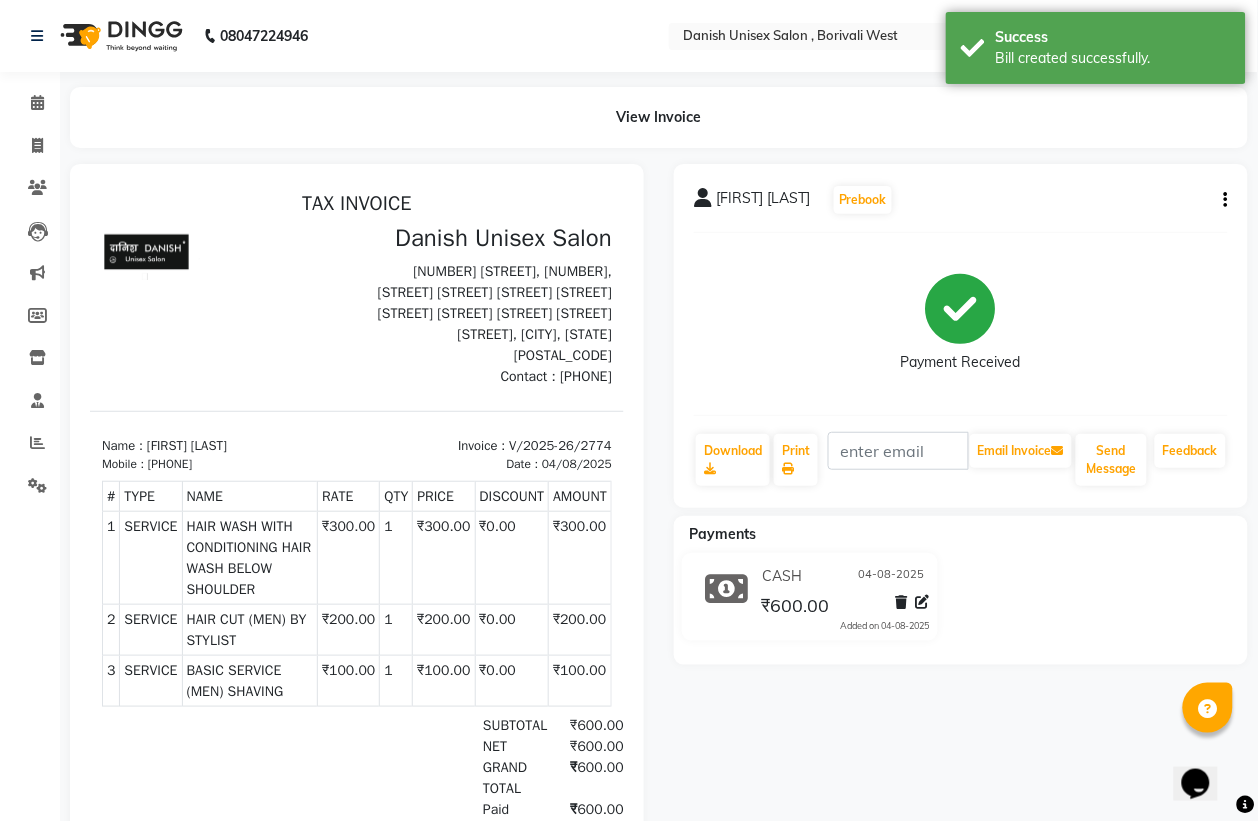 scroll, scrollTop: 0, scrollLeft: 0, axis: both 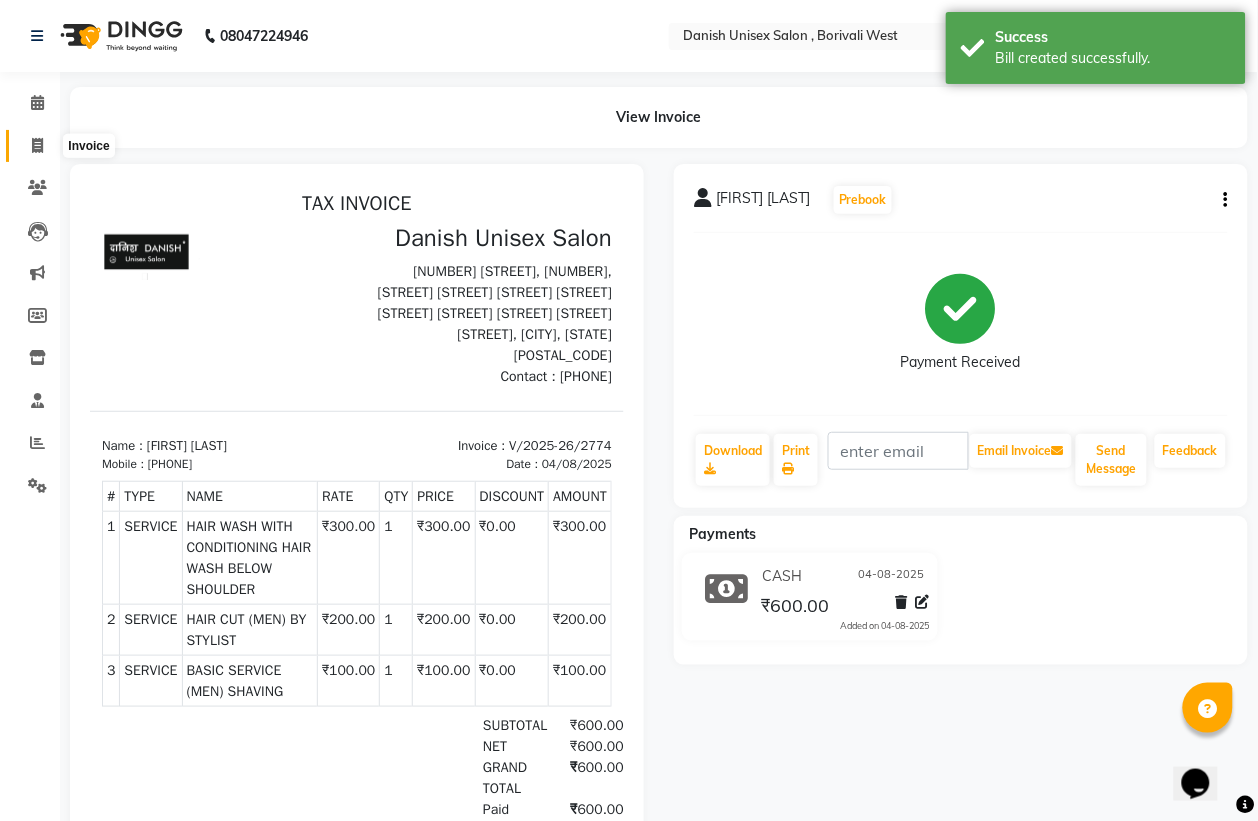 click 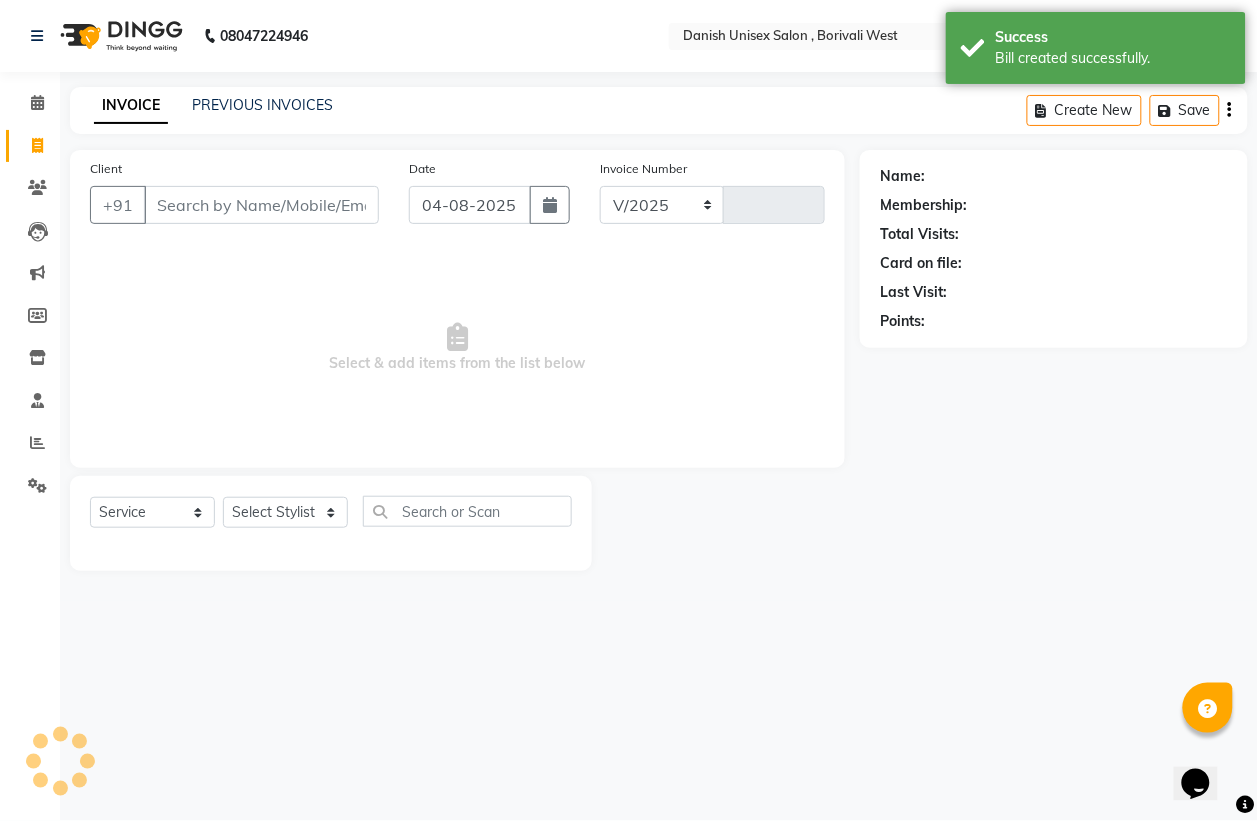 select on "6929" 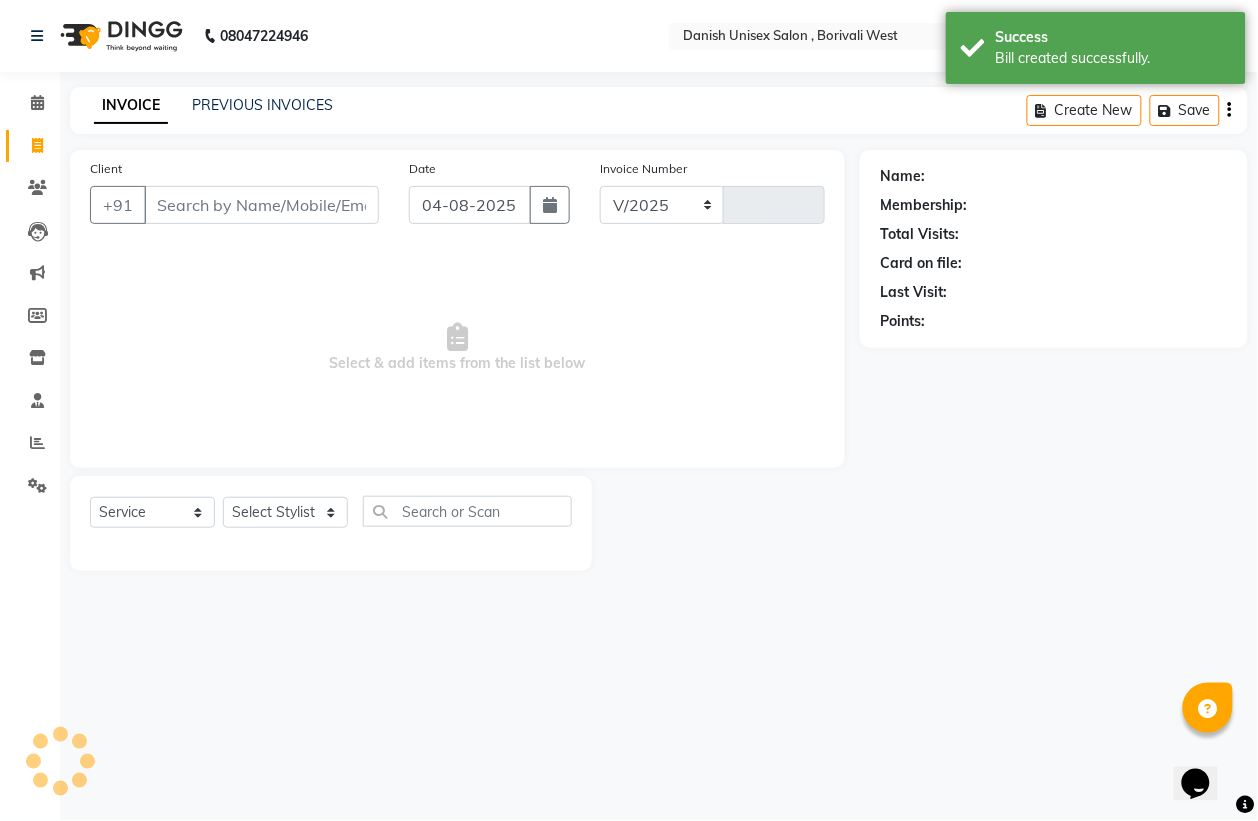 type on "2775" 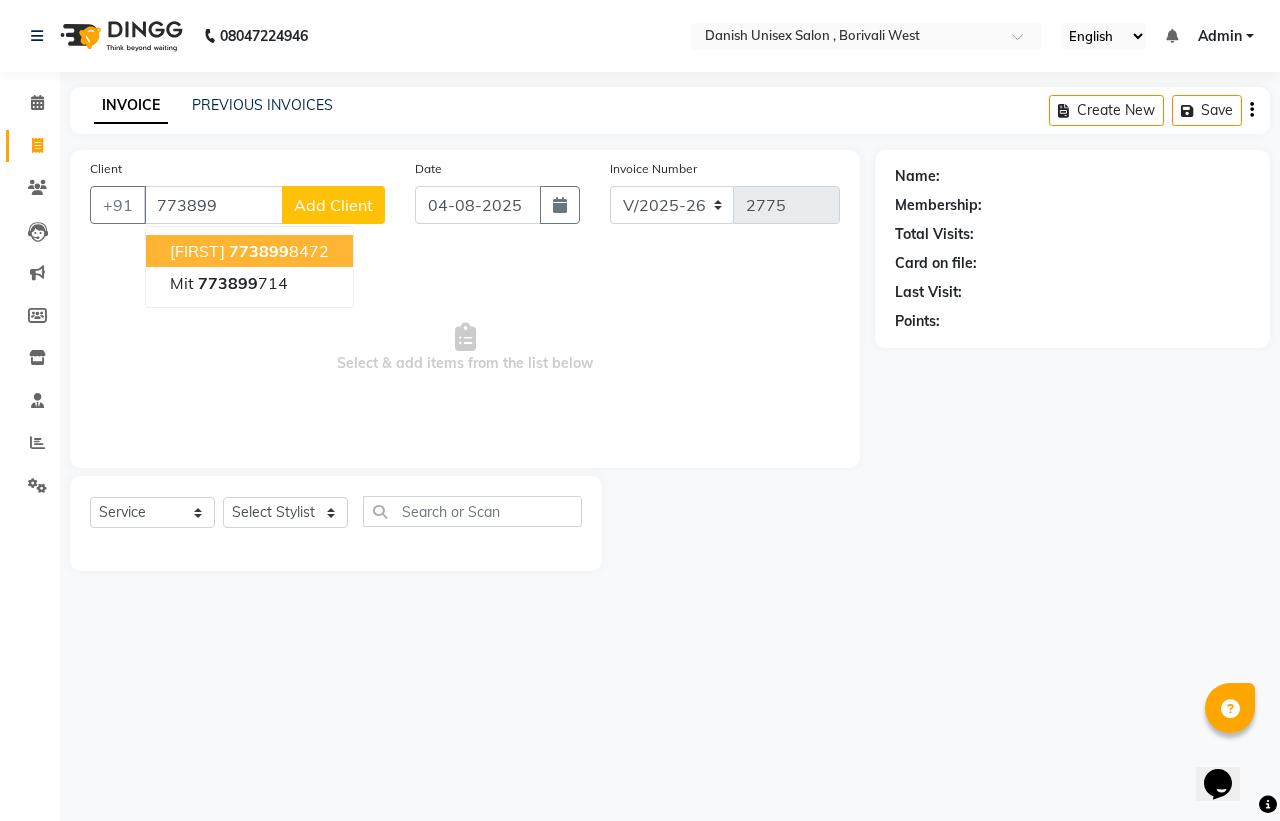 click on "773899" 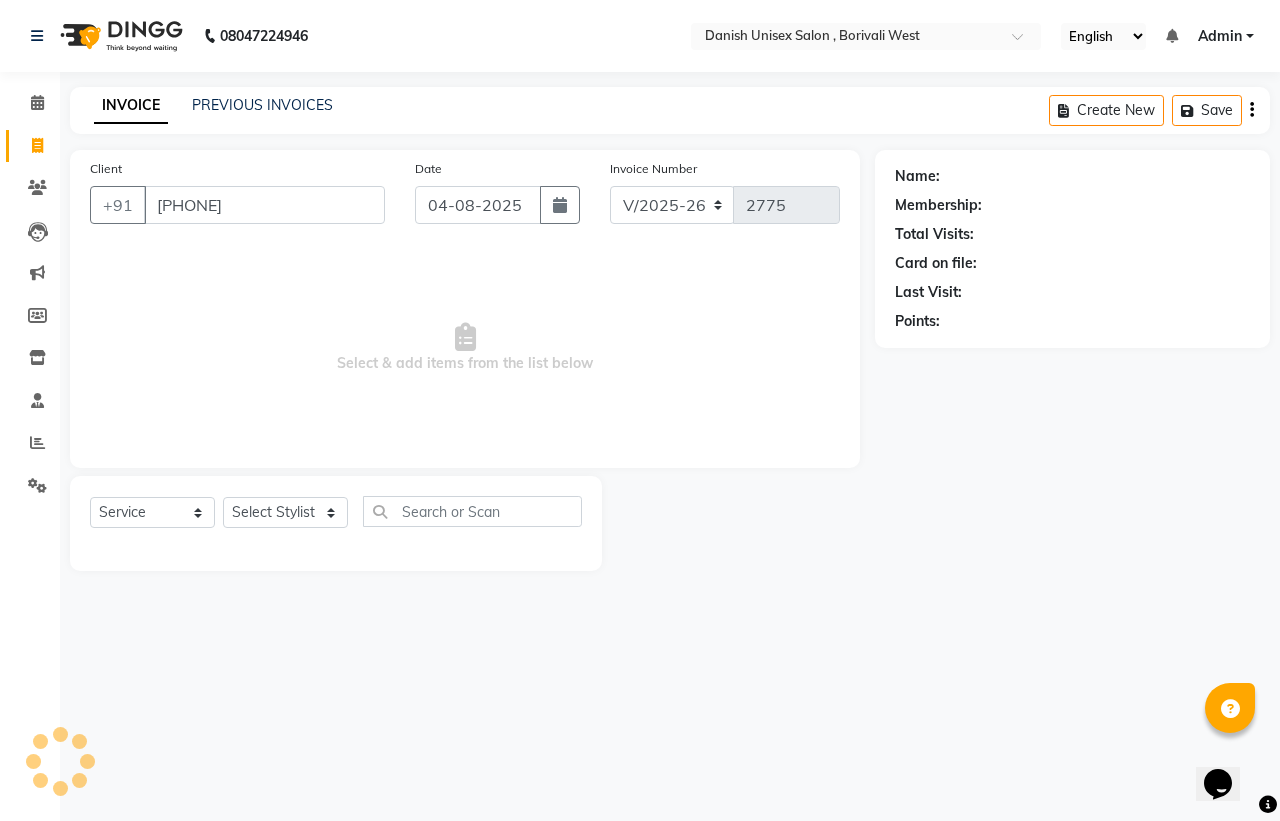 type on "[PHONE]" 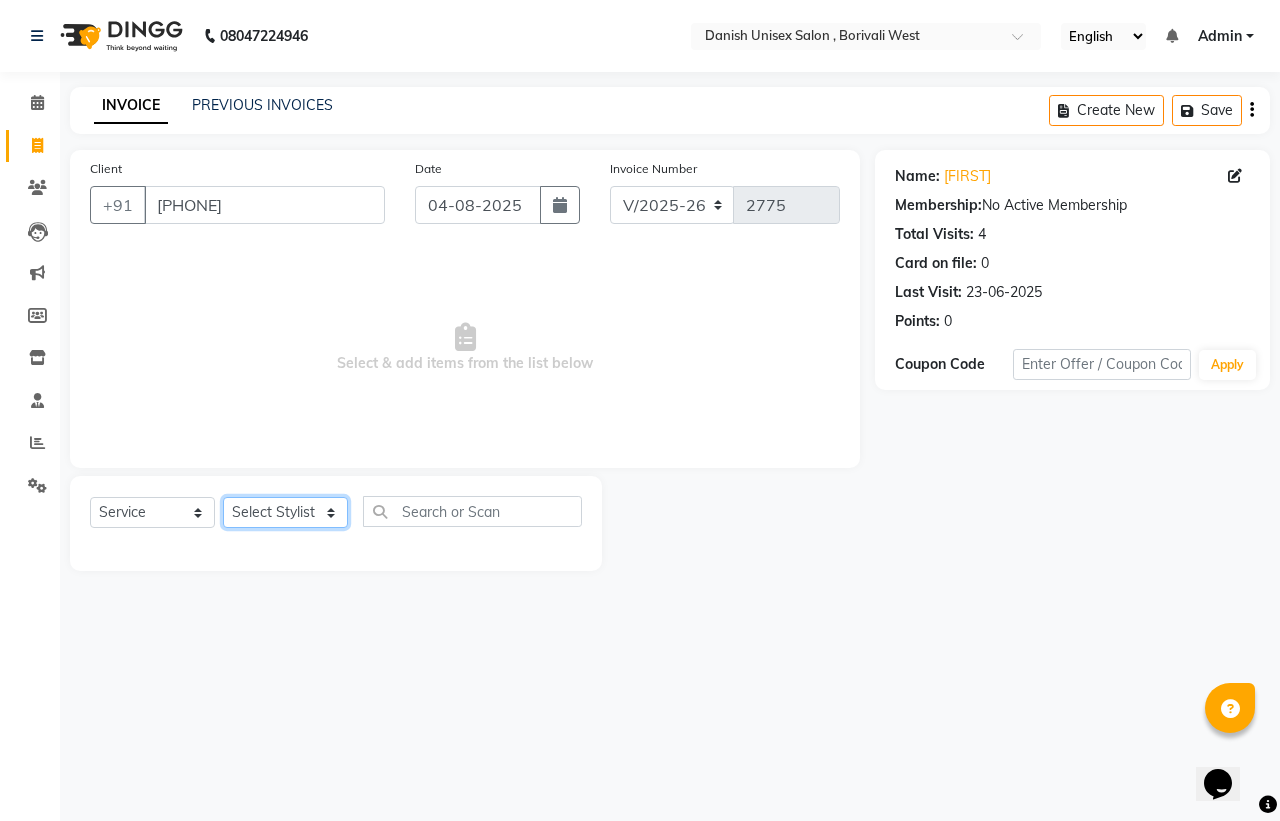 click on "Select Stylist Bhim Shing firoz alam Juber shaikh kajal Lubna Sayyad Nikhil Sharma Nikita Niraj Kanojiya Niyaz Salmani Pooja Yadav Riddhi Sabil salmani sapna" 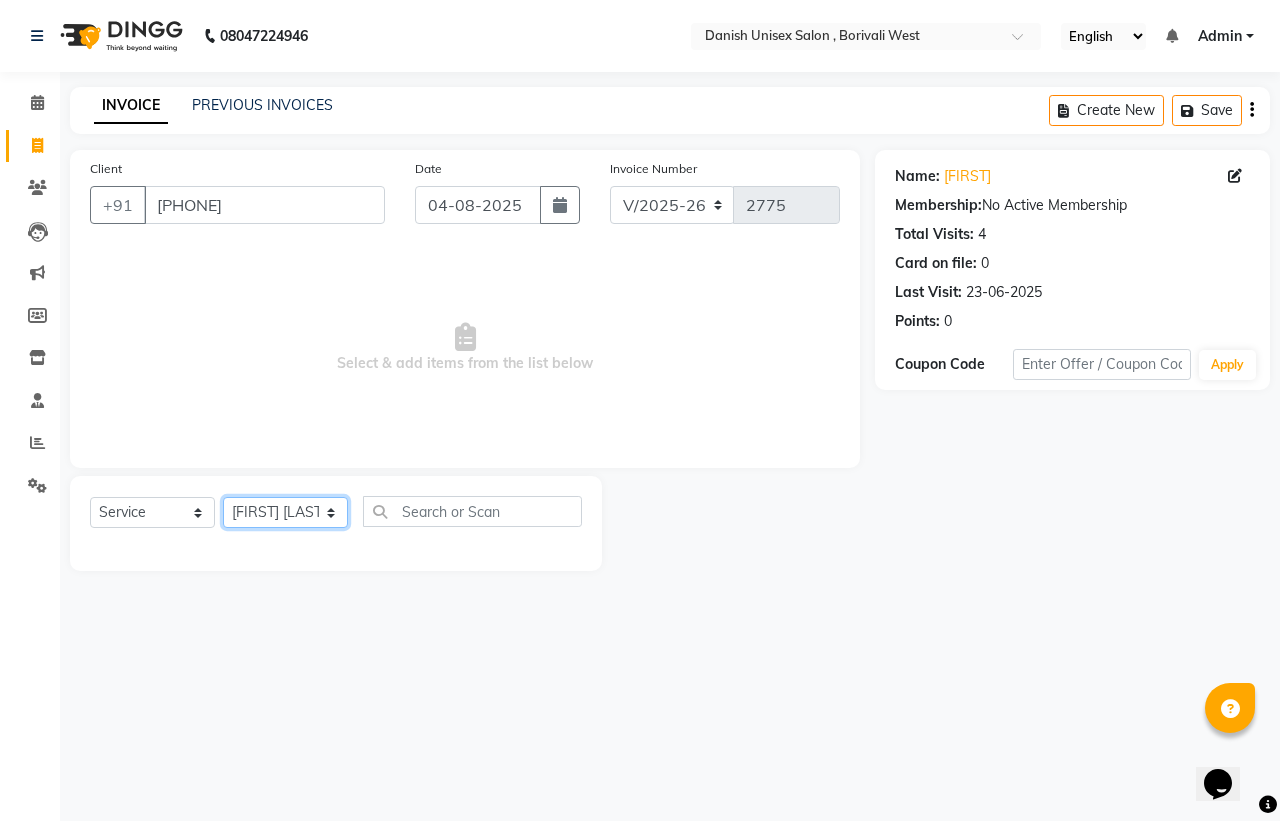 click on "Select Stylist Bhim Shing firoz alam Juber shaikh kajal Lubna Sayyad Nikhil Sharma Nikita Niraj Kanojiya Niyaz Salmani Pooja Yadav Riddhi Sabil salmani sapna" 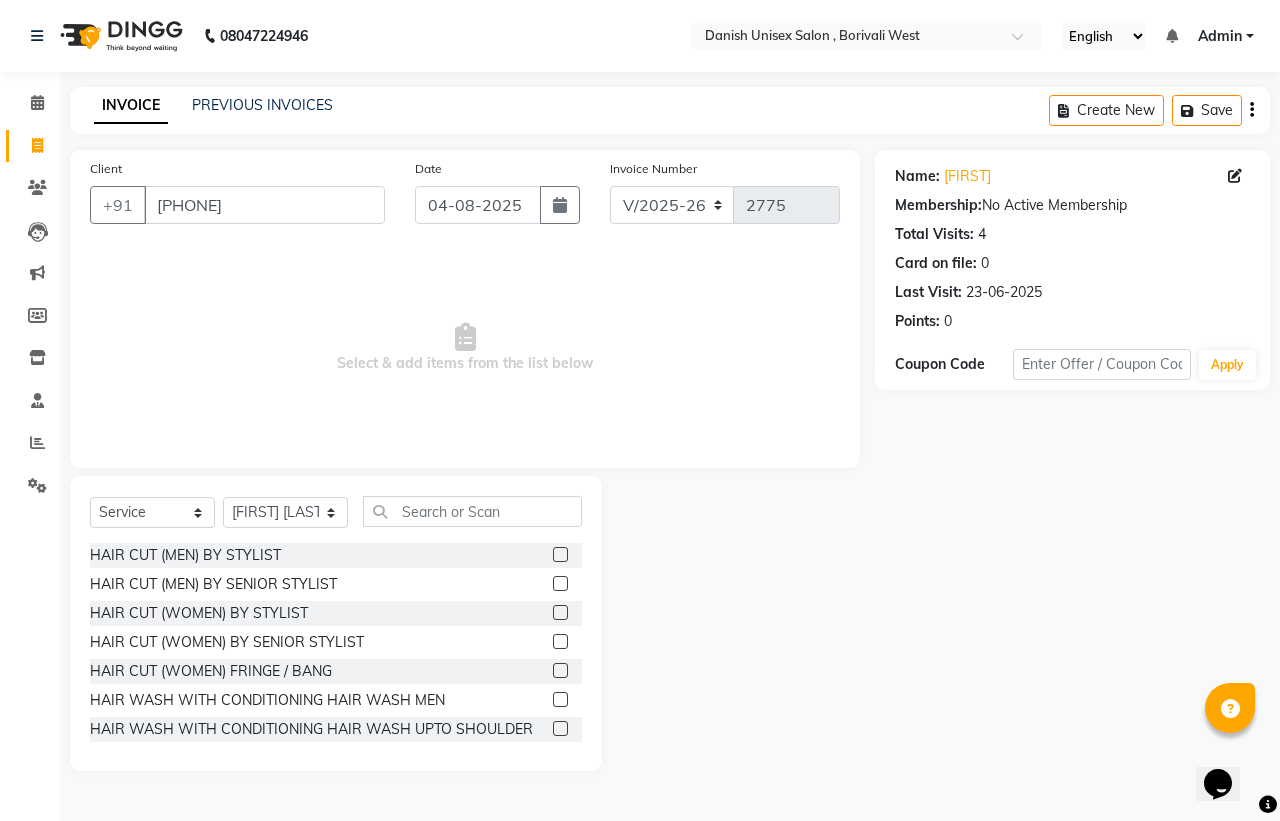click 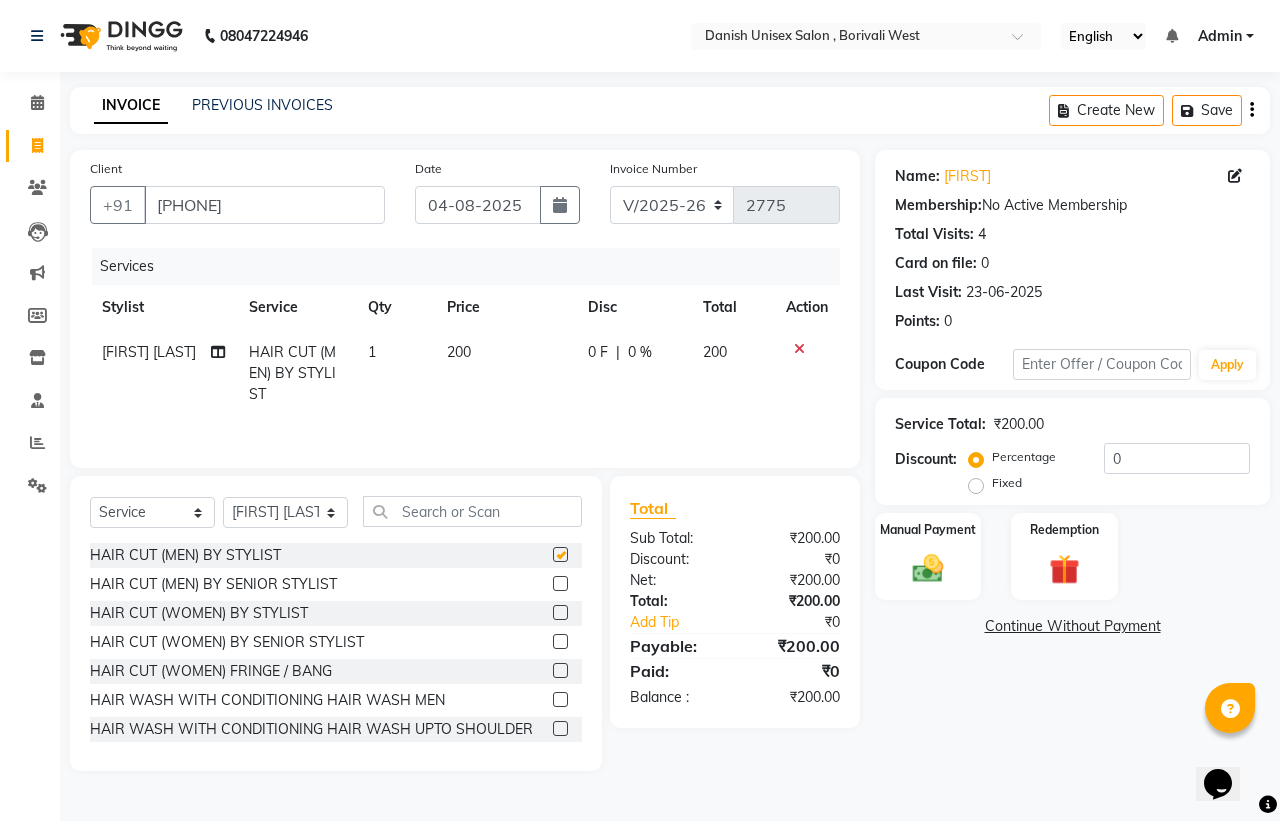 checkbox on "false" 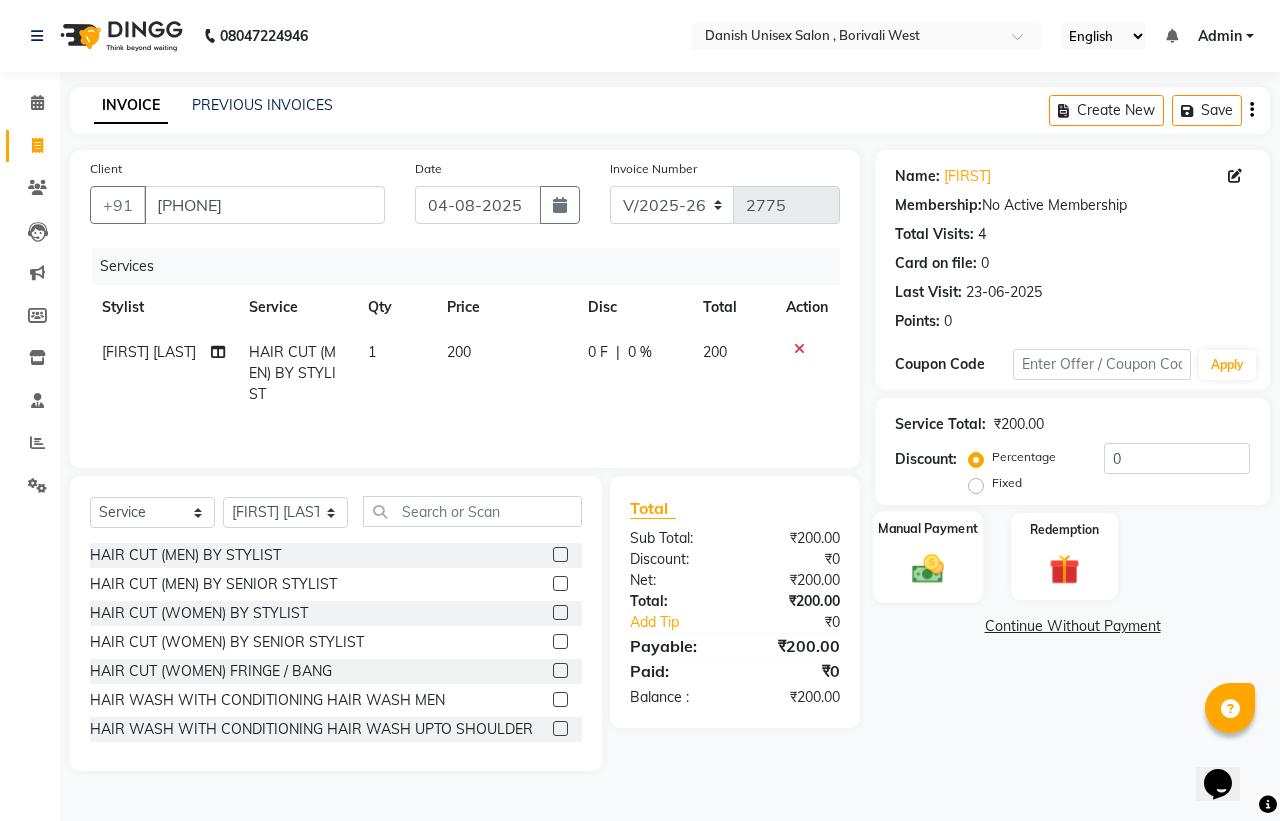 click on "Manual Payment" 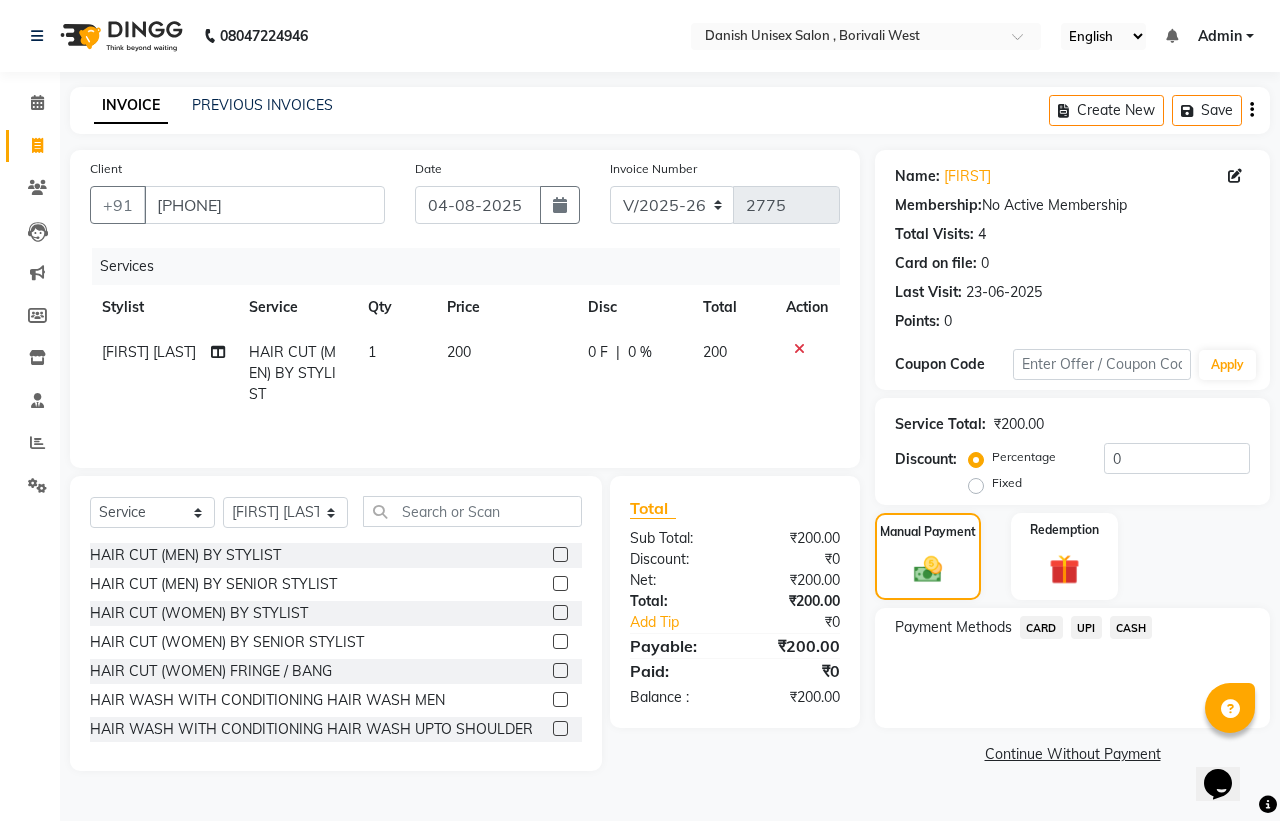 click on "CASH" 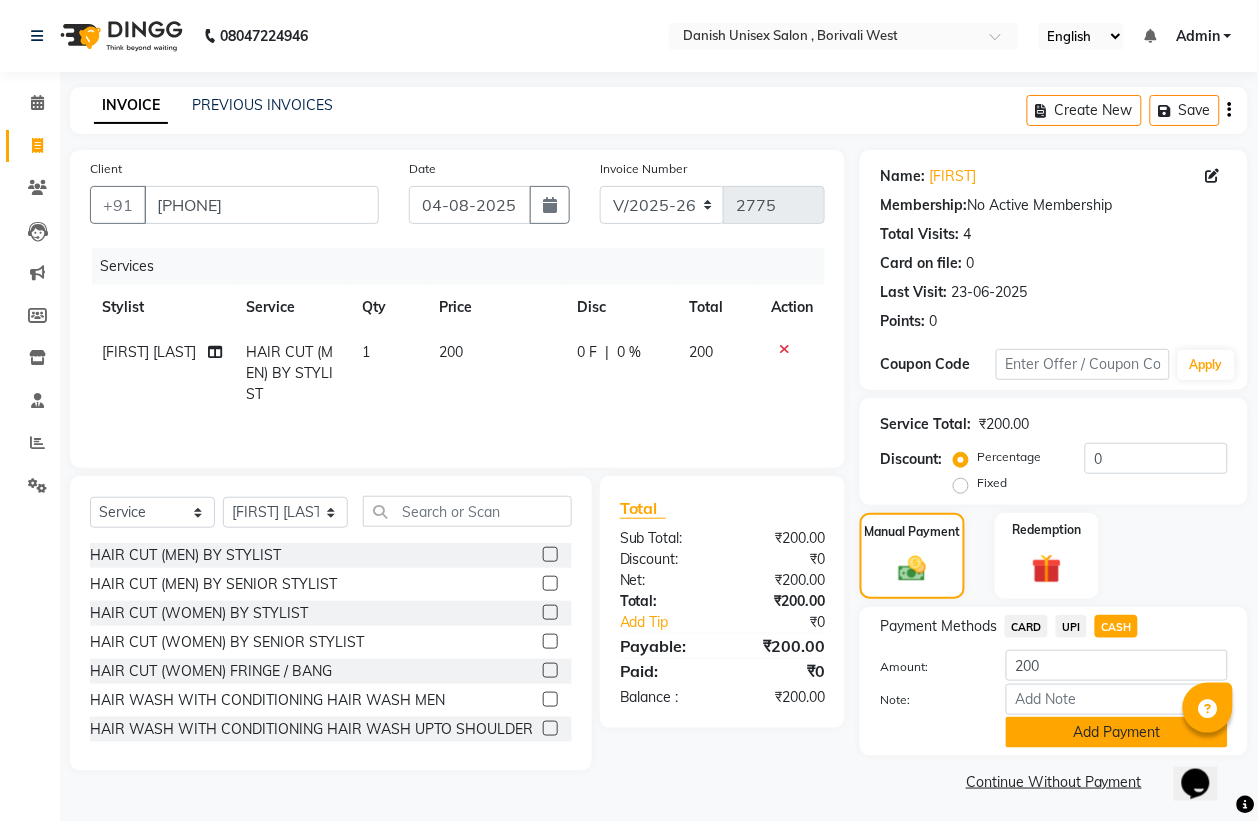 click on "Add Payment" 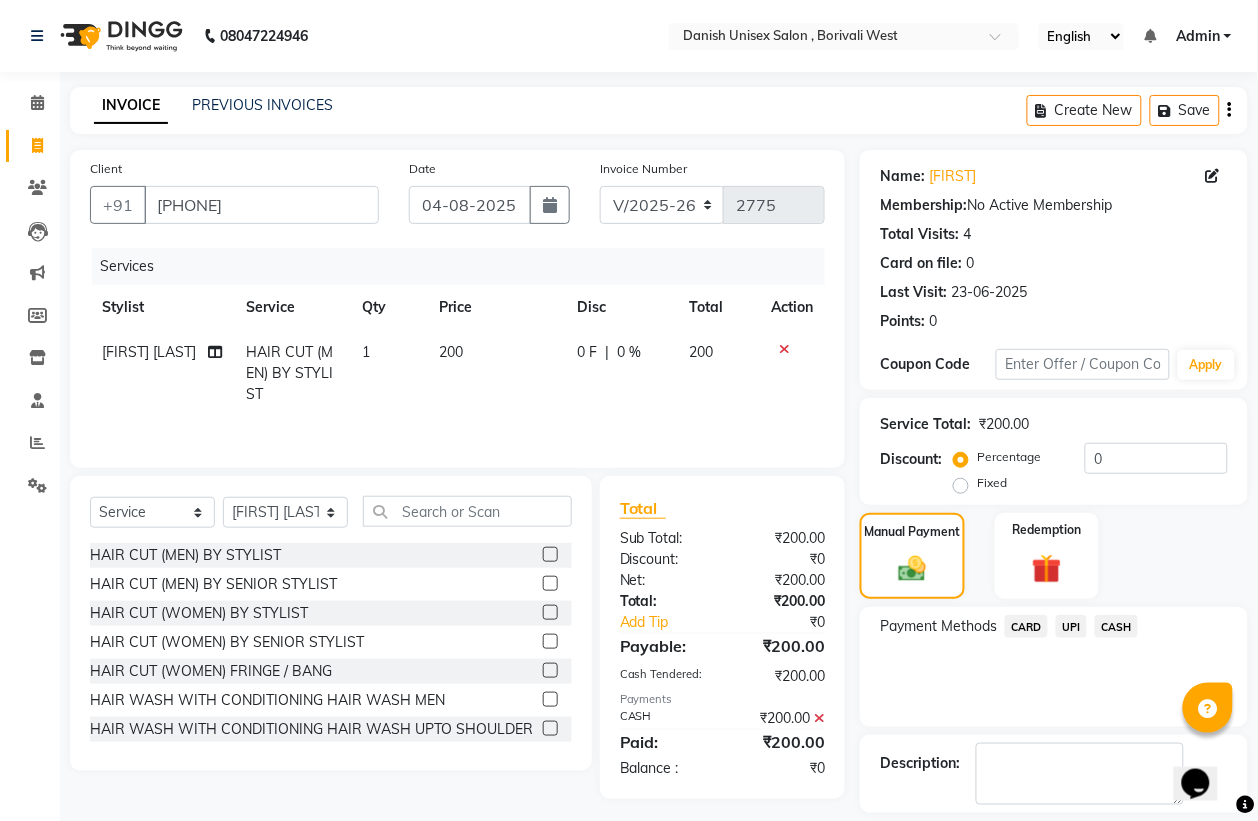 scroll, scrollTop: 91, scrollLeft: 0, axis: vertical 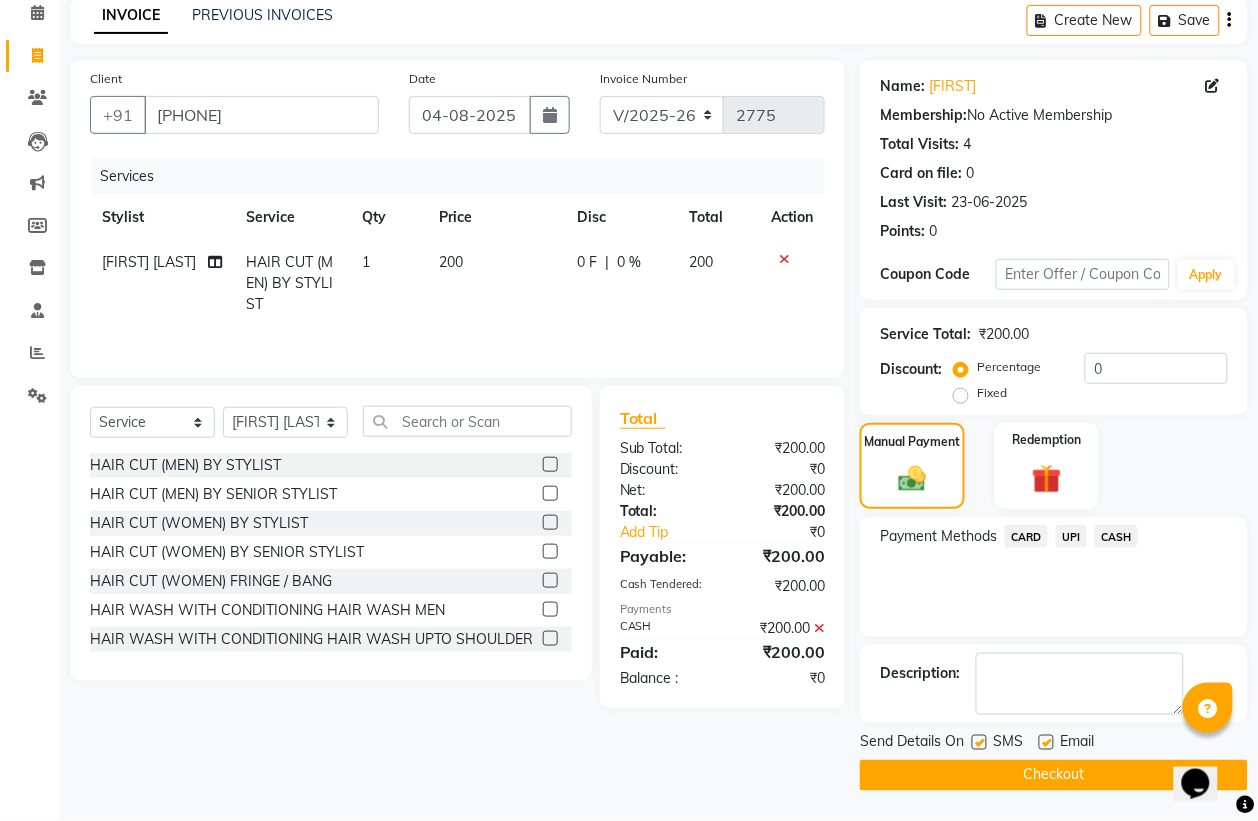 click on "Checkout" 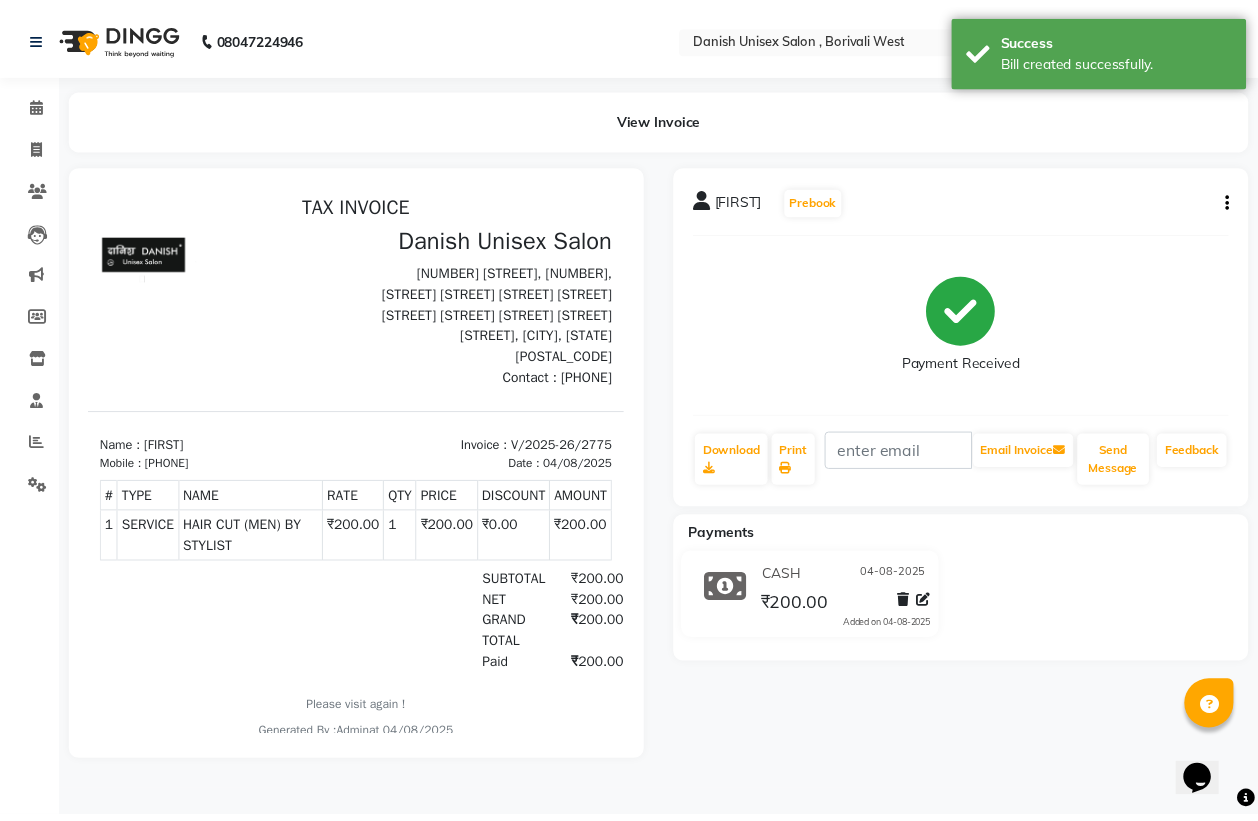 scroll, scrollTop: 0, scrollLeft: 0, axis: both 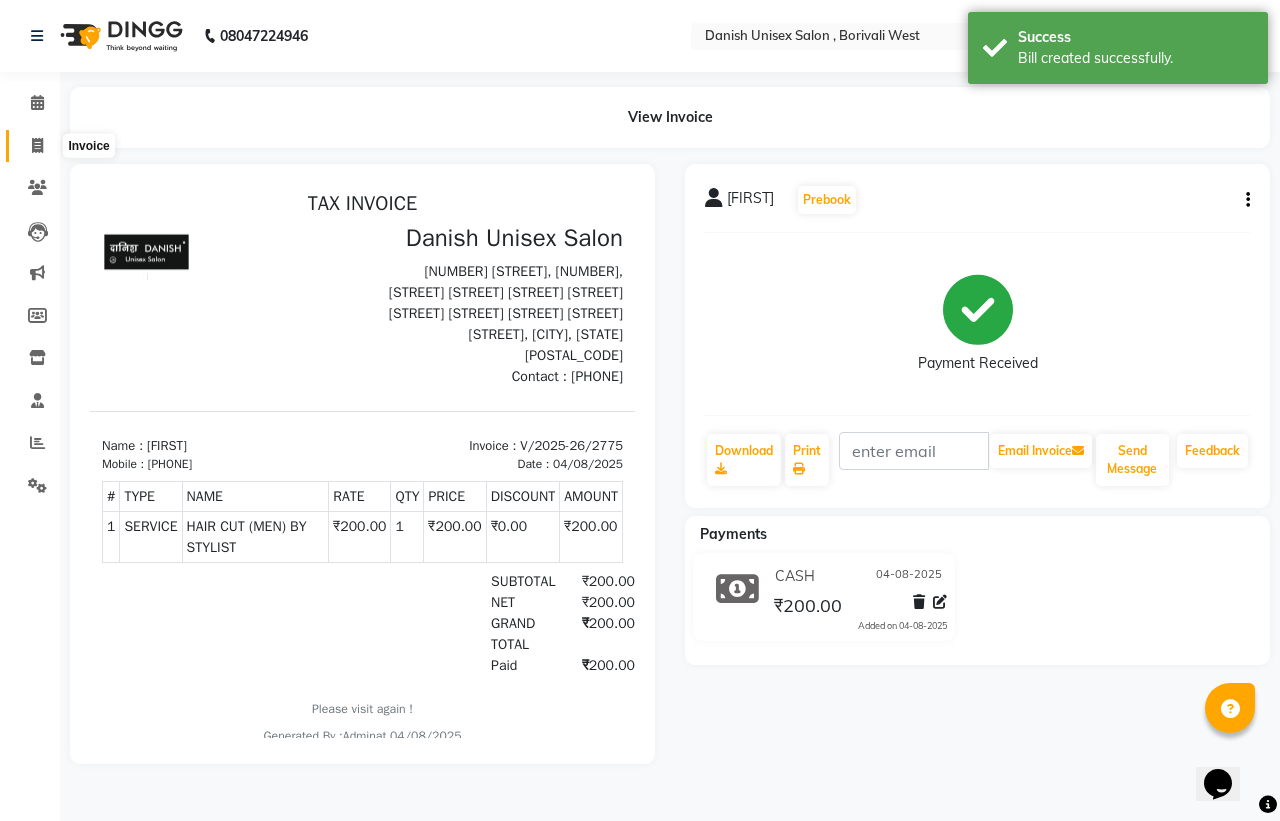 click 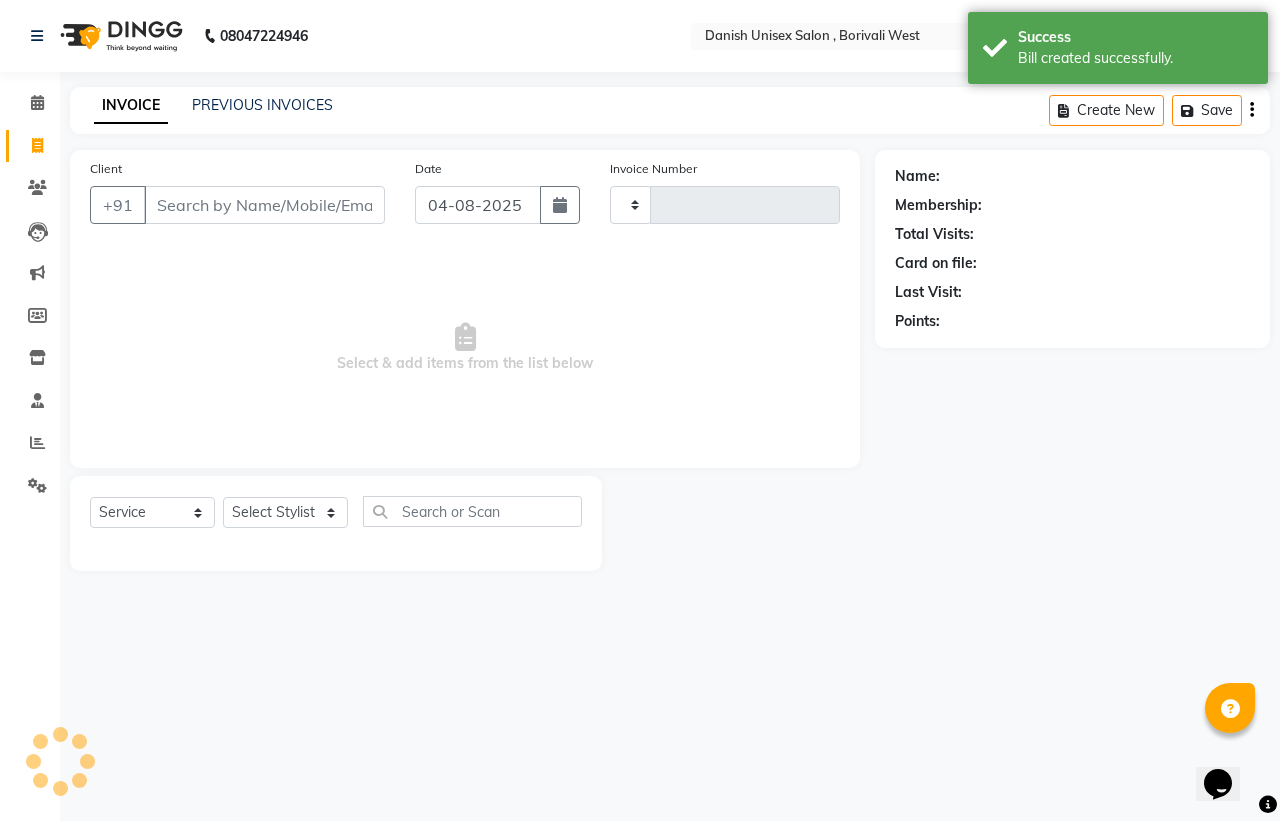 type on "2776" 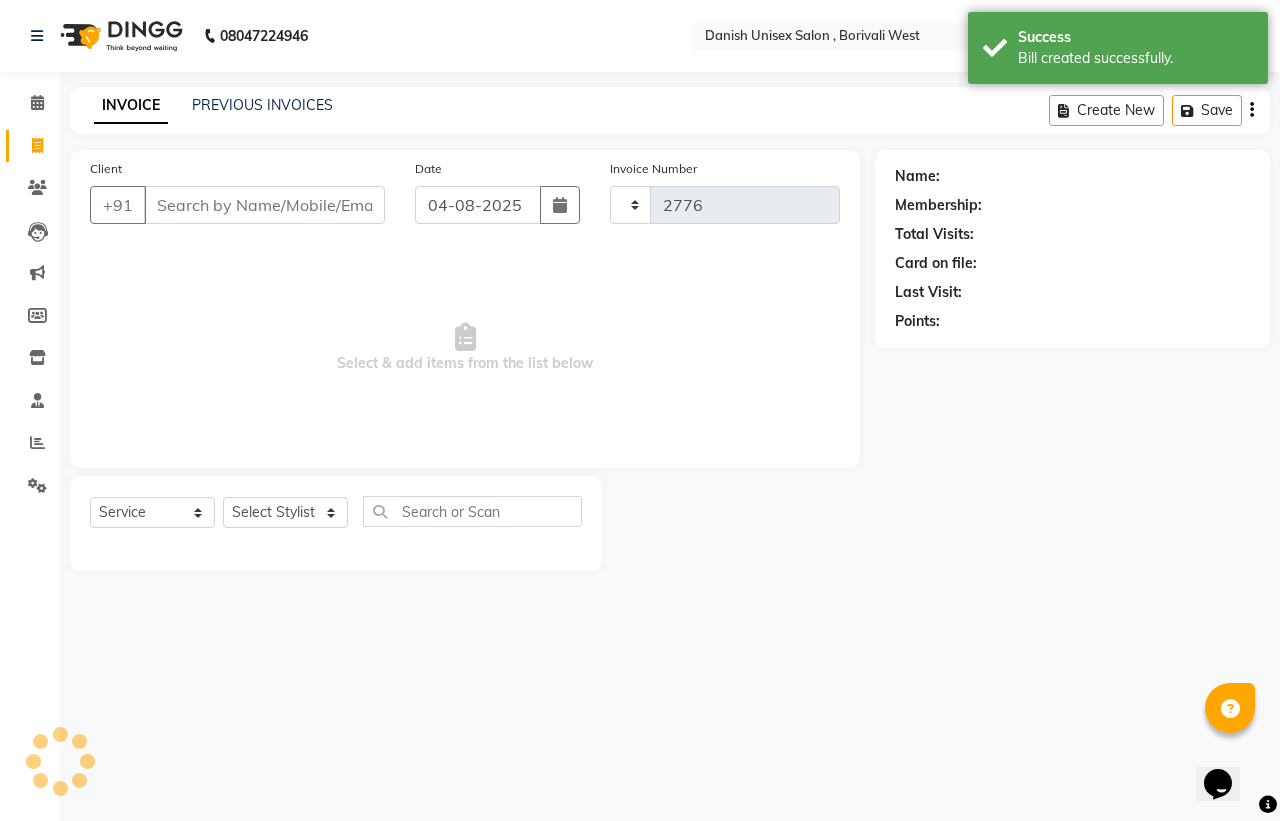 select on "6929" 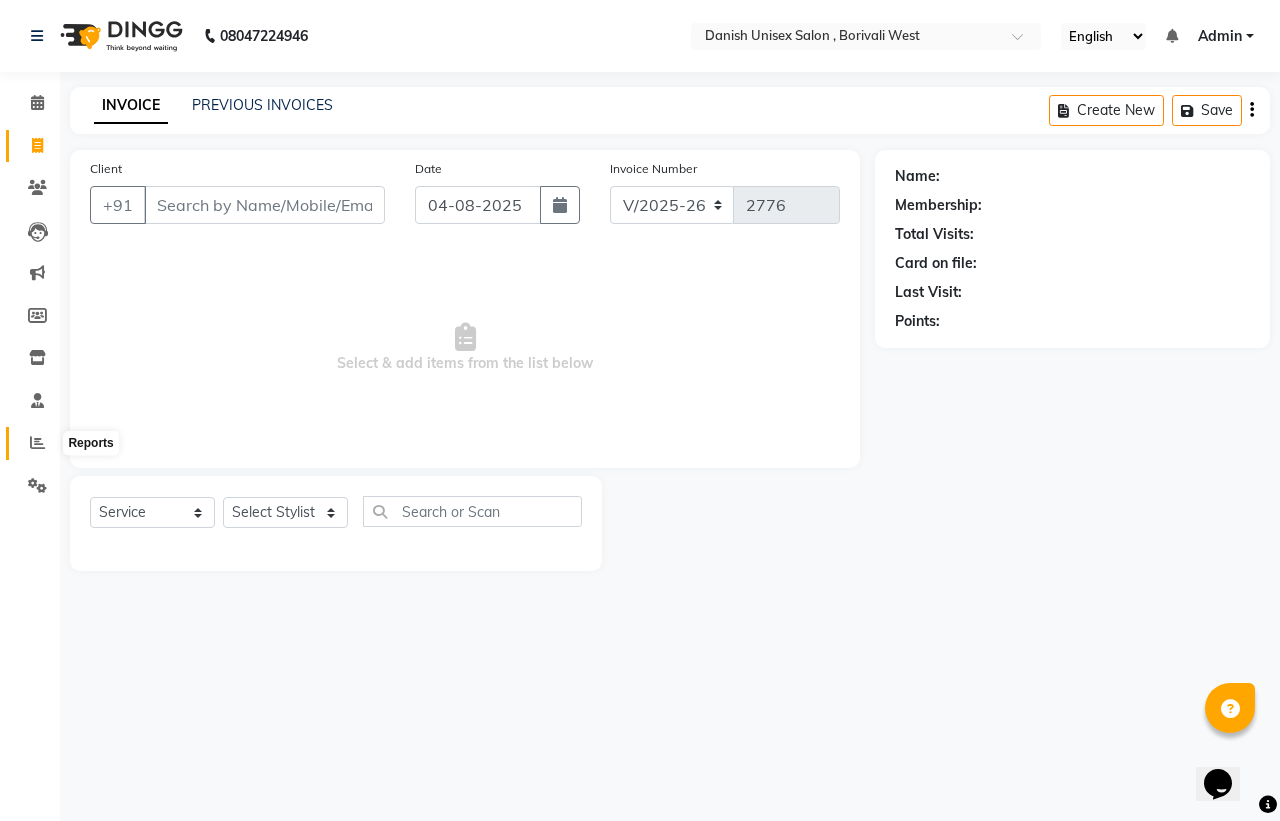 click 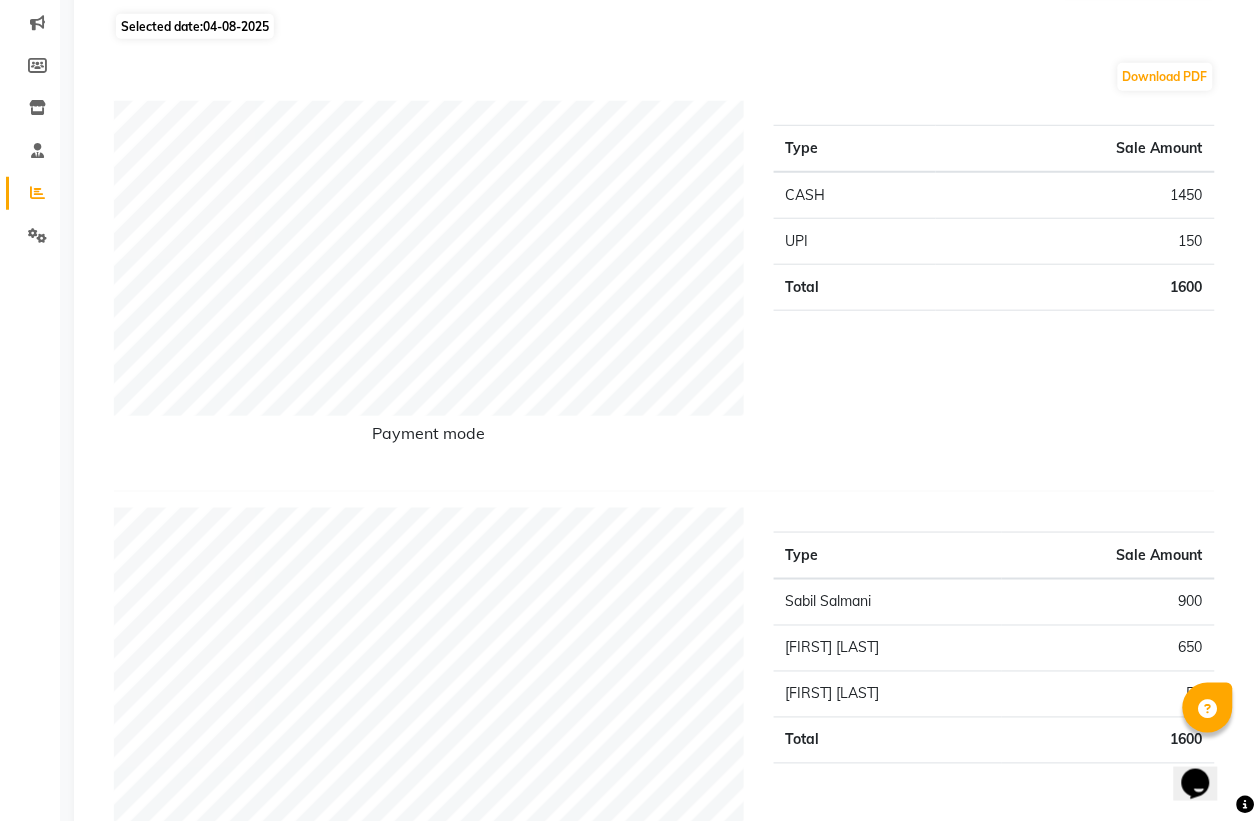 scroll, scrollTop: 0, scrollLeft: 0, axis: both 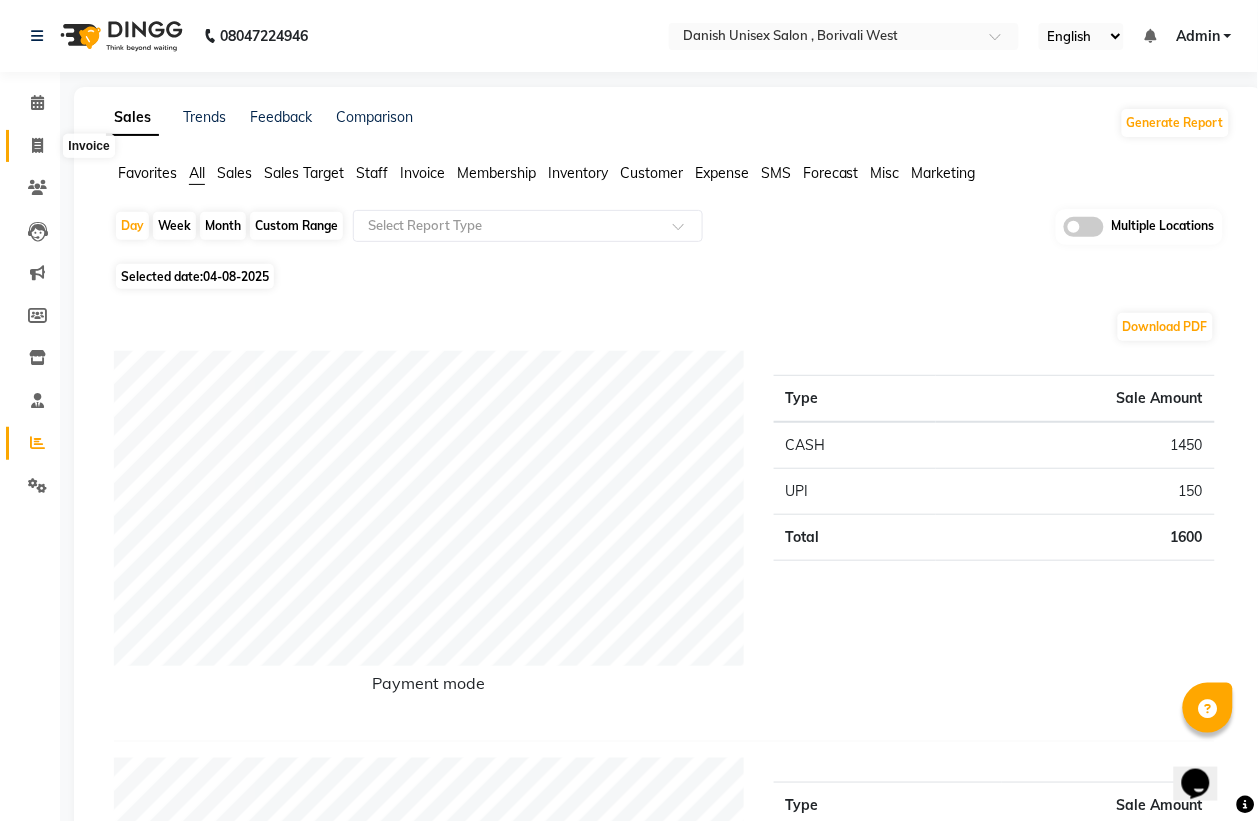 click 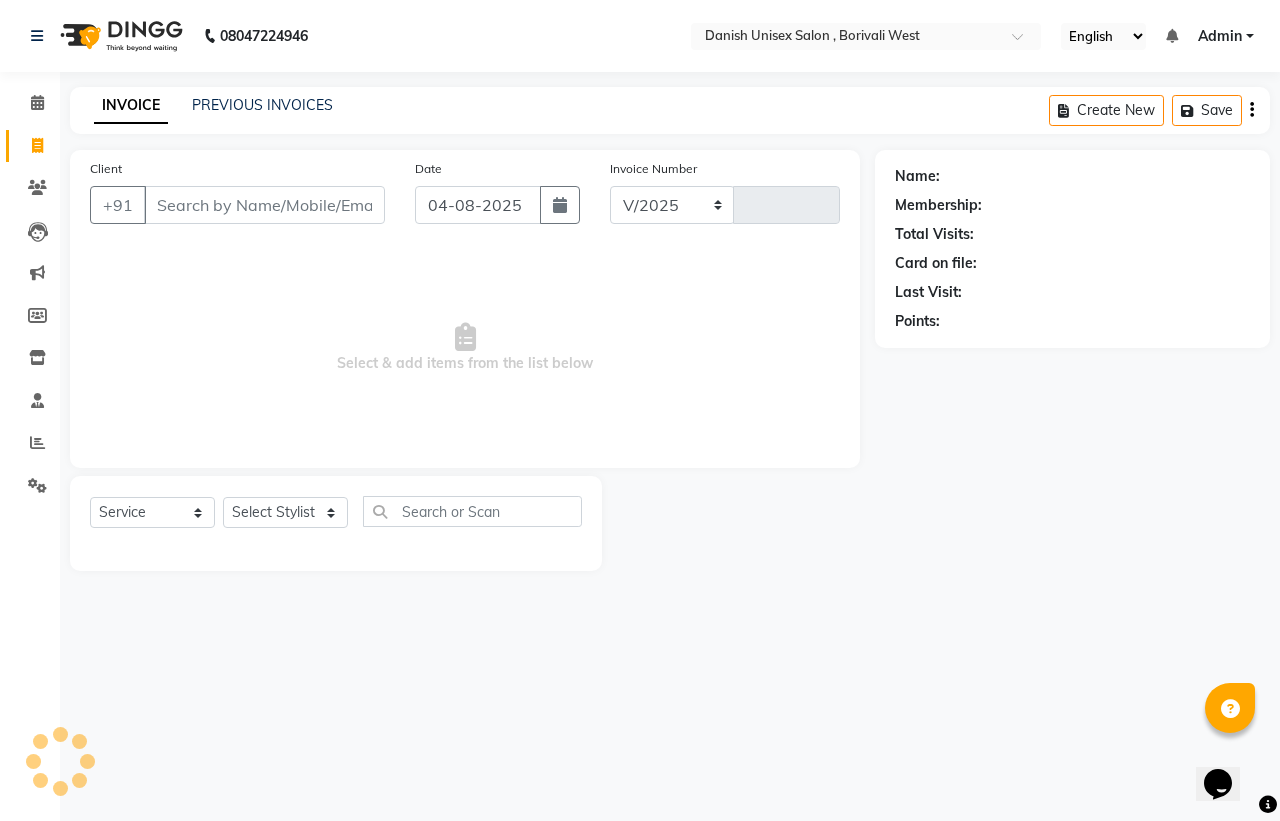 select on "6929" 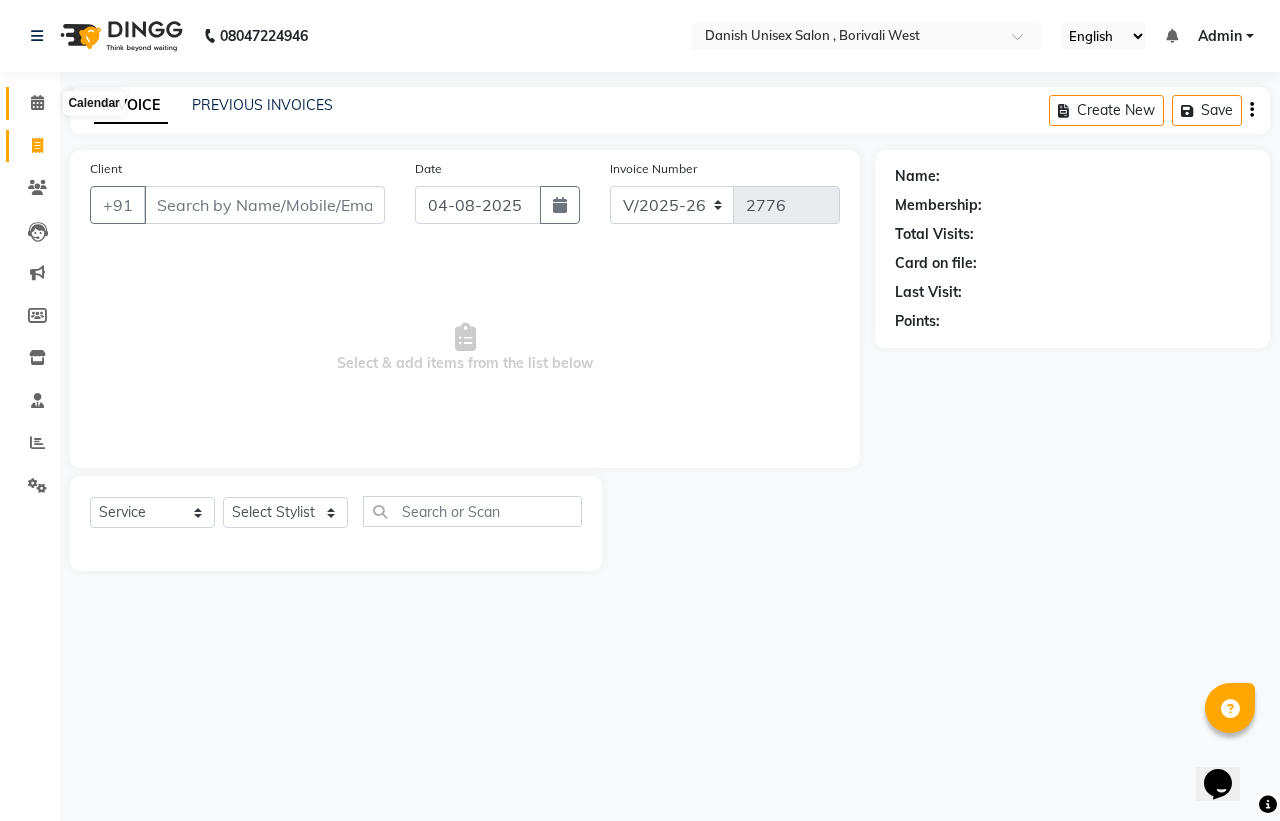 click 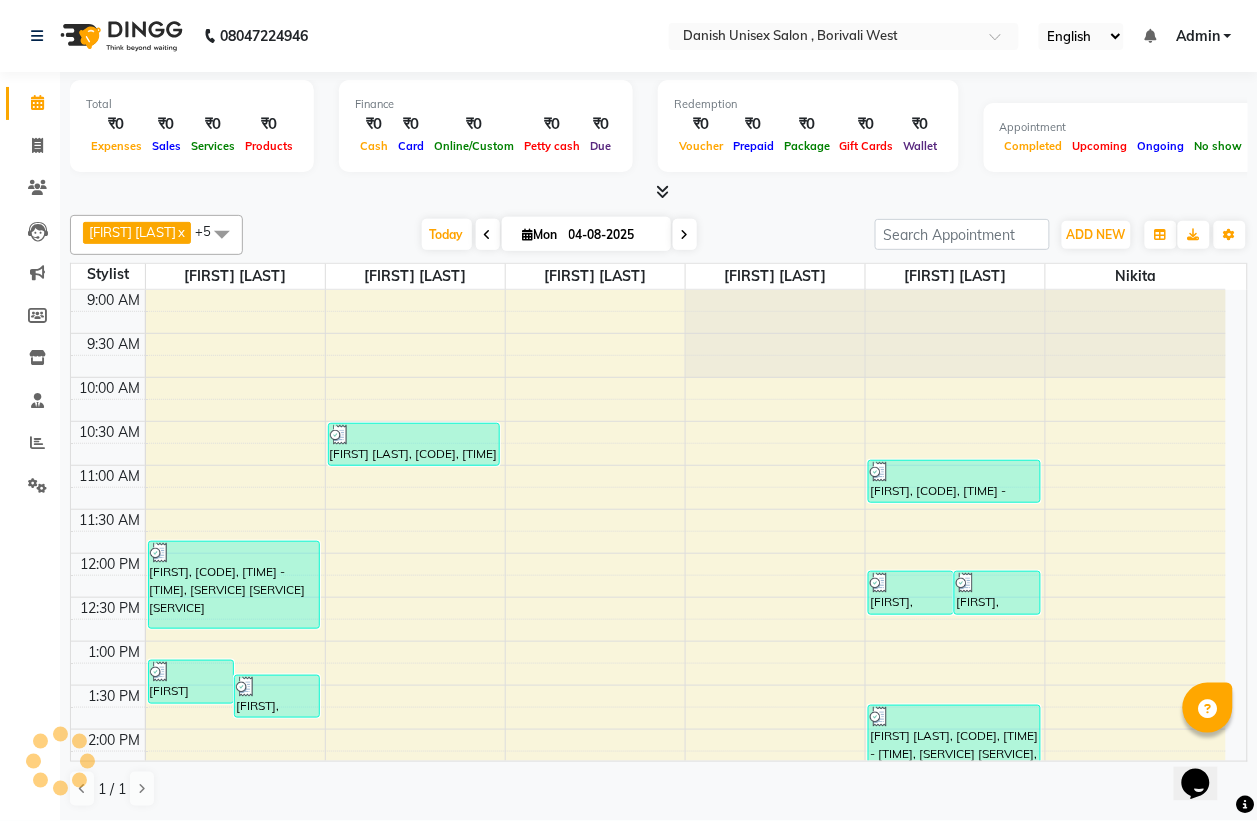 scroll, scrollTop: 0, scrollLeft: 0, axis: both 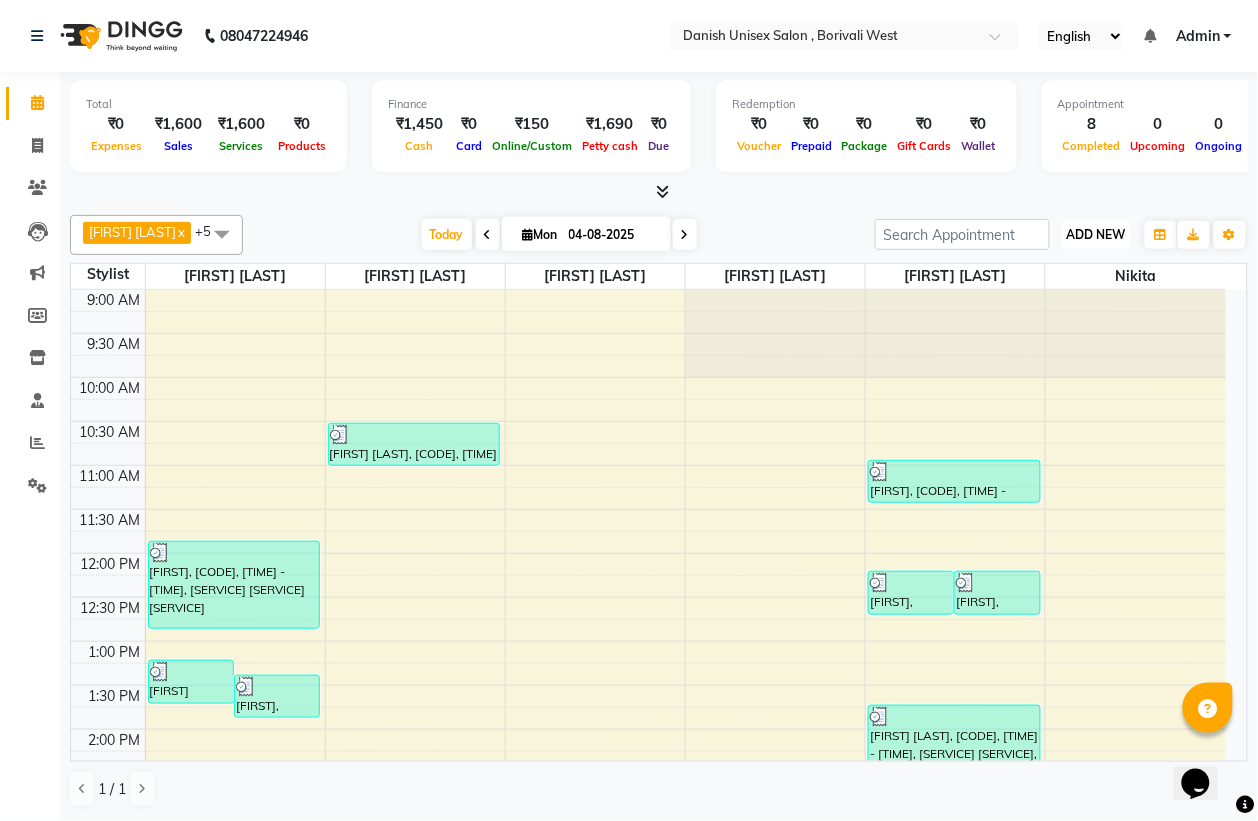 click on "ADD NEW Toggle Dropdown" at bounding box center (1096, 235) 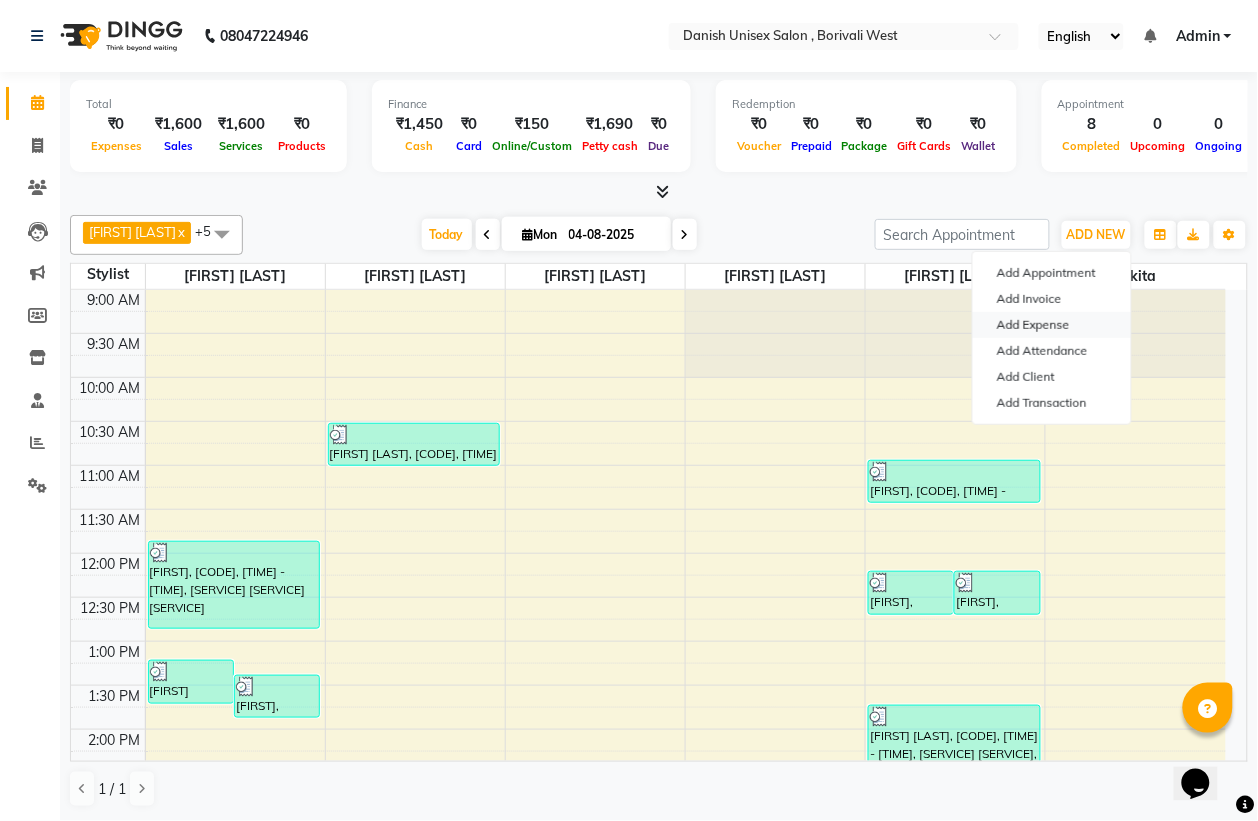click on "Add Expense" at bounding box center [1052, 325] 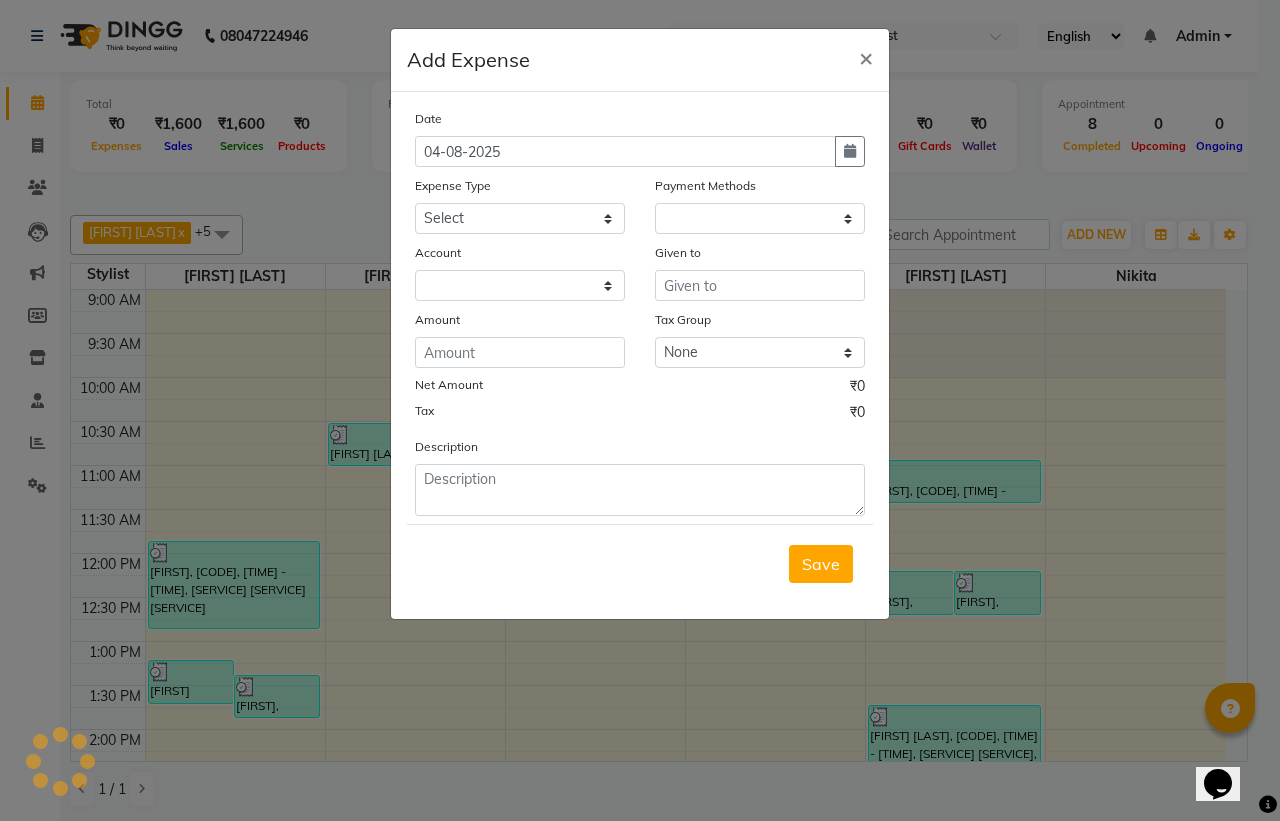 select on "1" 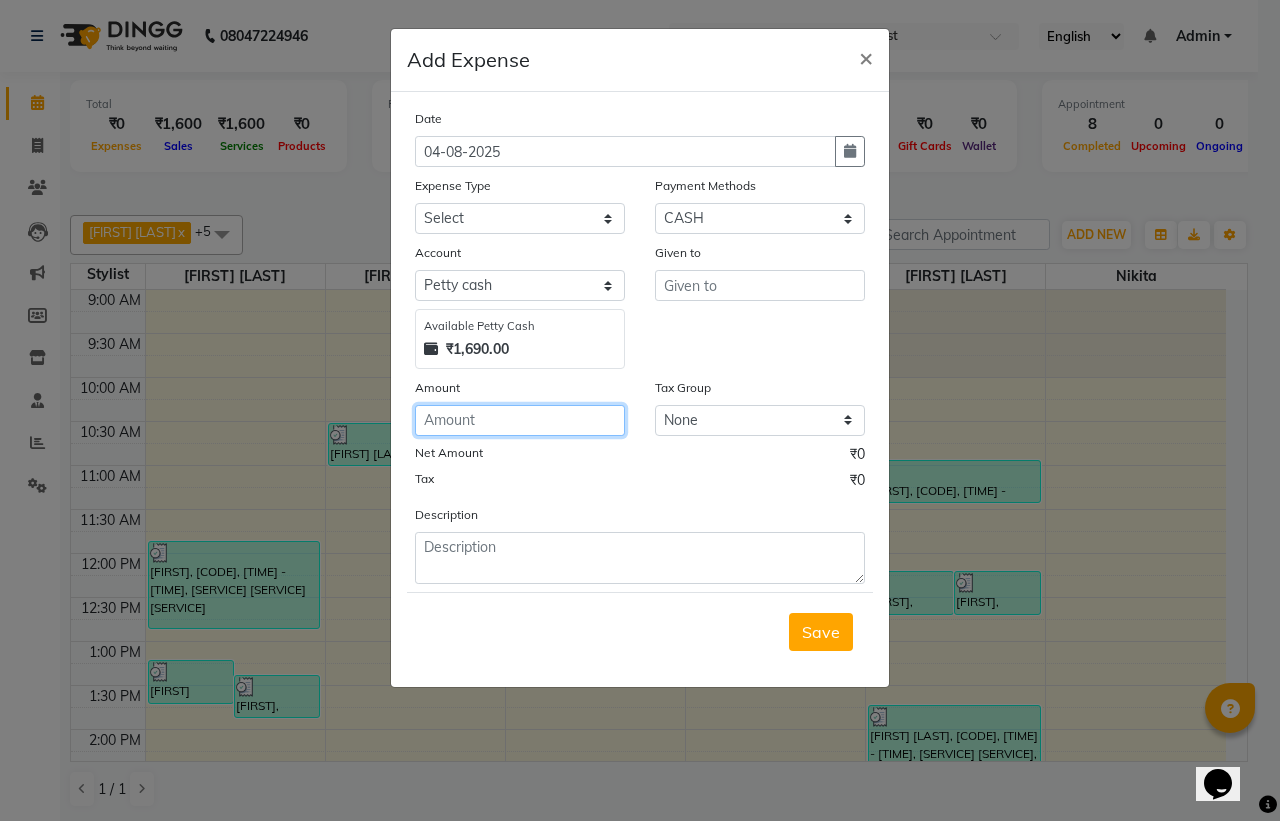 click 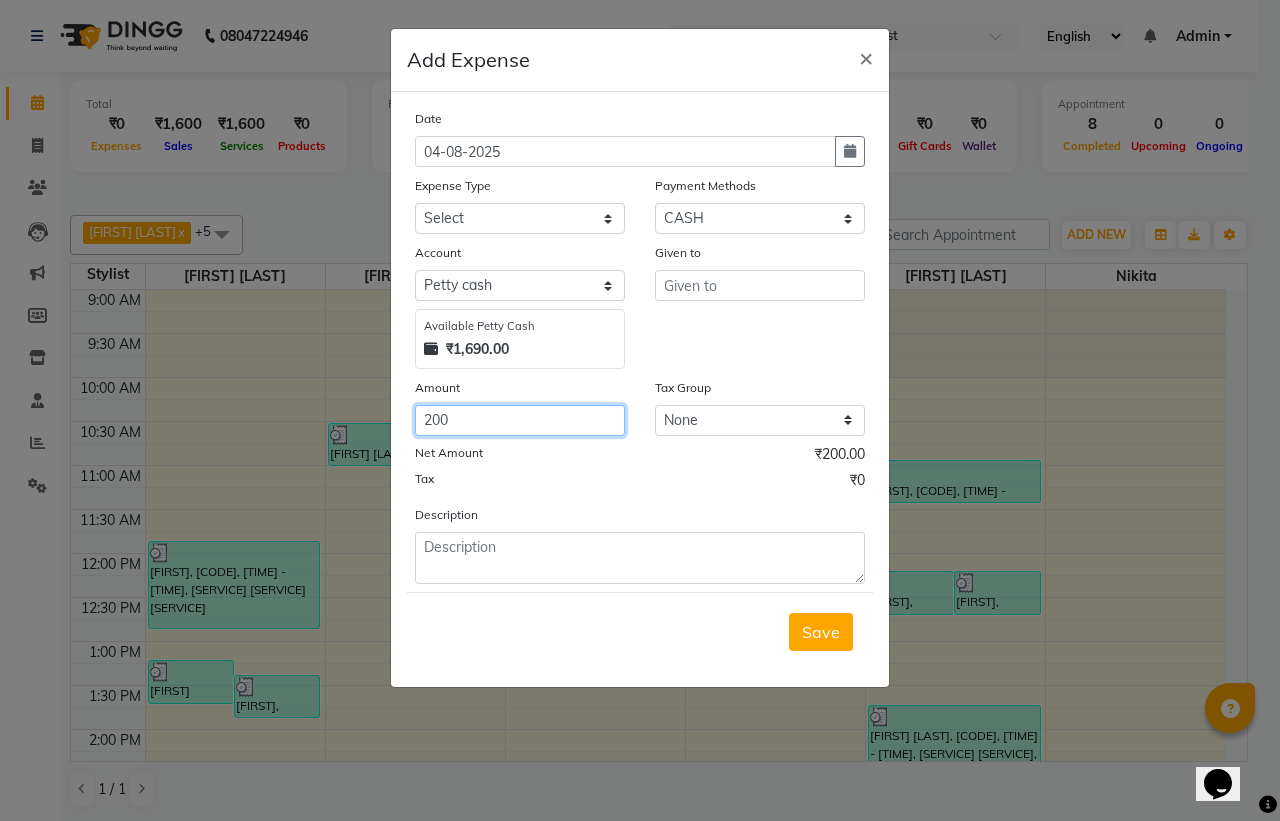type on "200" 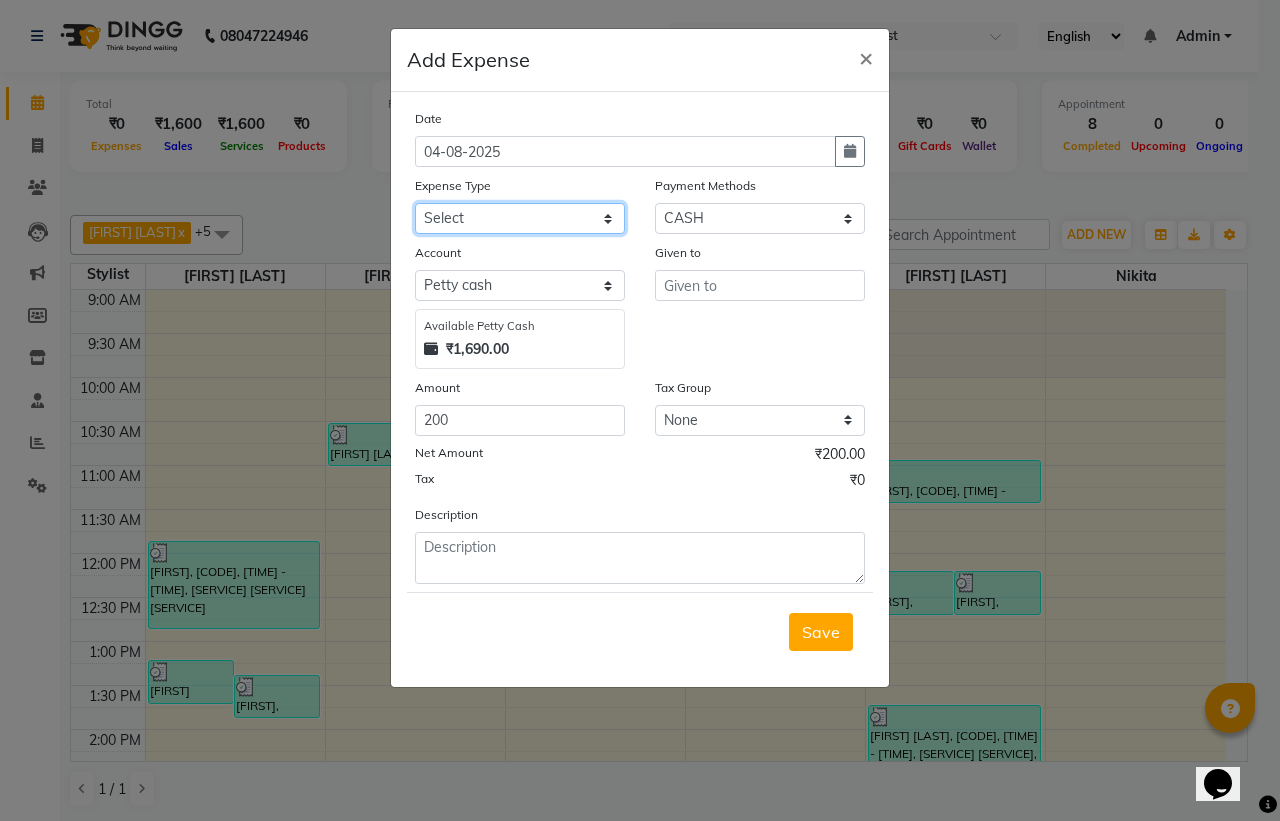 click on "Select Advance Salary Bank charges Car maintenance  Cash transfer to bank Cash transfer to hub Client Snacks Clinical charges Equipment Fuel Govt fee Incentive Insurance International purchase Loan Repayment Maintenance Marketing Miscellaneous MRA Other Pantry Product Rent Salary Staff Snacks Tax Tea & Refreshment Utilities" 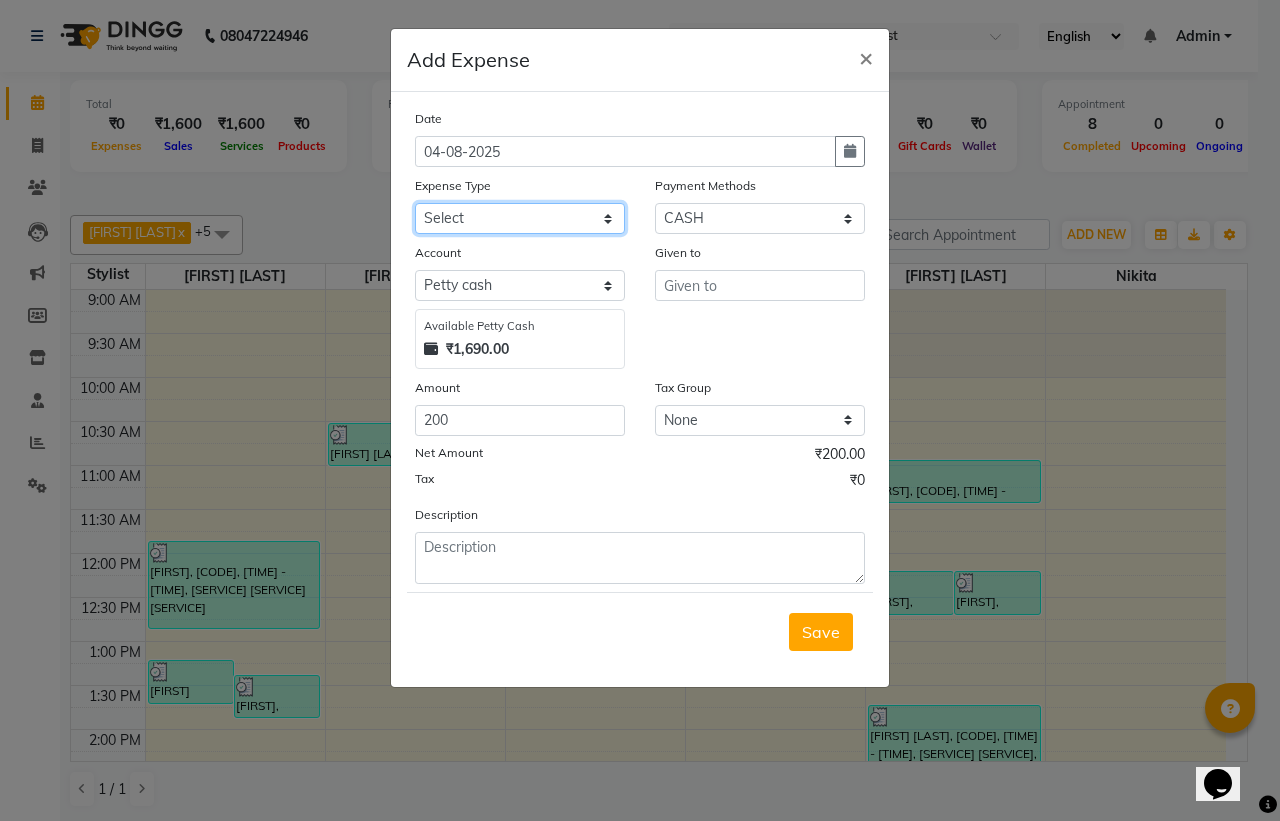 select on "16" 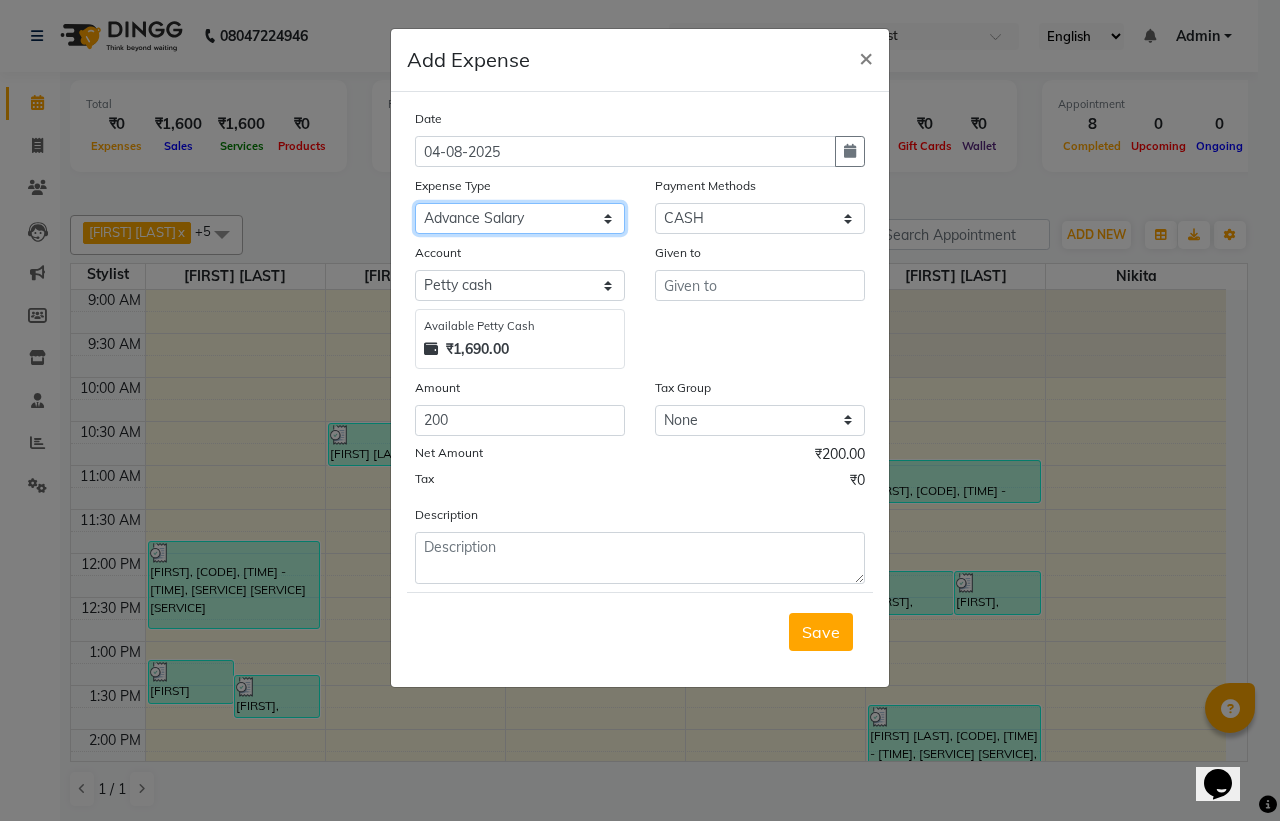 click on "Select Advance Salary Bank charges Car maintenance  Cash transfer to bank Cash transfer to hub Client Snacks Clinical charges Equipment Fuel Govt fee Incentive Insurance International purchase Loan Repayment Maintenance Marketing Miscellaneous MRA Other Pantry Product Rent Salary Staff Snacks Tax Tea & Refreshment Utilities" 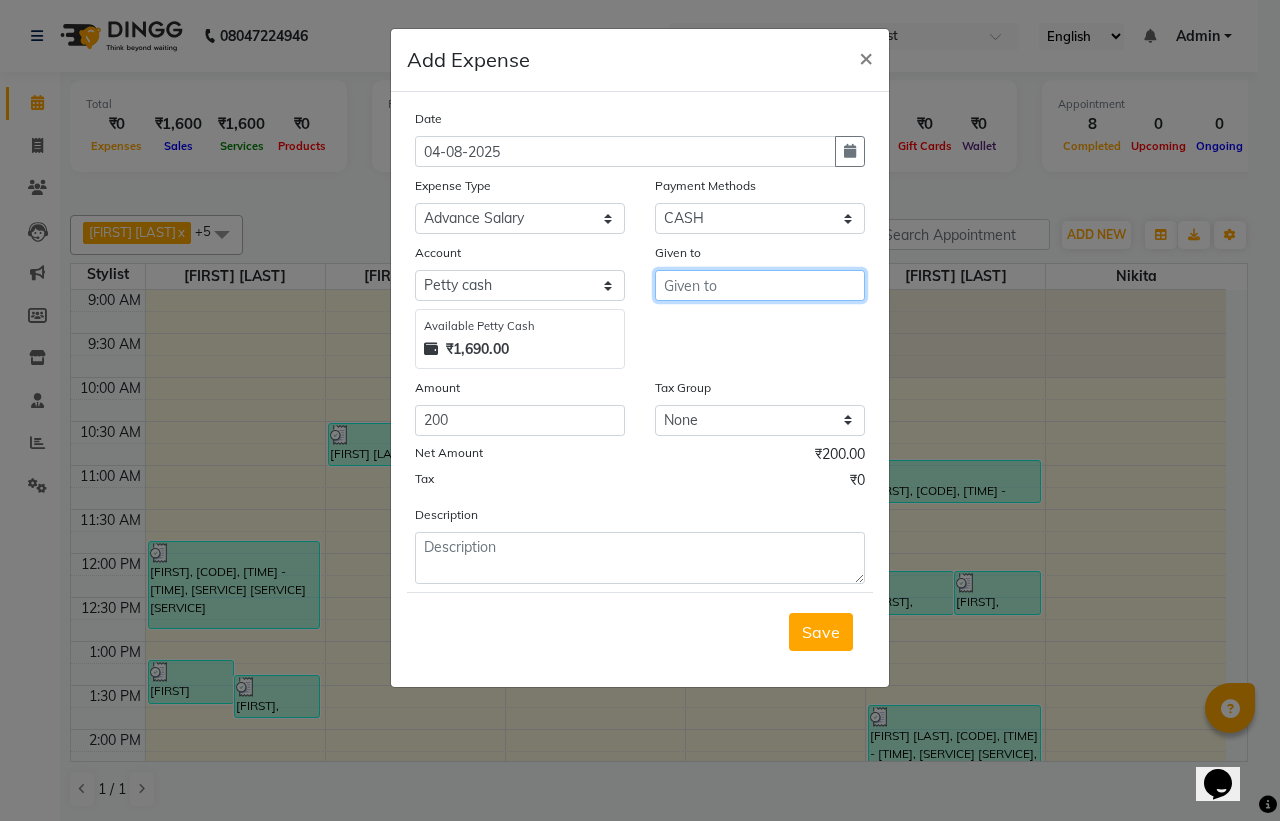 click at bounding box center [760, 285] 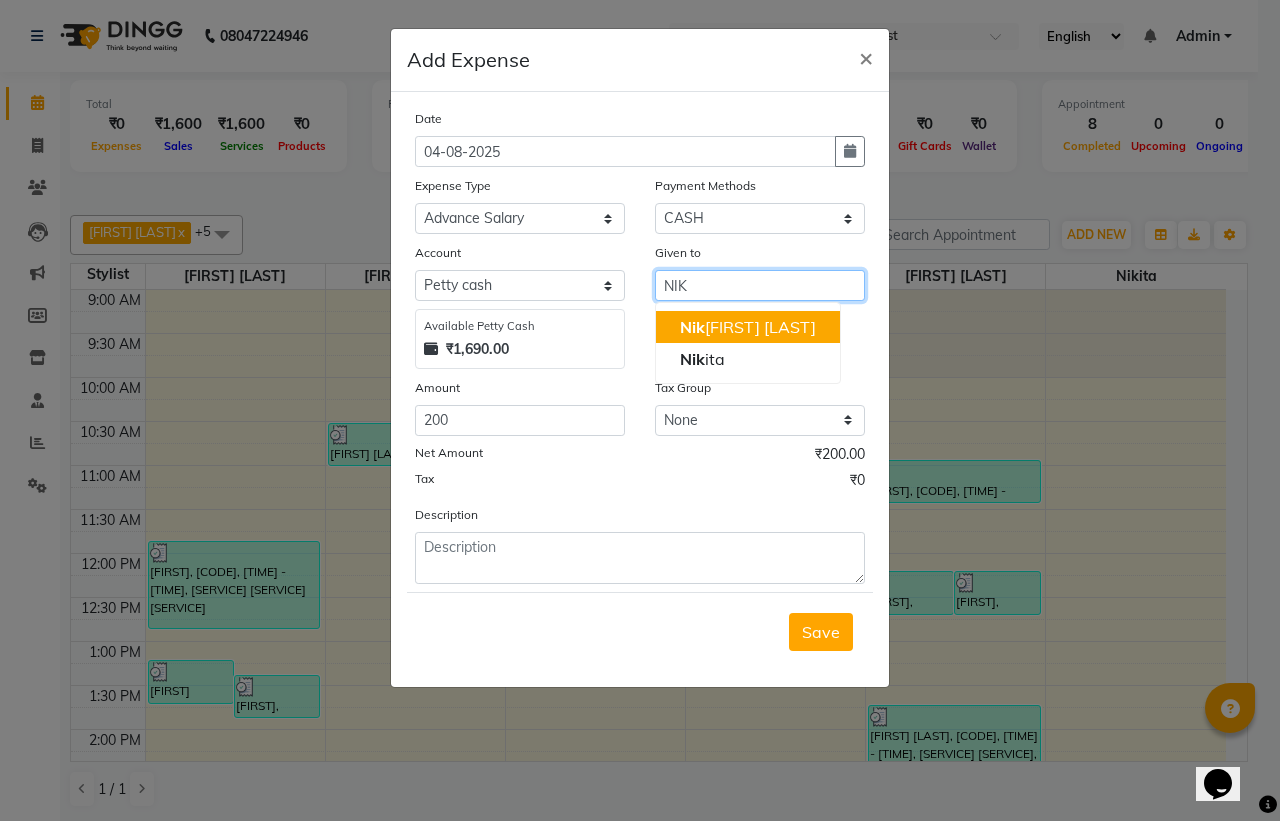 click on "[FIRST] [LAST]" at bounding box center (748, 327) 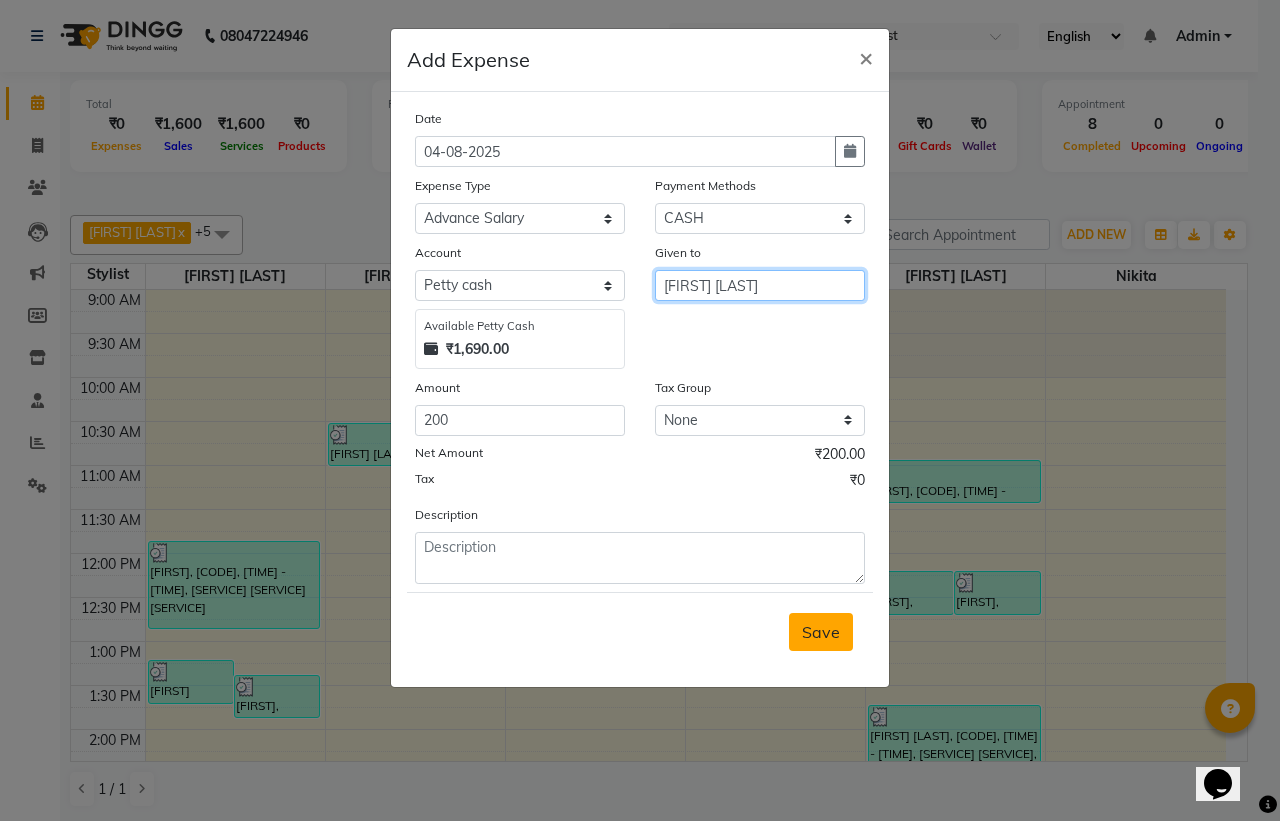 type on "[FIRST] [LAST]" 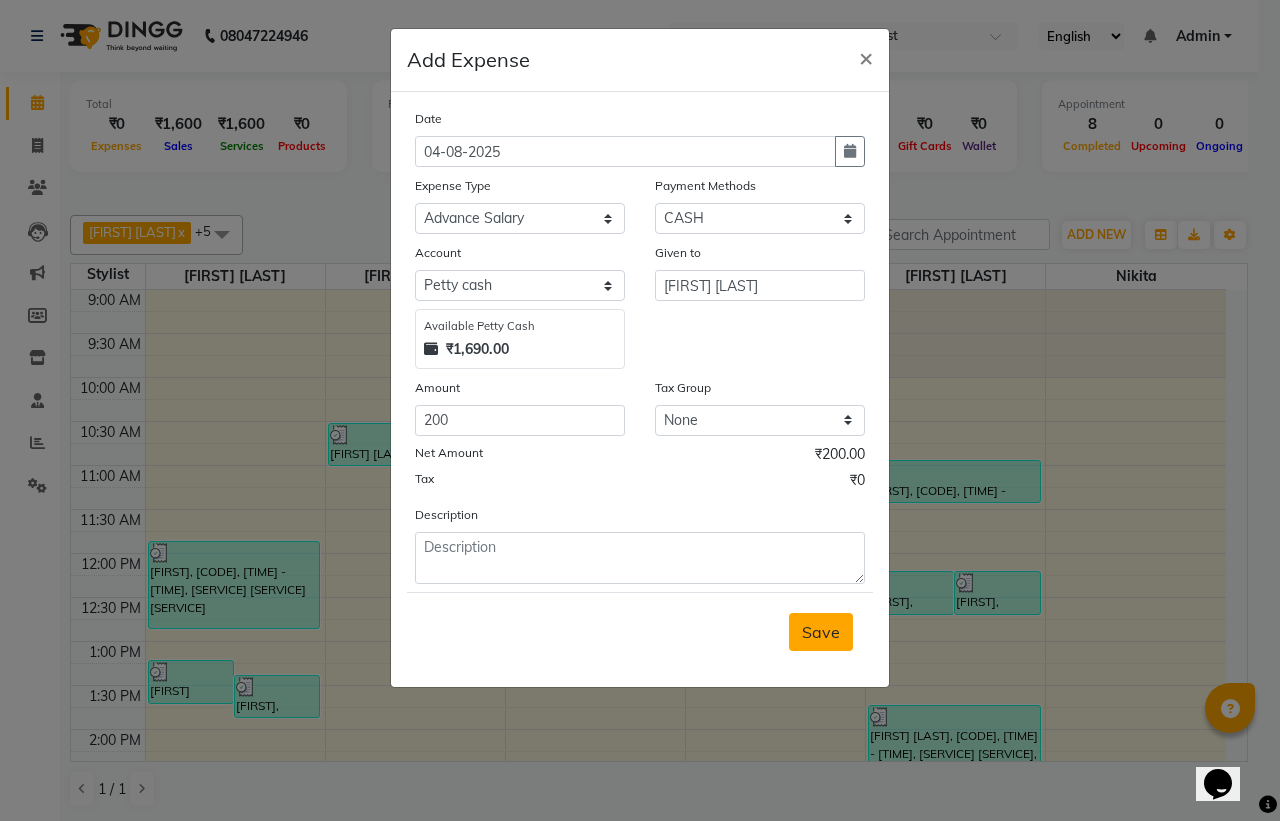 click on "Save" at bounding box center [821, 632] 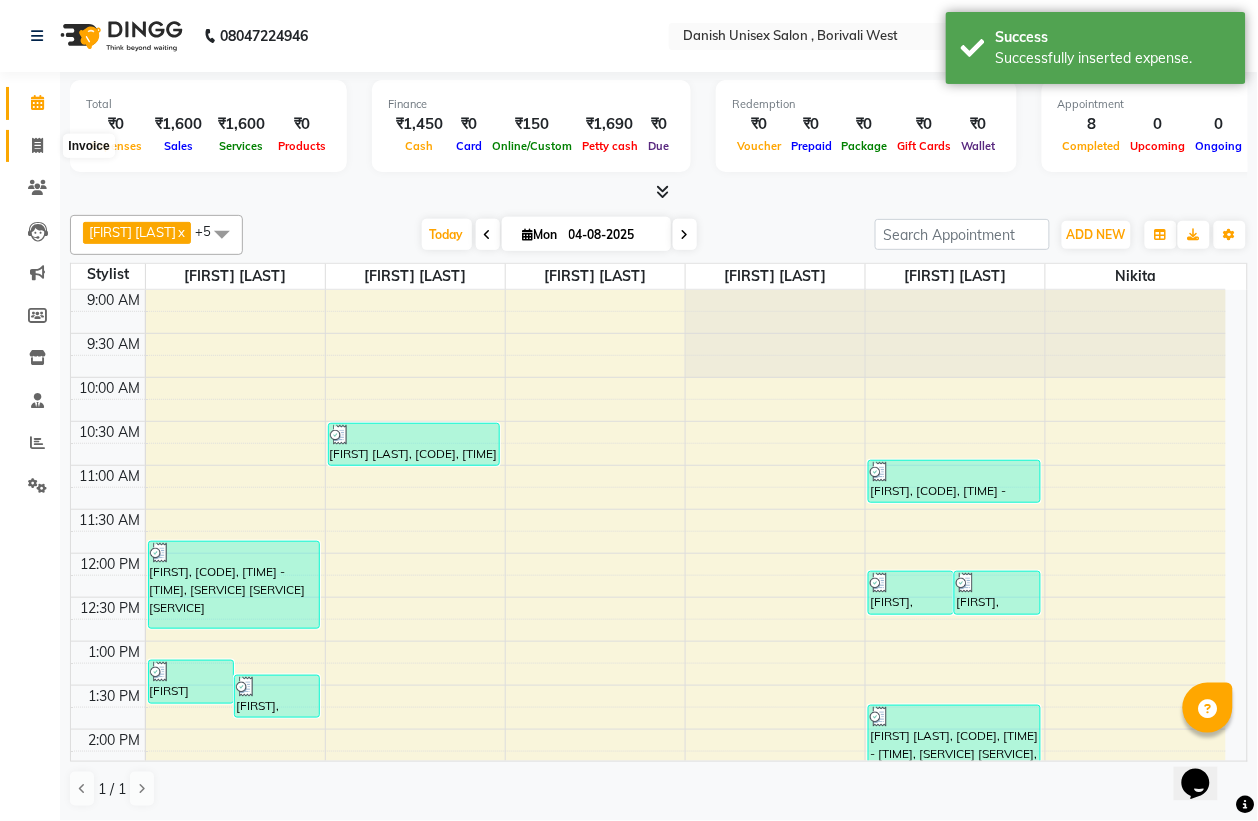 click 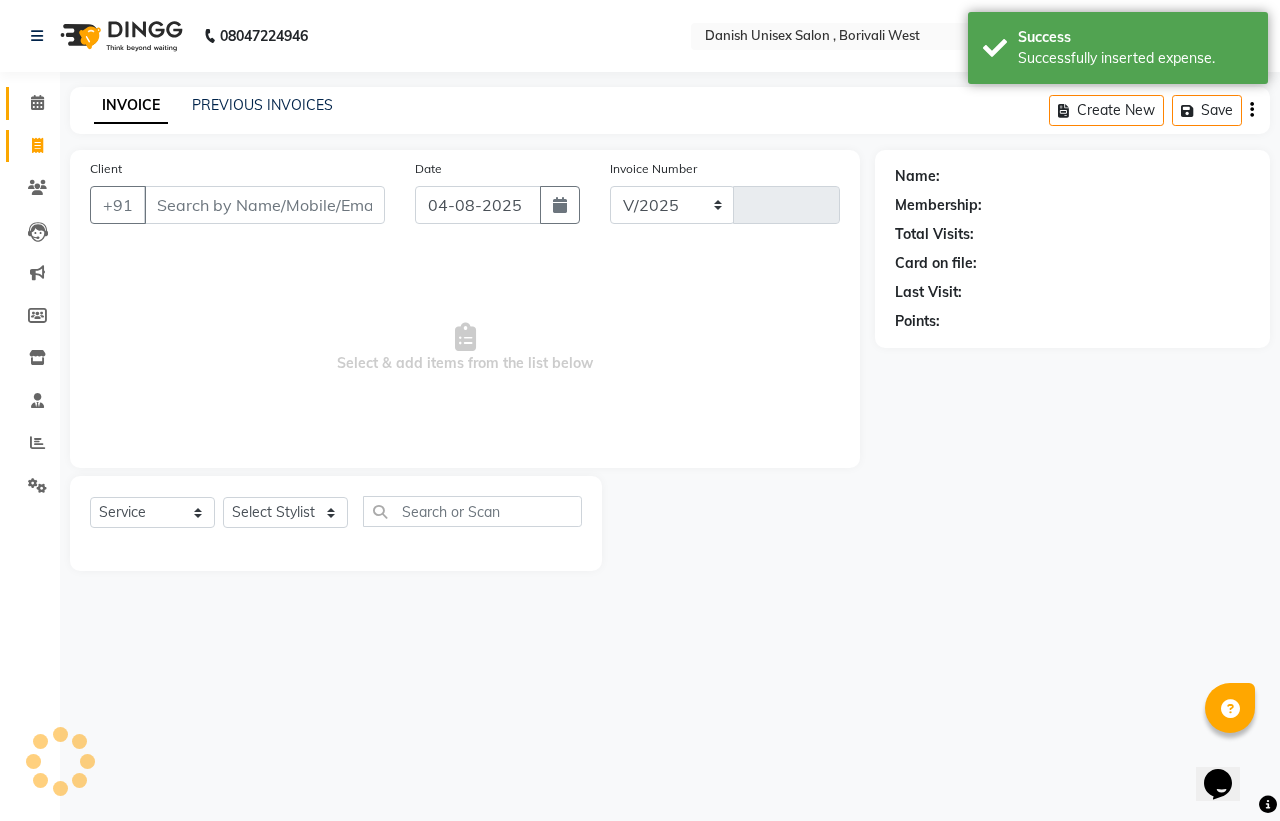 select on "6929" 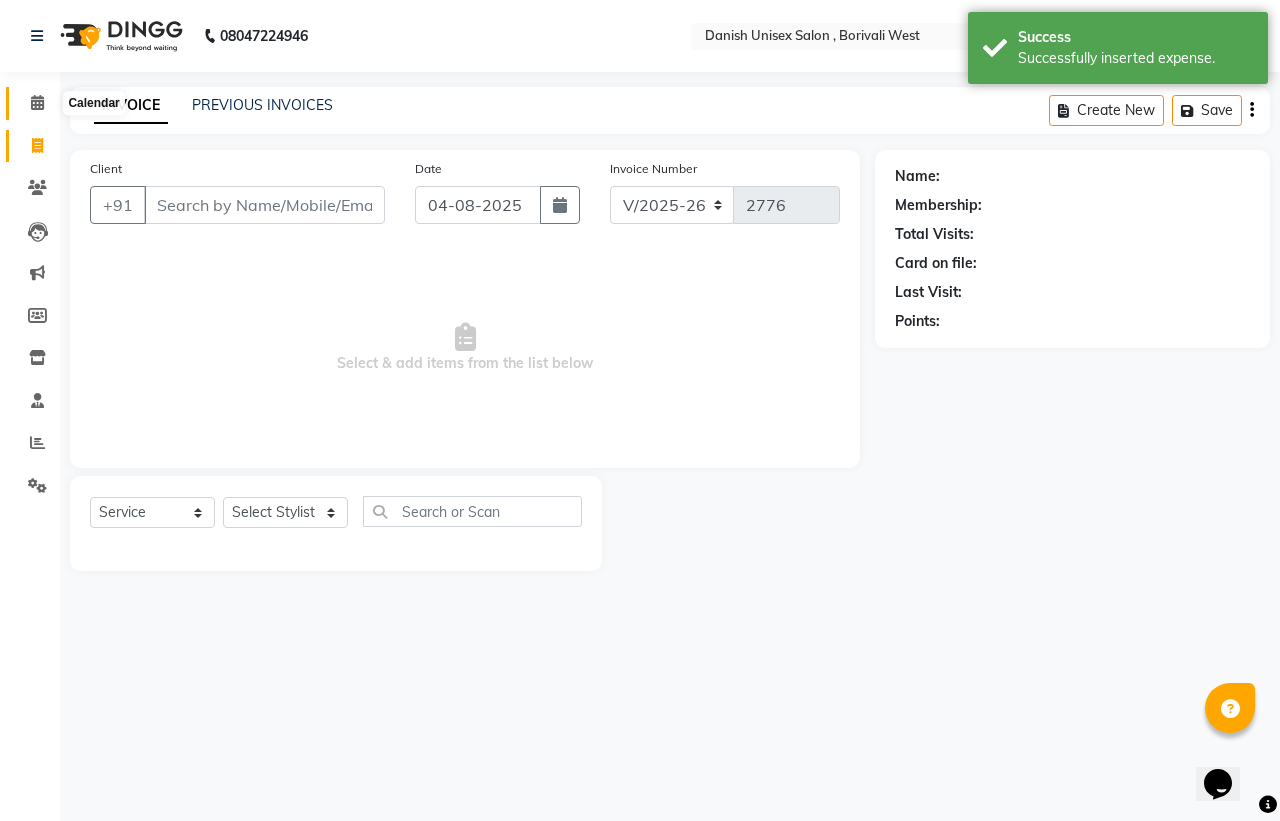 click 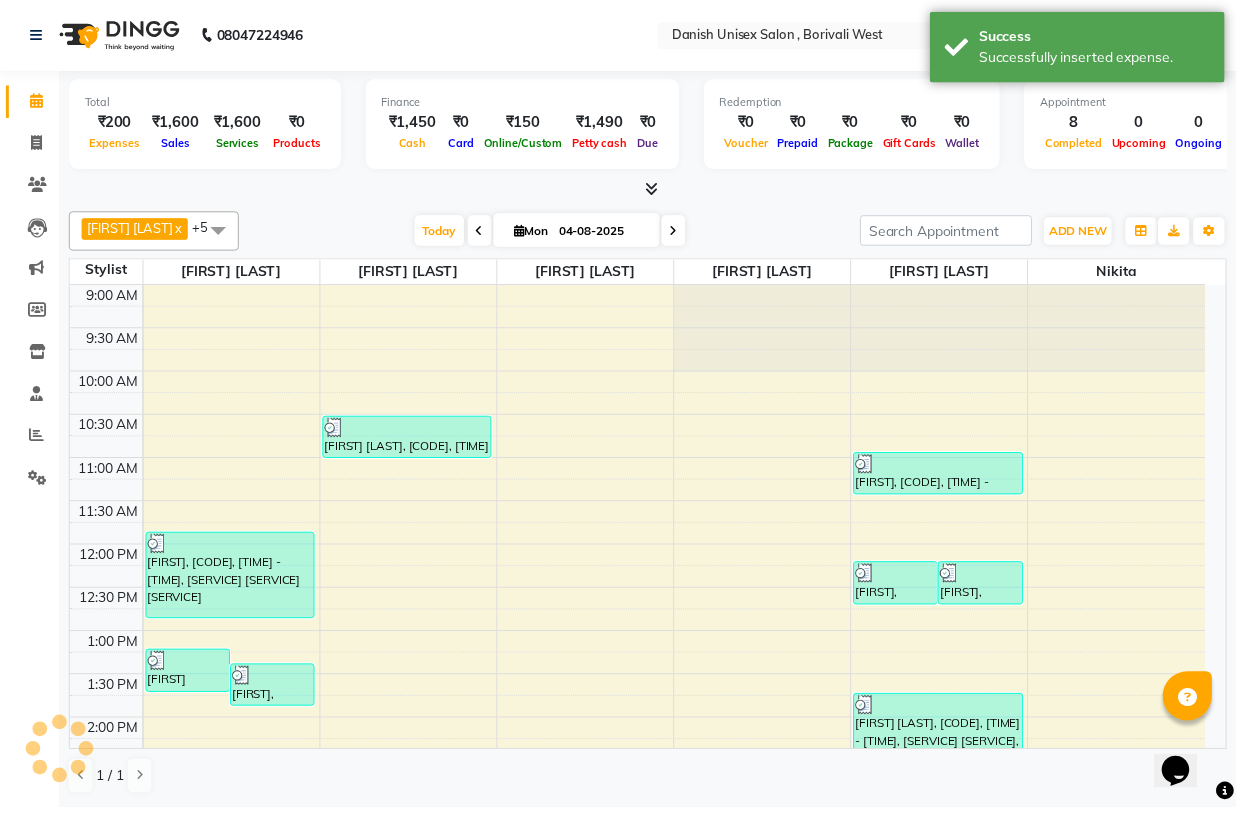 scroll, scrollTop: 0, scrollLeft: 0, axis: both 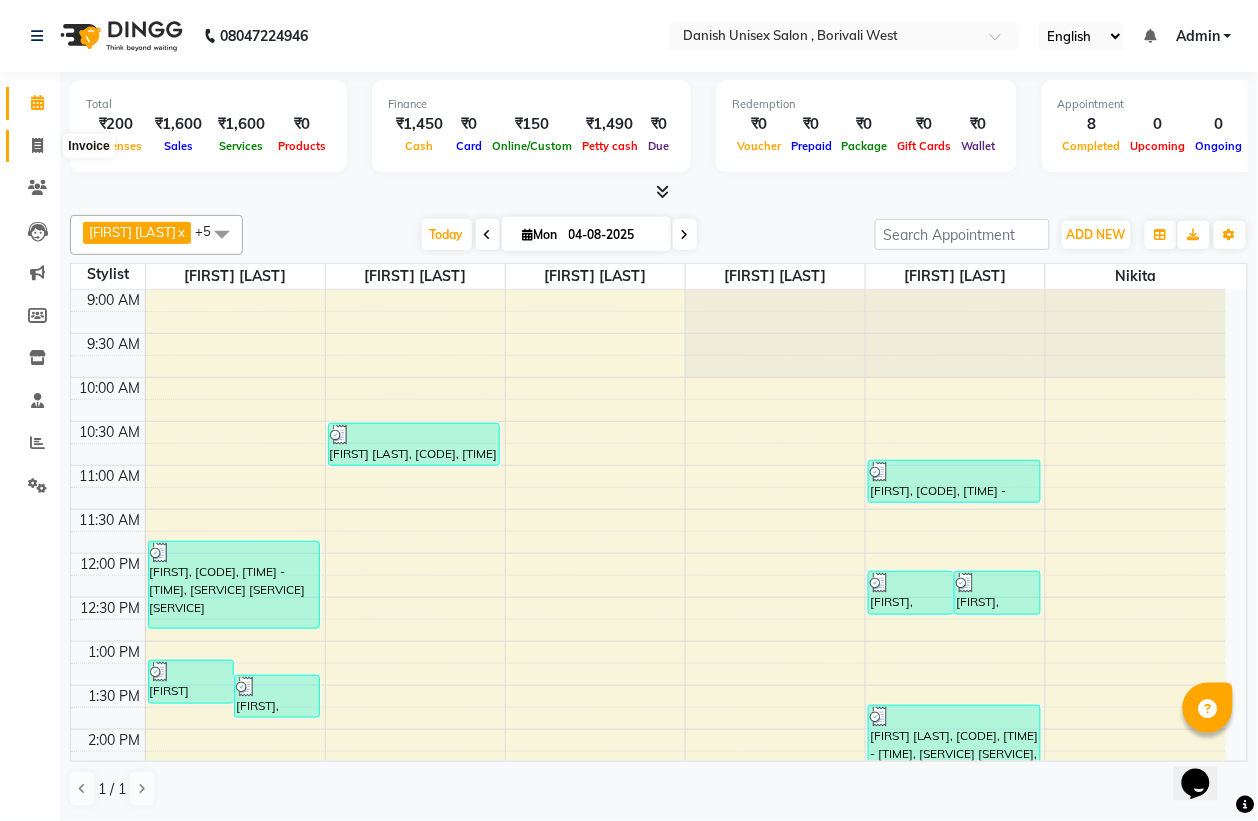 click 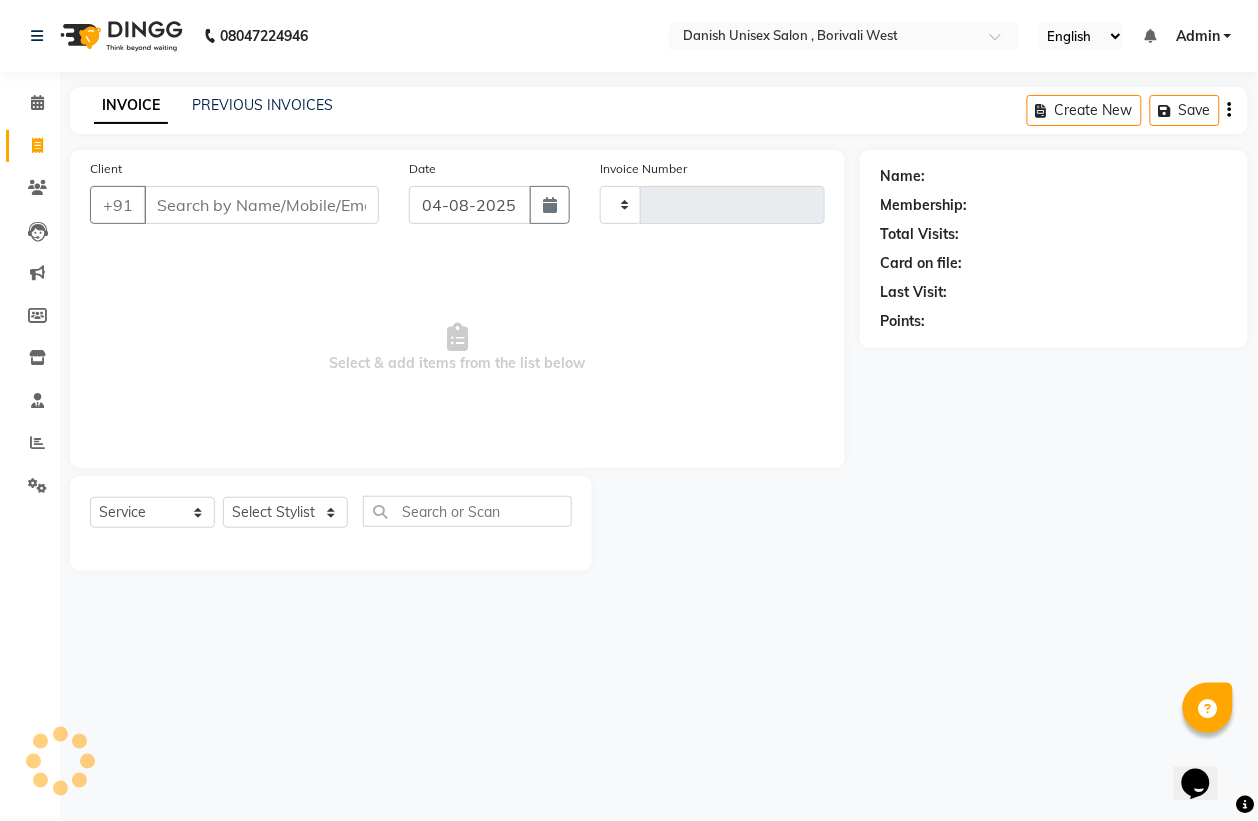 type on "2776" 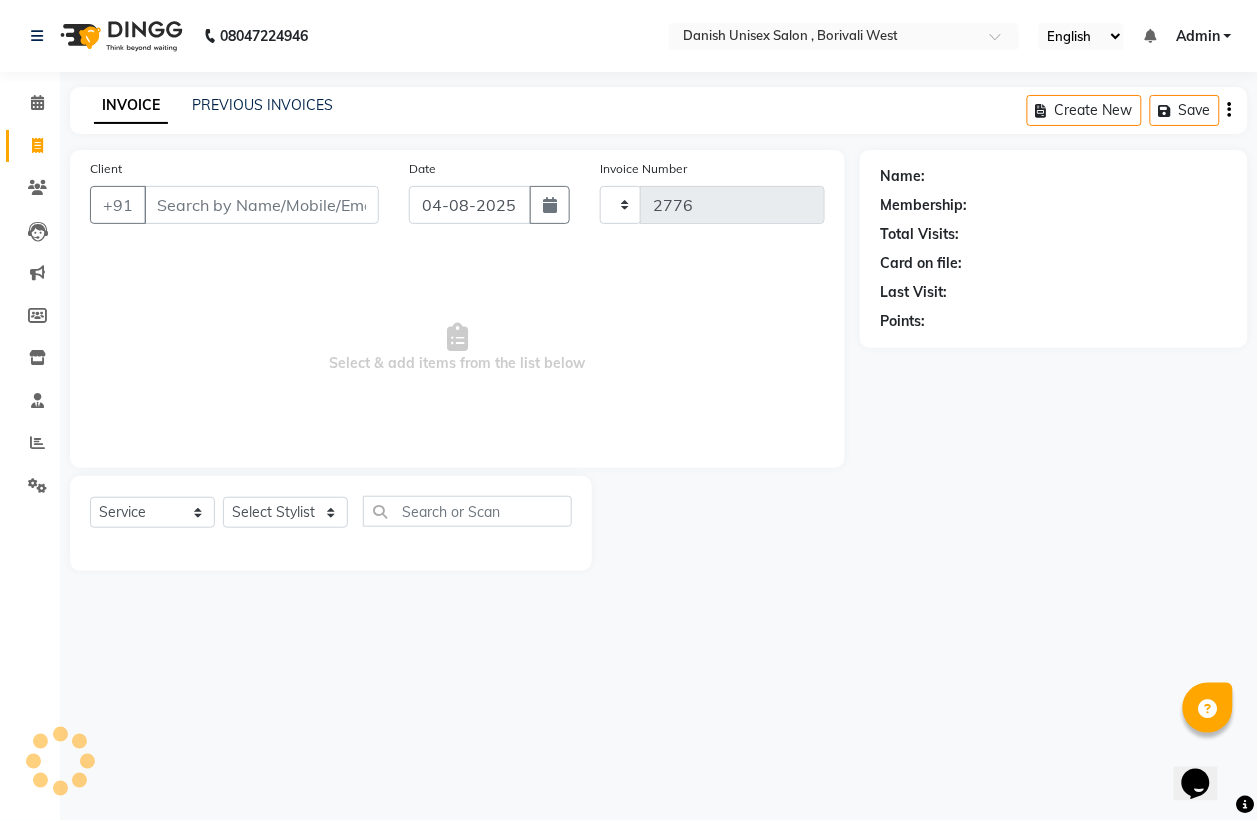 select on "6929" 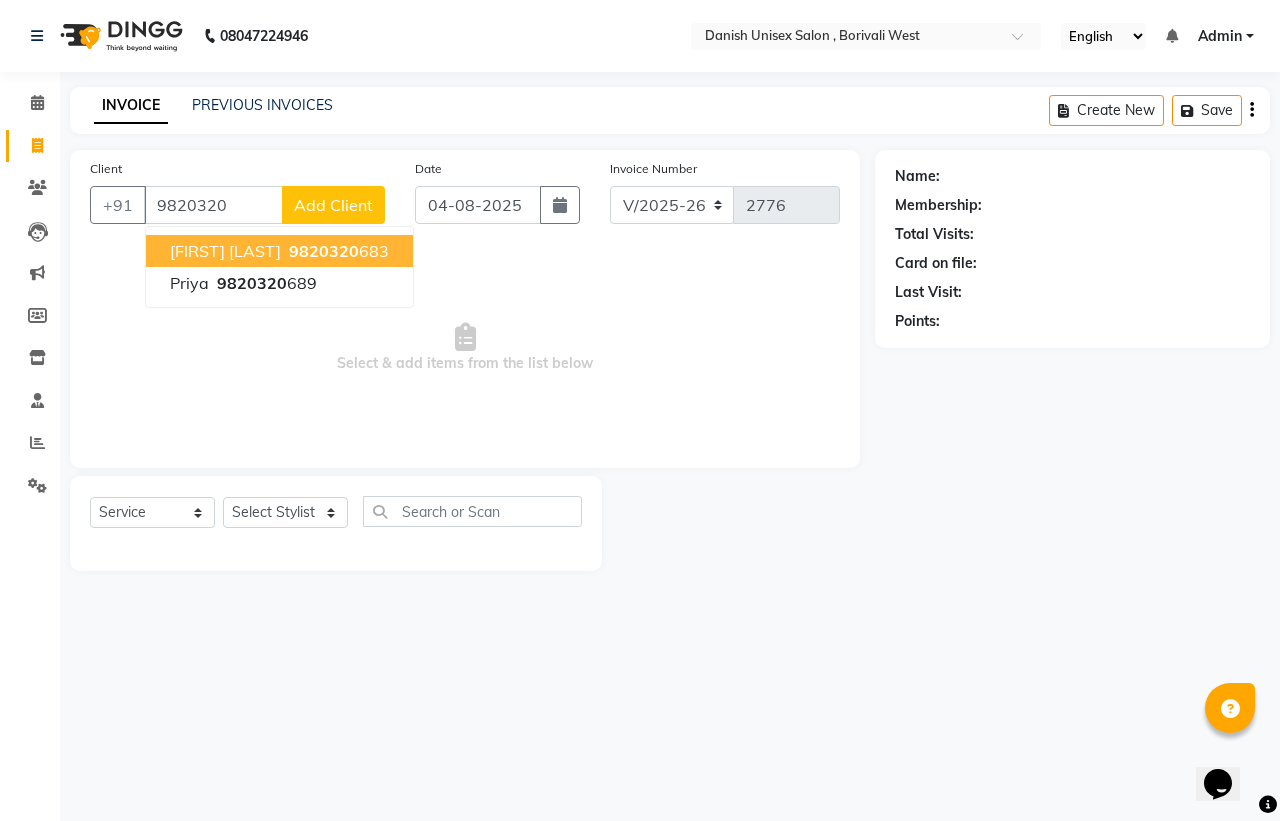 click on "[FIRST] [LAST]" at bounding box center [225, 251] 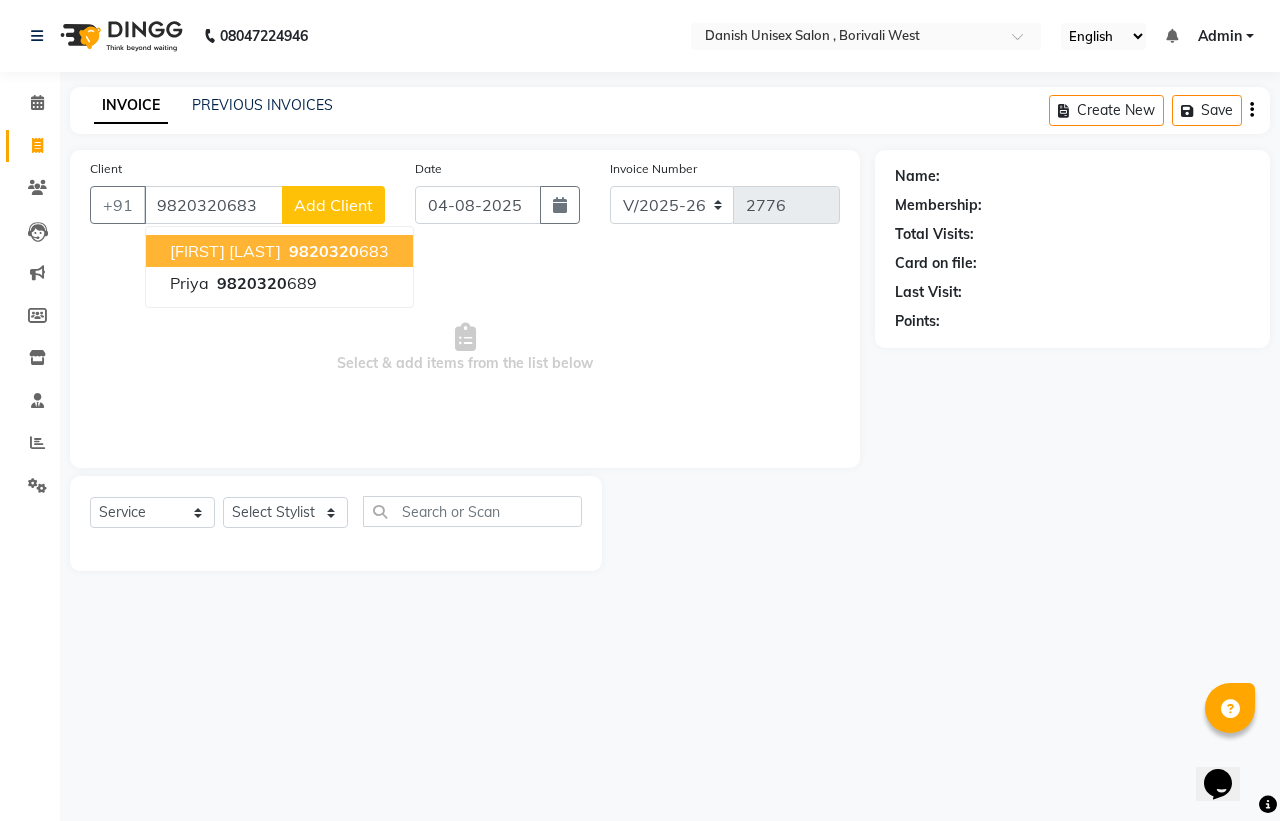 type on "9820320683" 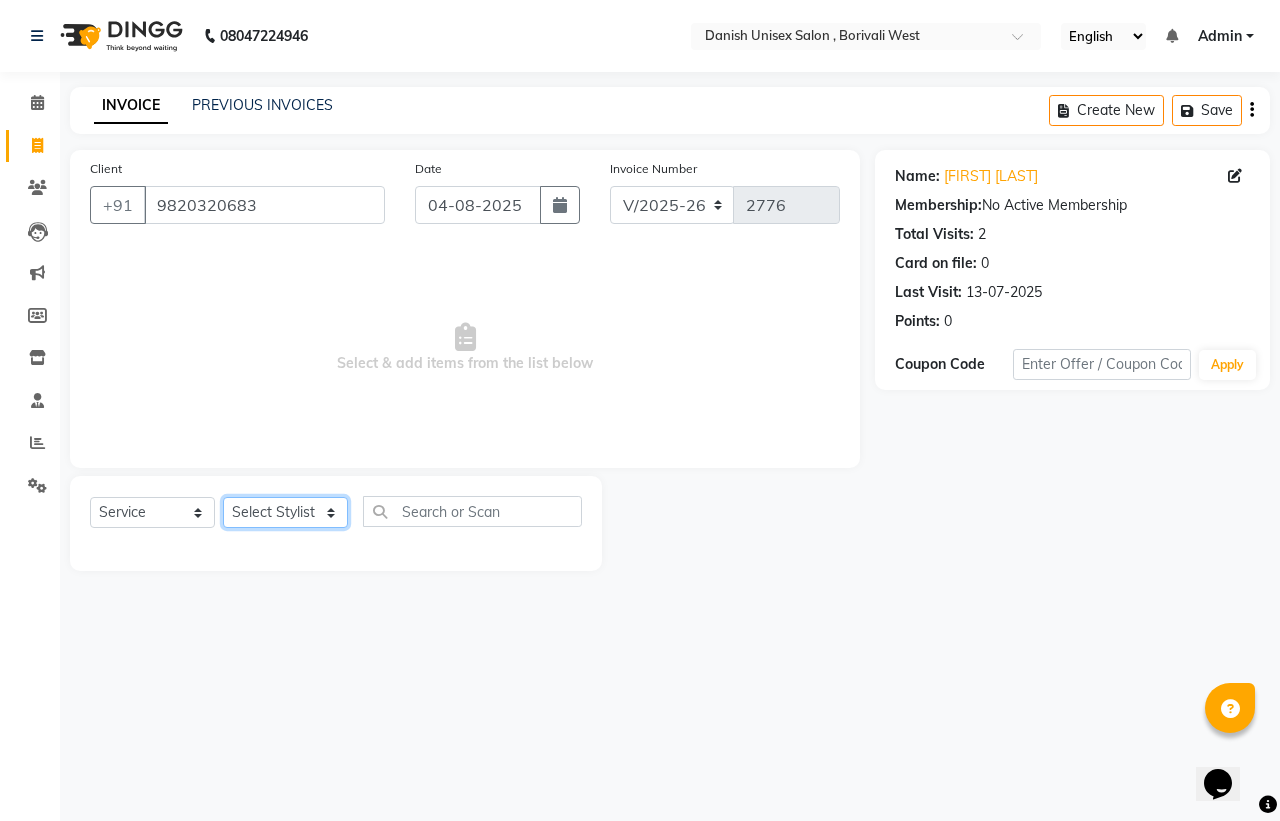 click on "Select Stylist Bhim Shing firoz alam Juber shaikh kajal Lubna Sayyad Nikhil Sharma Nikita Niraj Kanojiya Niyaz Salmani Pooja Yadav Riddhi Sabil salmani sapna" 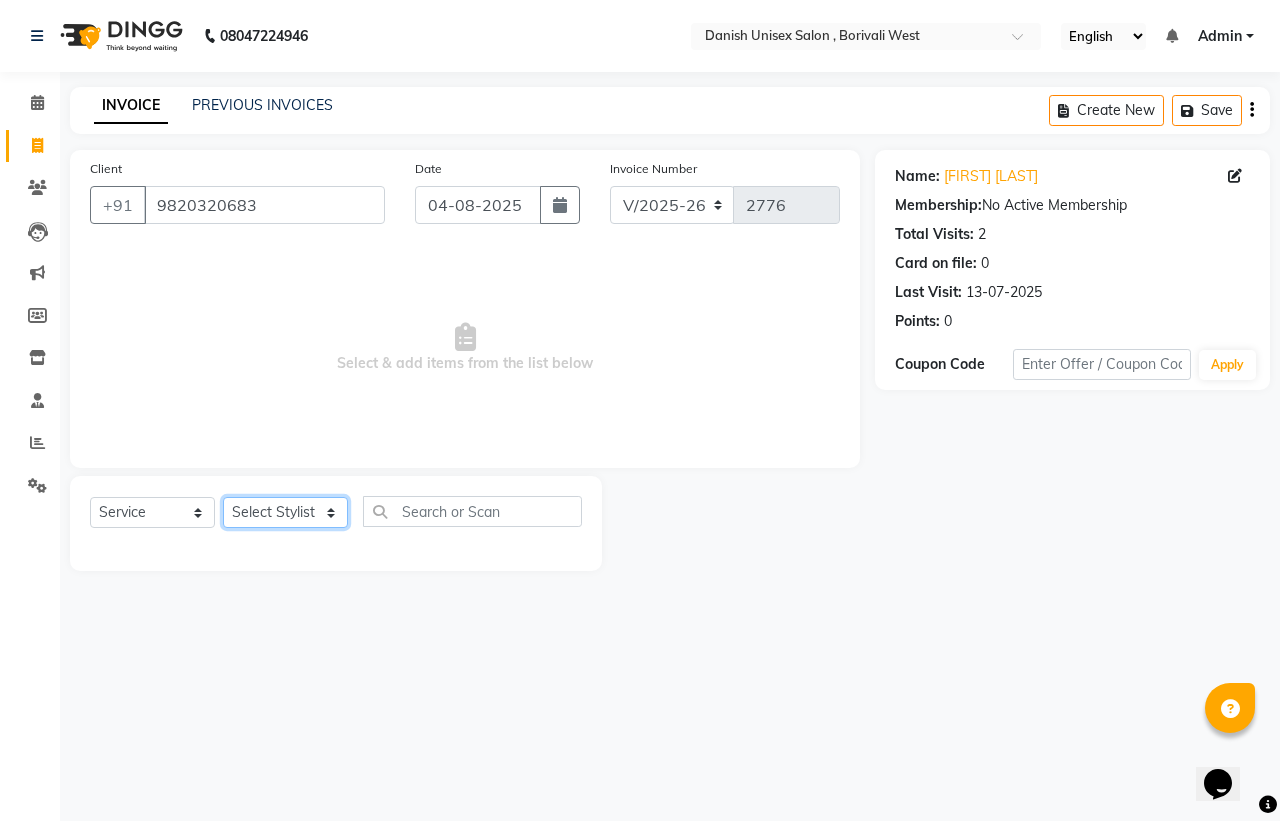 select on "54585" 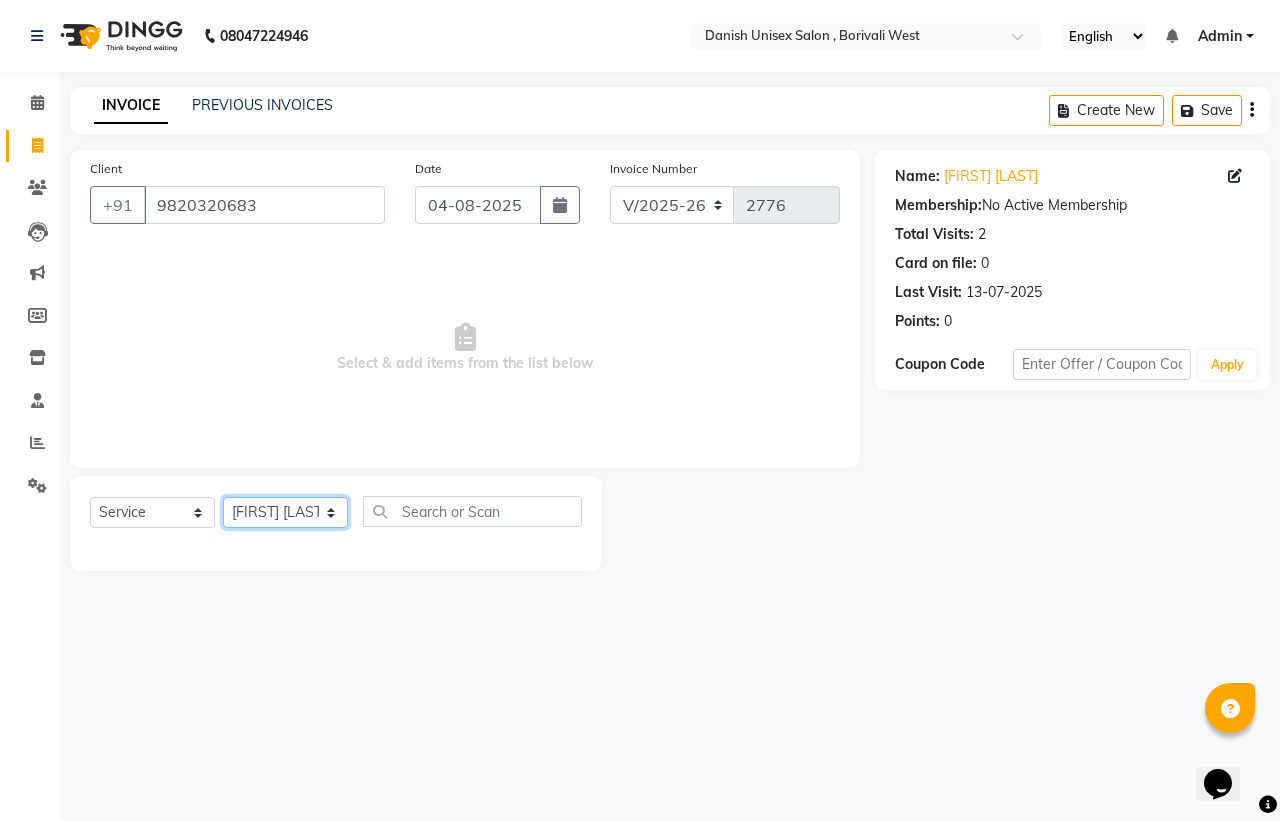 click on "Select Stylist Bhim Shing firoz alam Juber shaikh kajal Lubna Sayyad Nikhil Sharma Nikita Niraj Kanojiya Niyaz Salmani Pooja Yadav Riddhi Sabil salmani sapna" 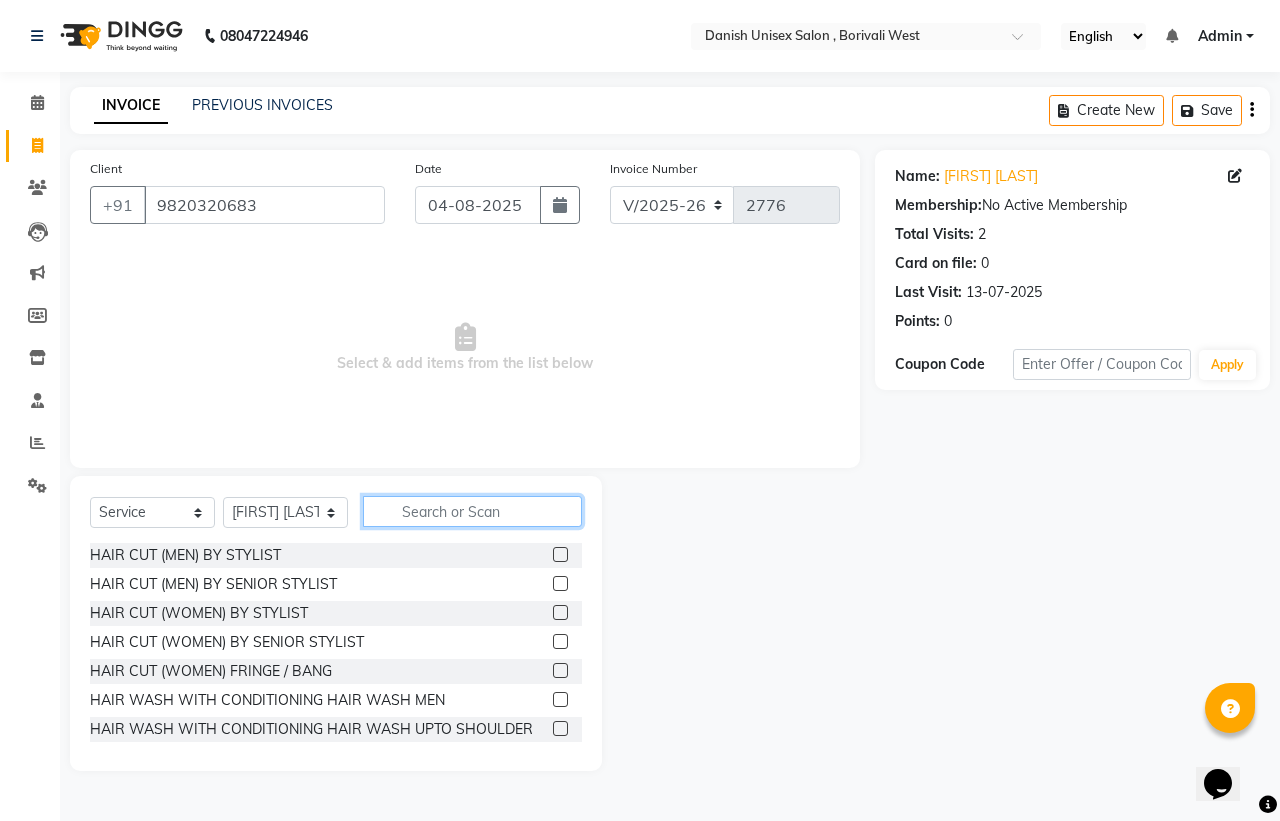 click 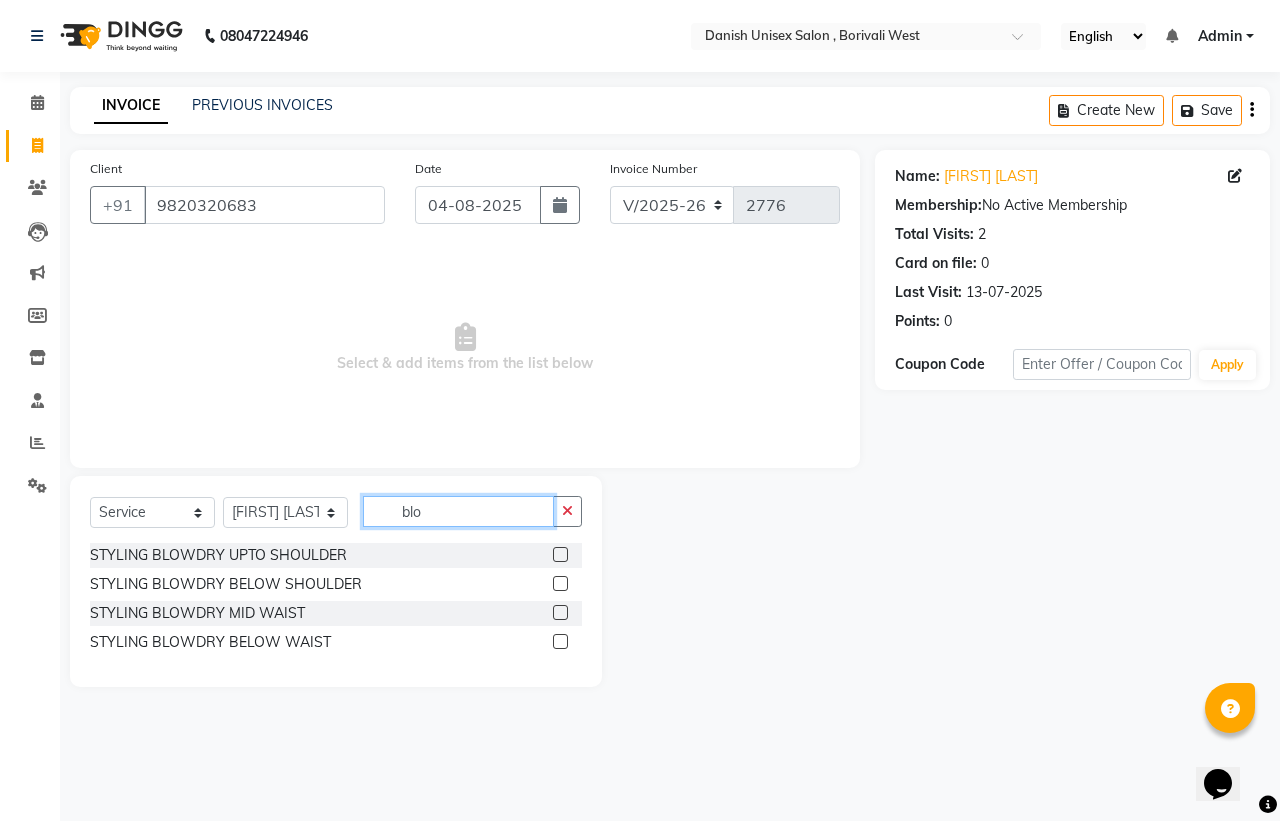 type on "blo" 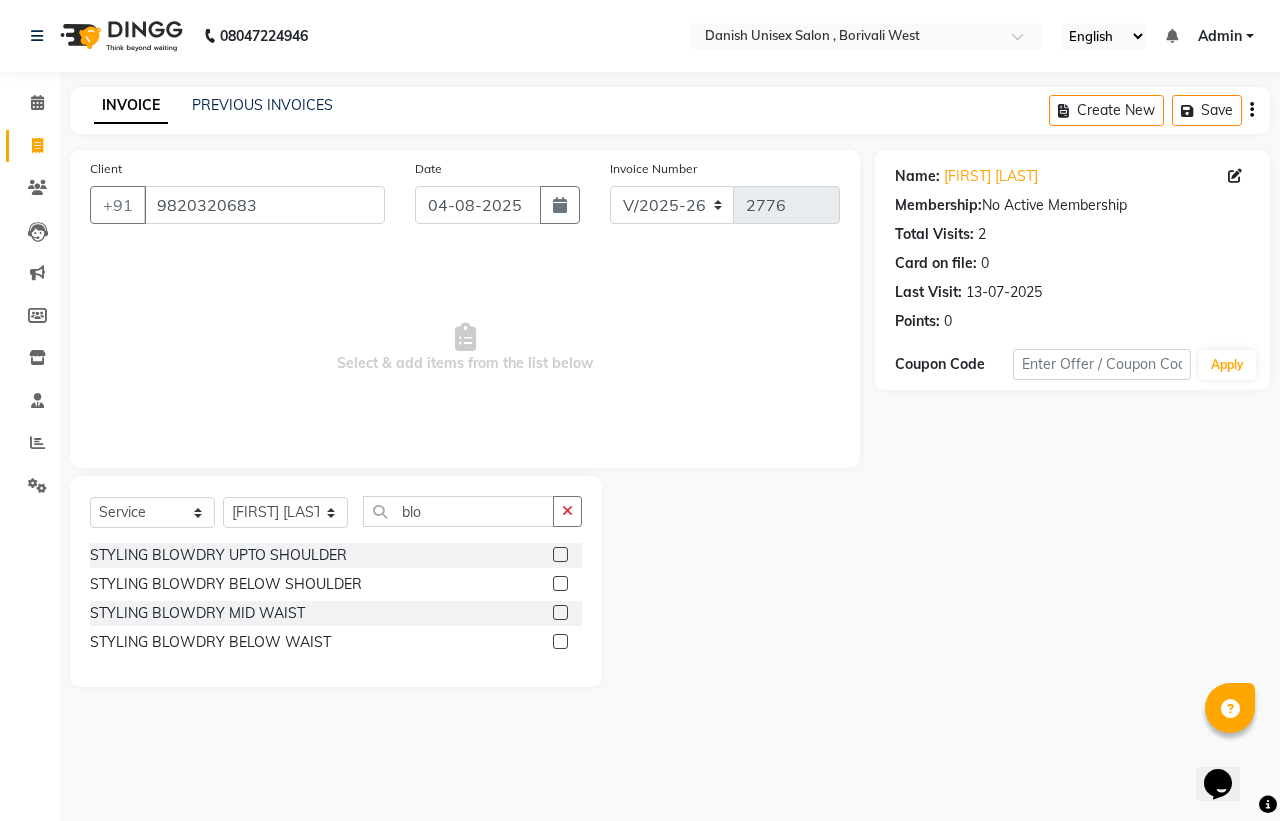 click 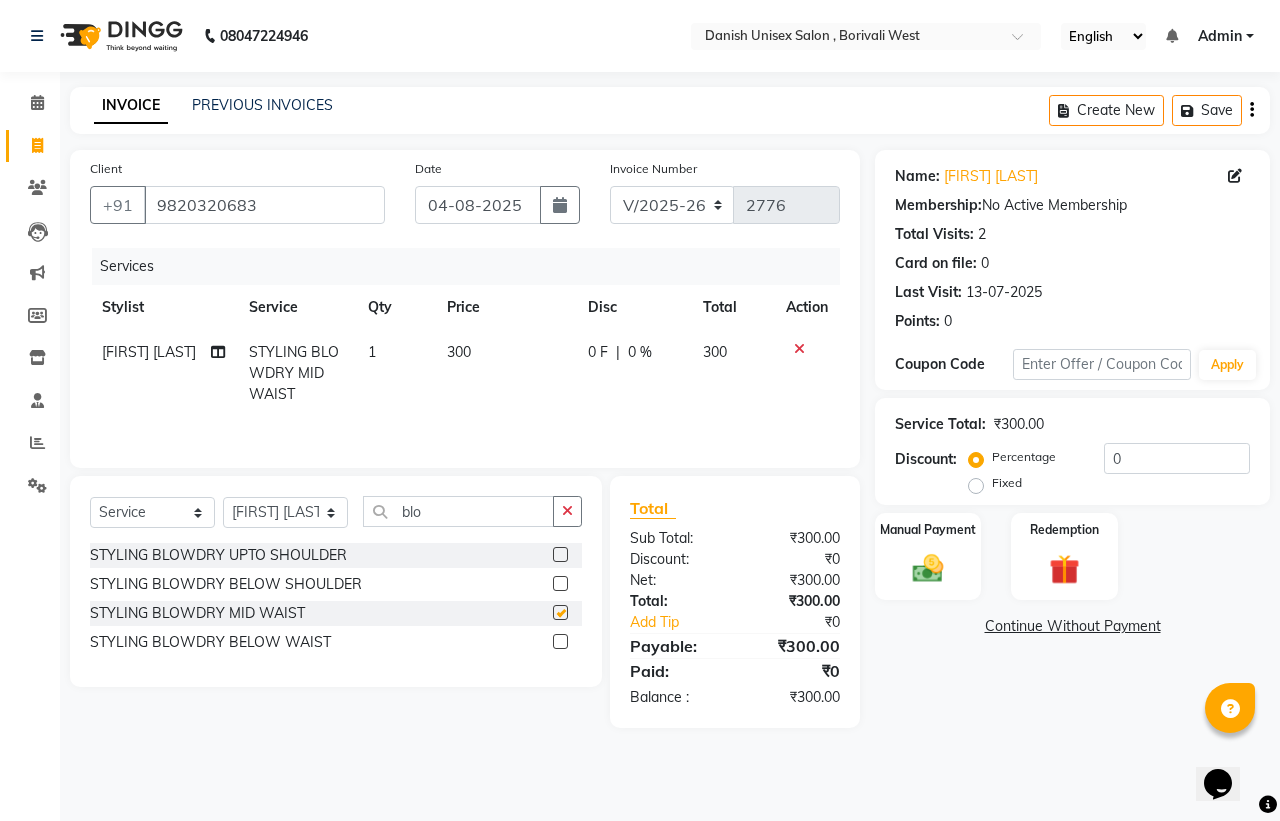 checkbox on "false" 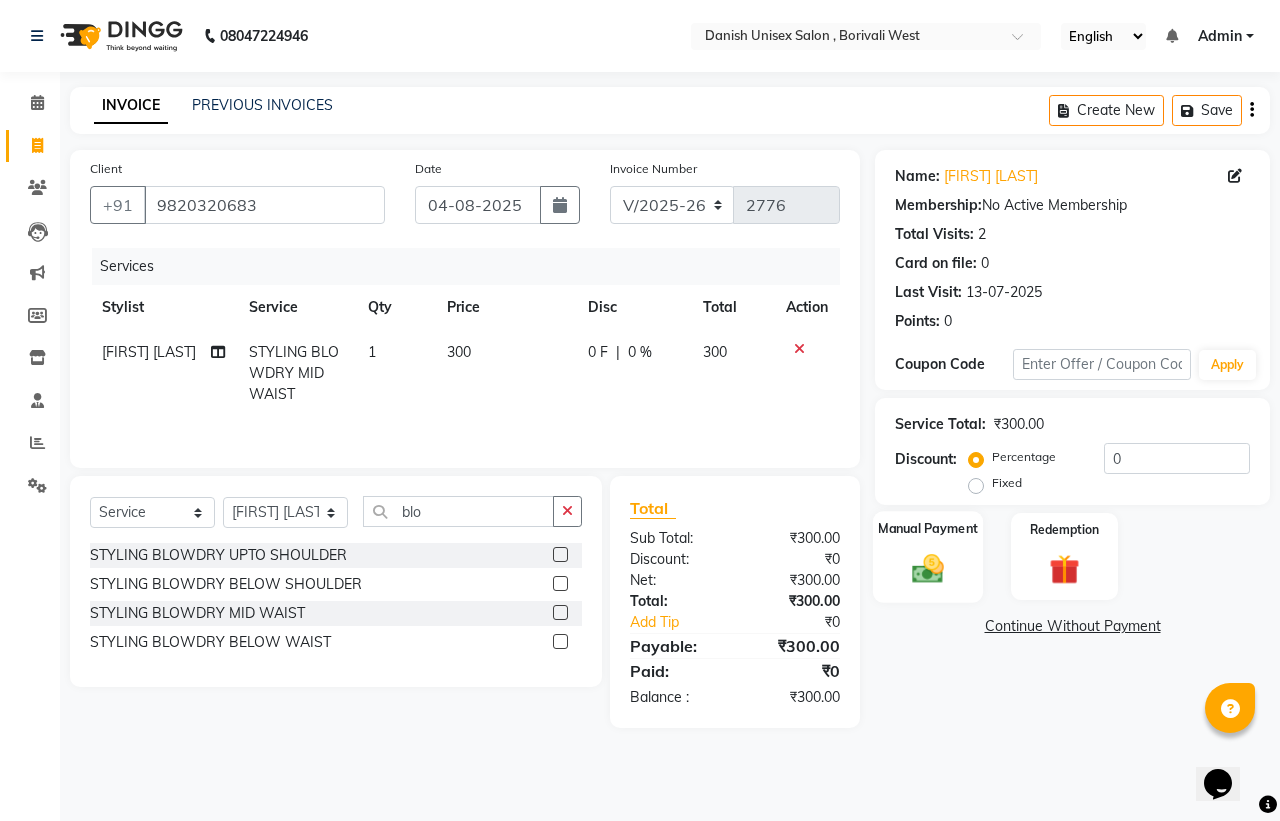 click 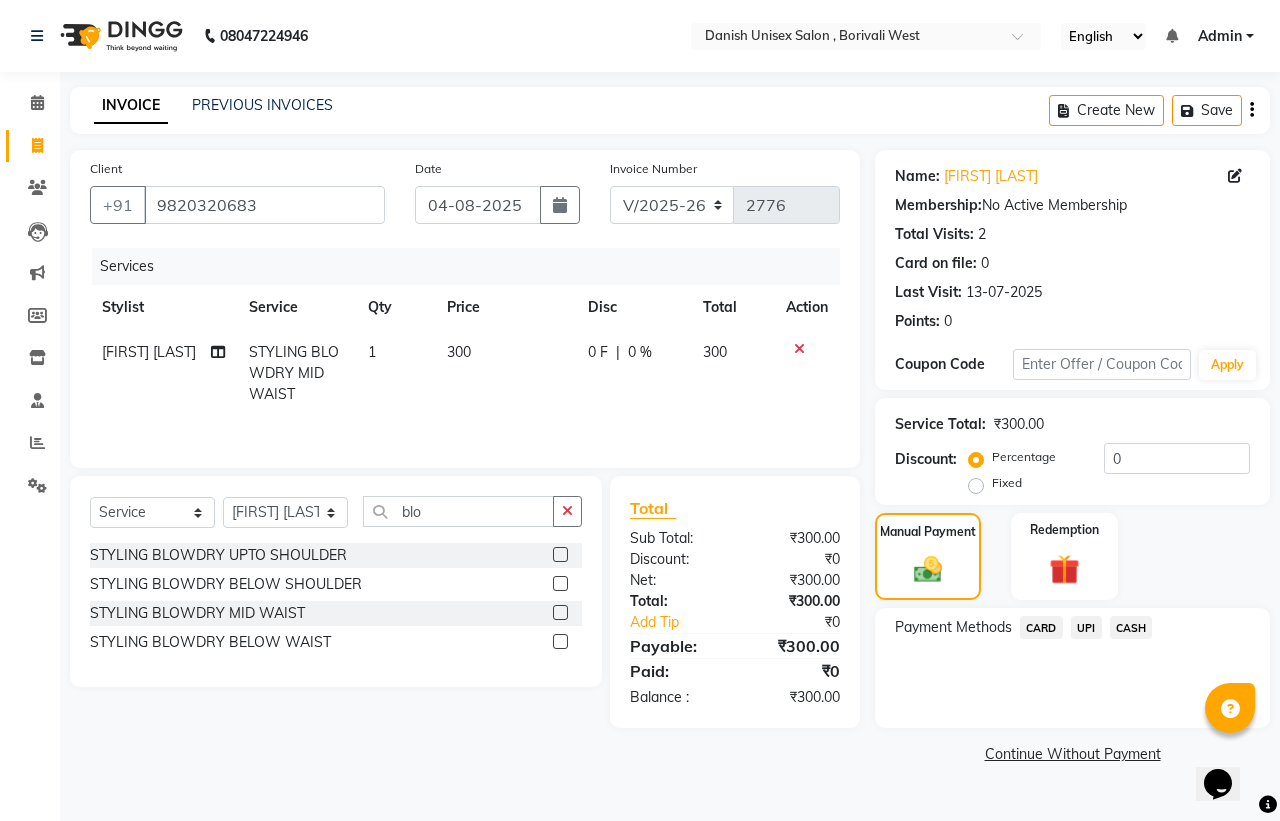 click on "CASH" 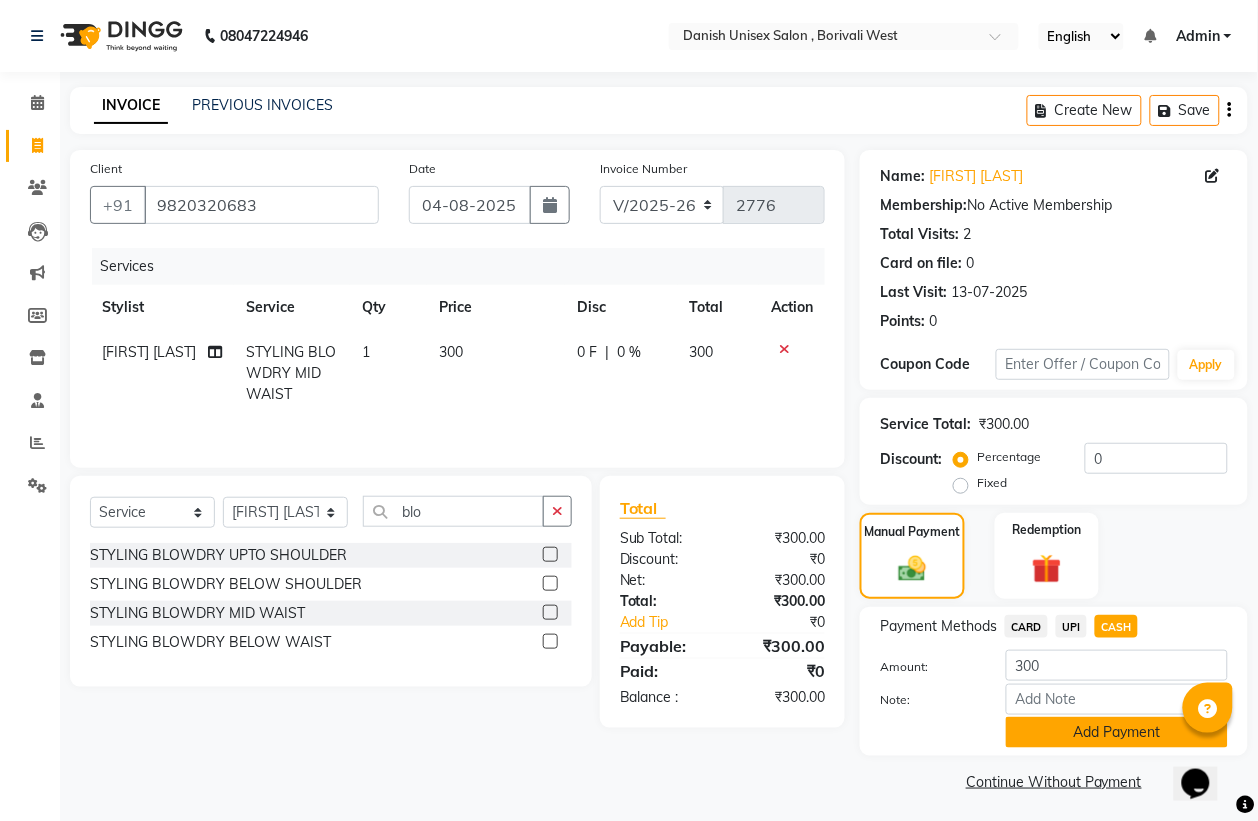 click on "Add Payment" 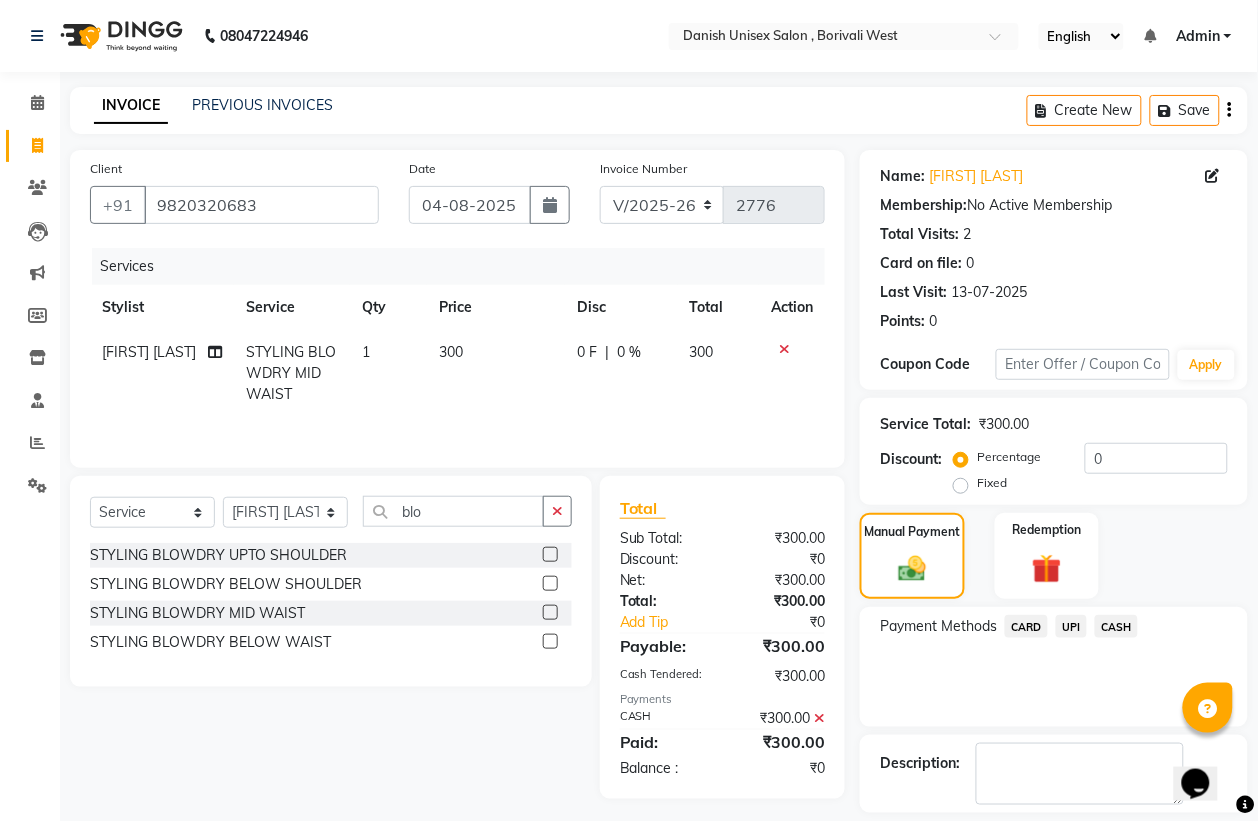 scroll, scrollTop: 91, scrollLeft: 0, axis: vertical 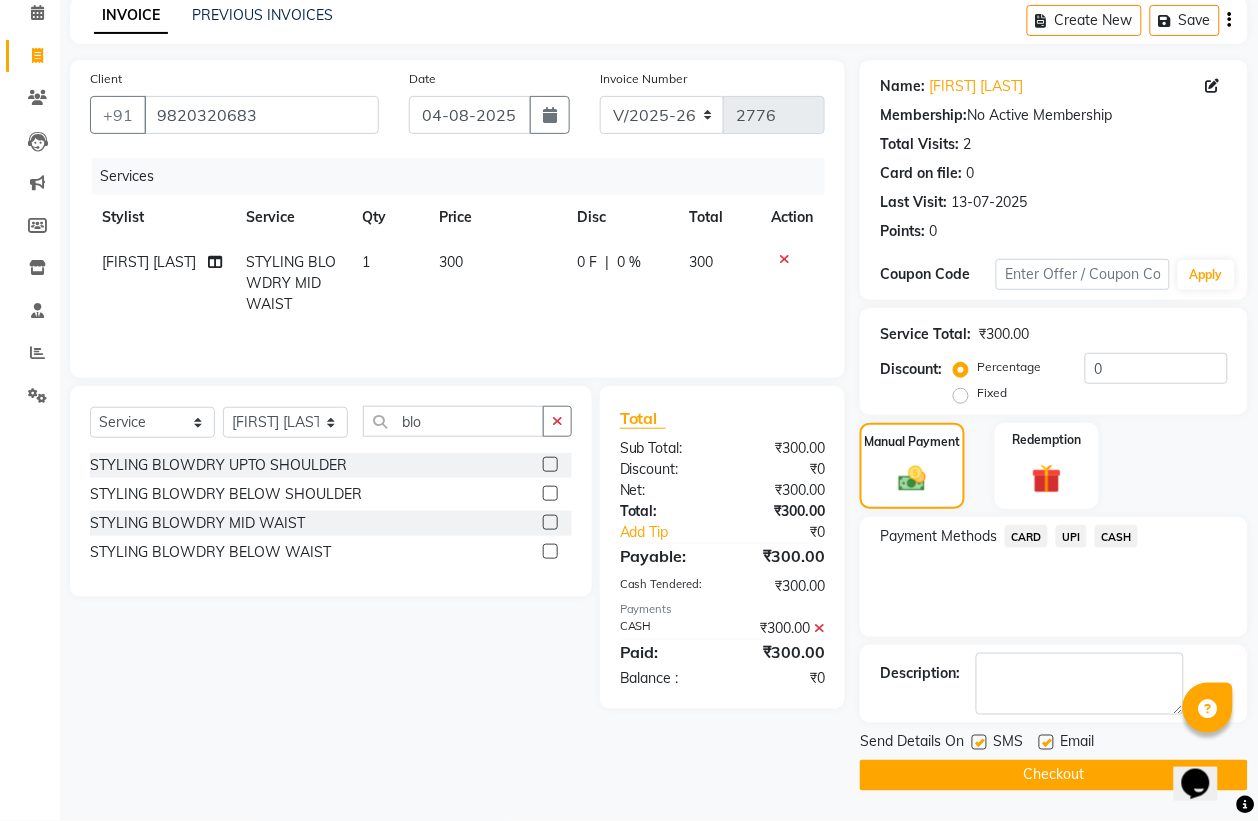 click on "Checkout" 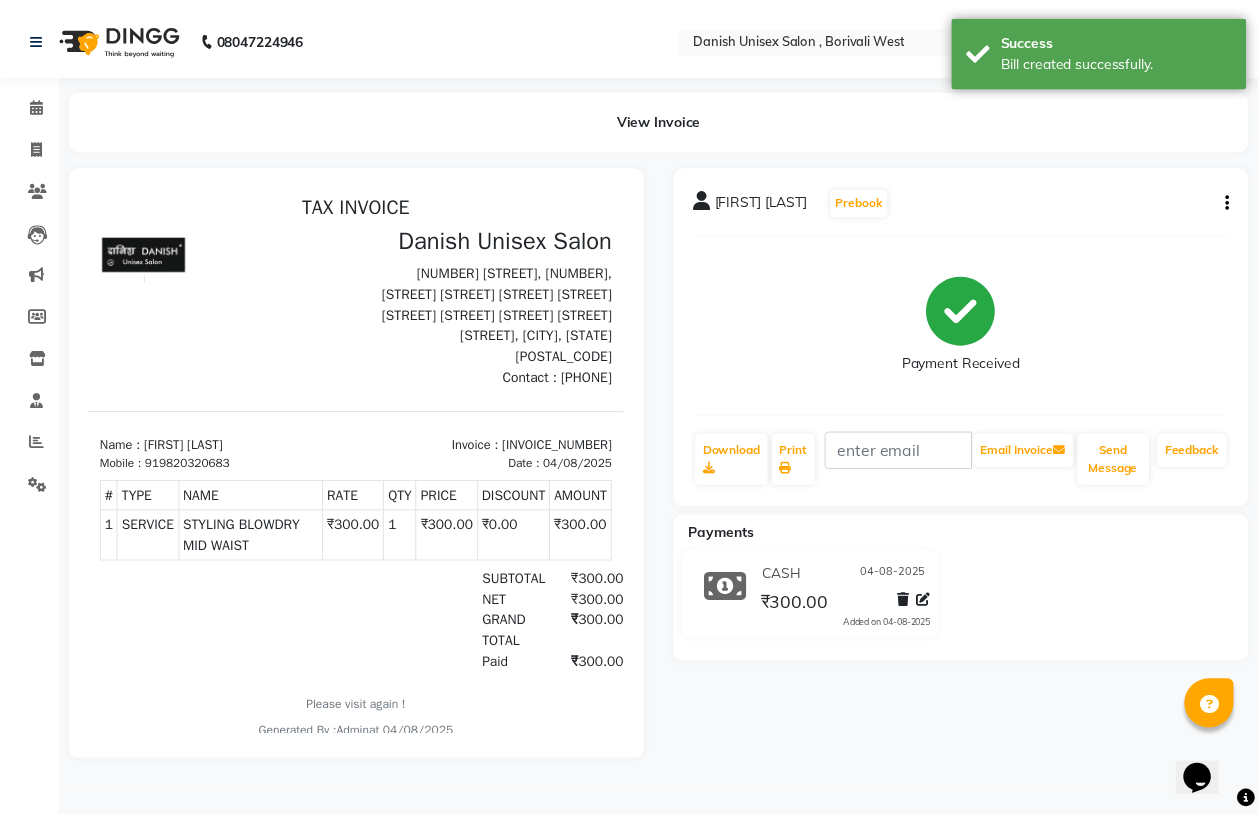 scroll, scrollTop: 0, scrollLeft: 0, axis: both 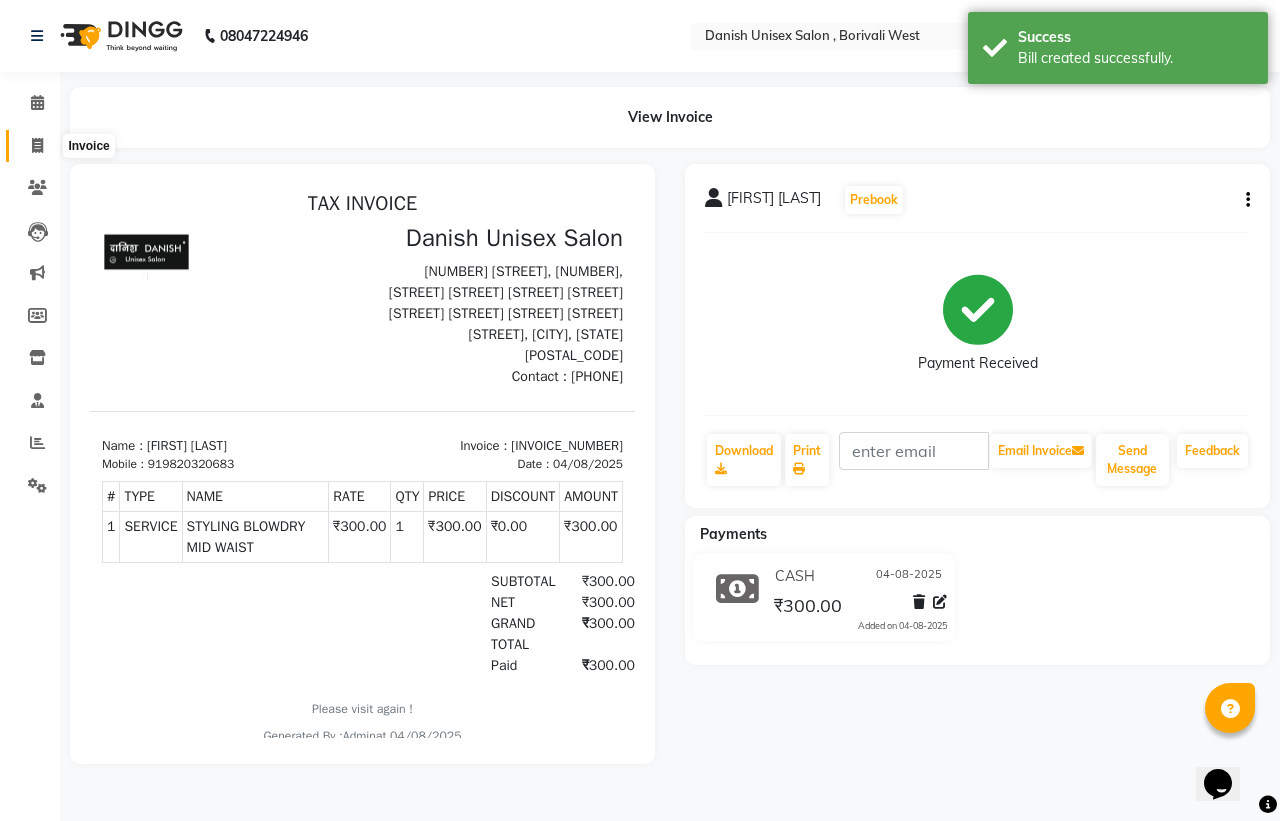 click 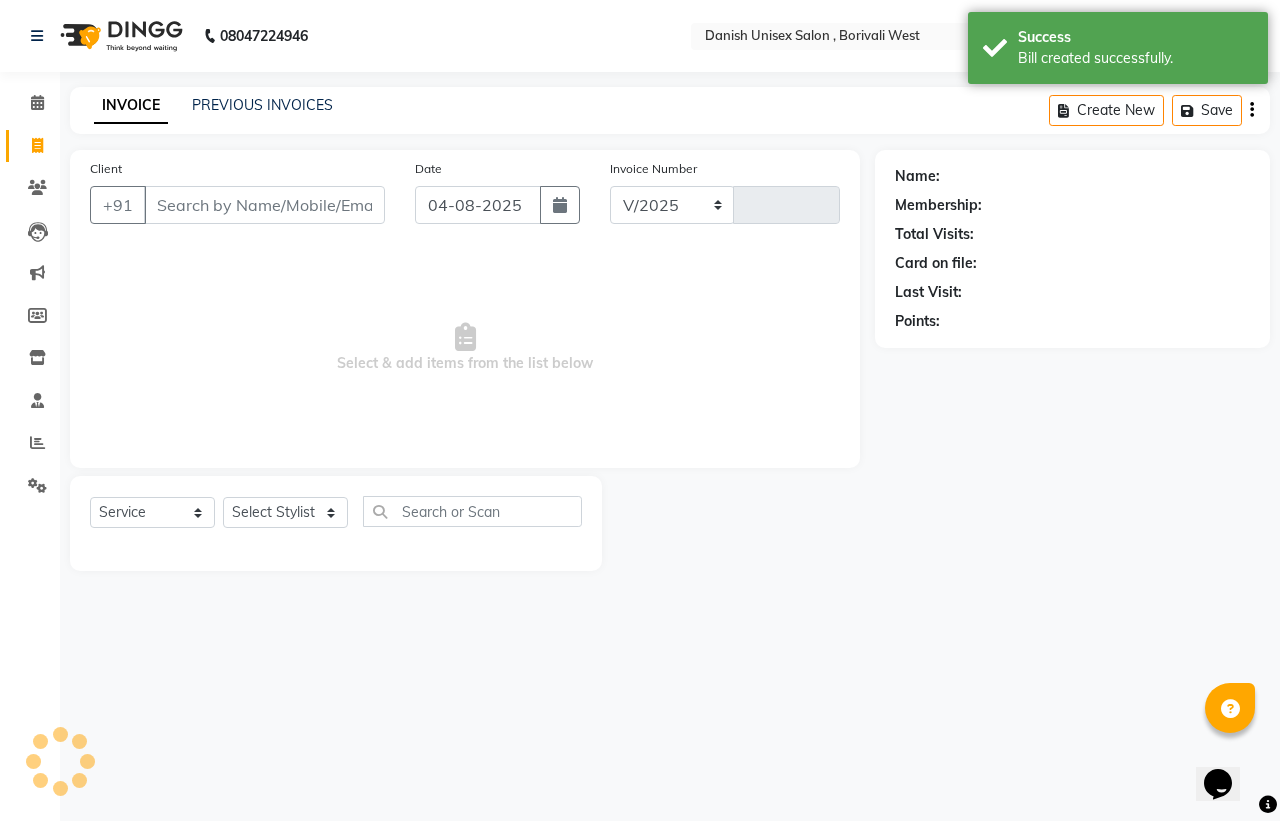 select on "6929" 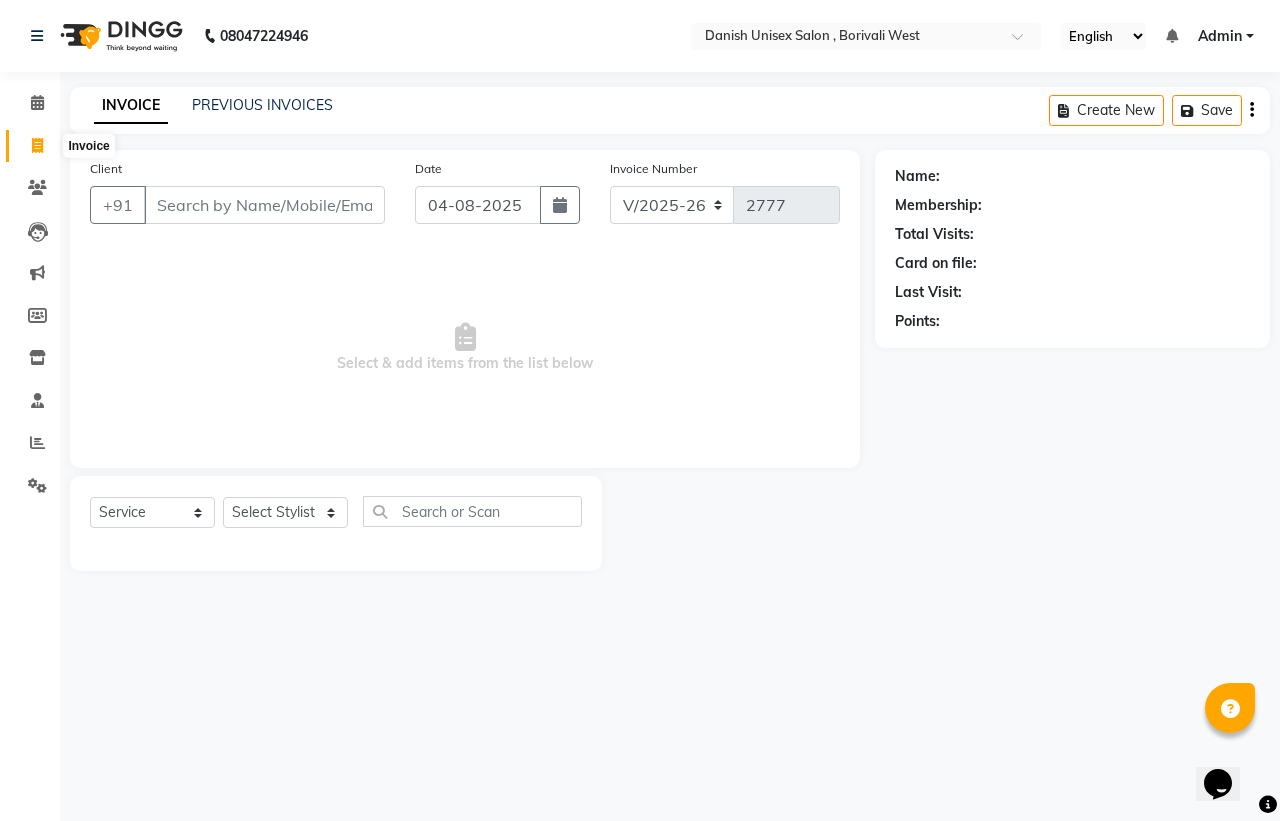 click 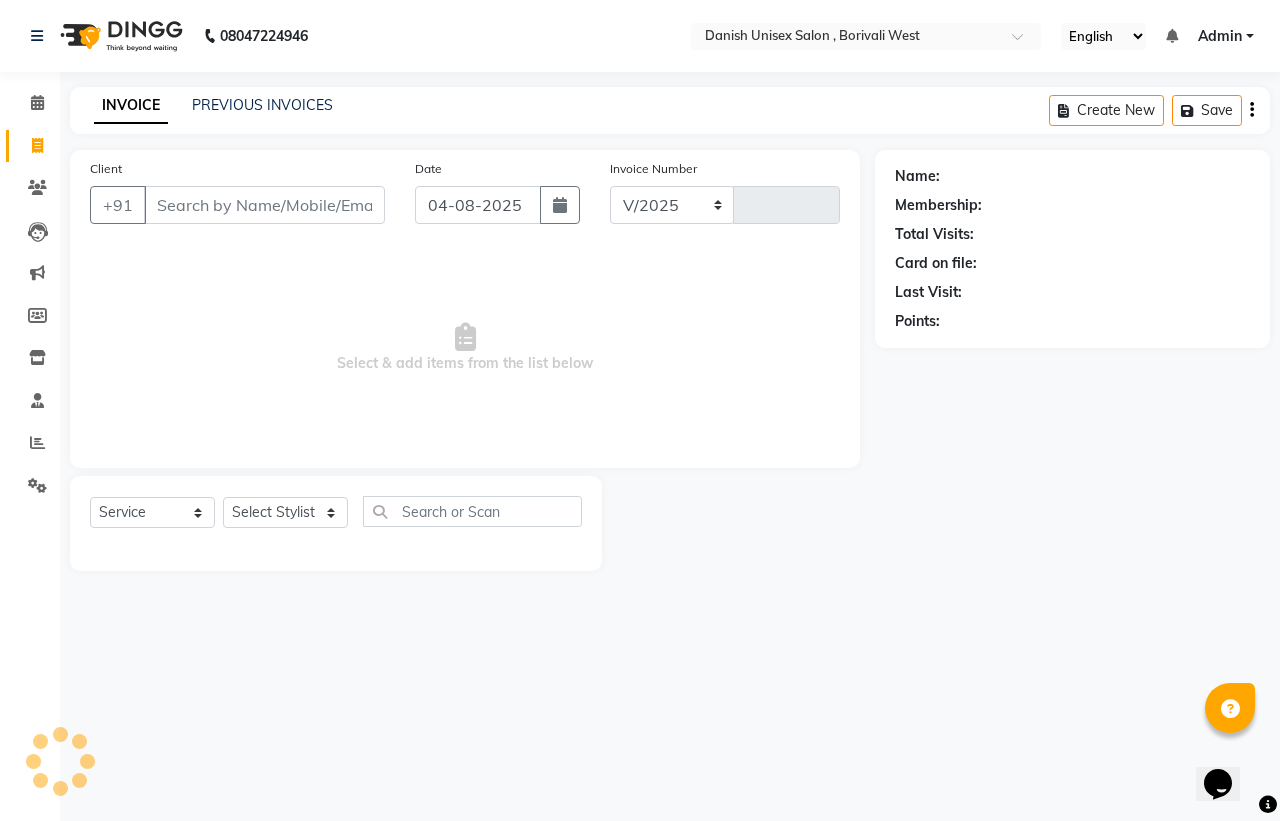 select on "6929" 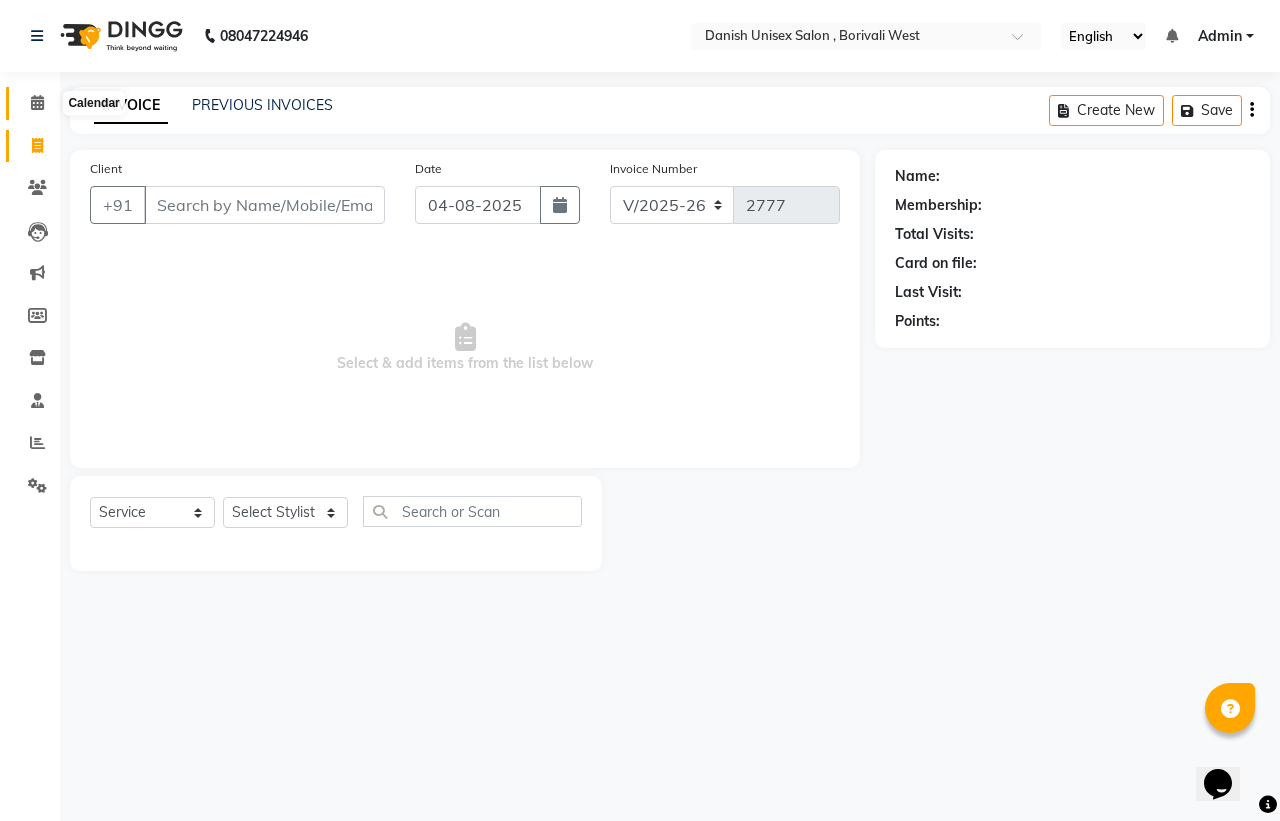 click 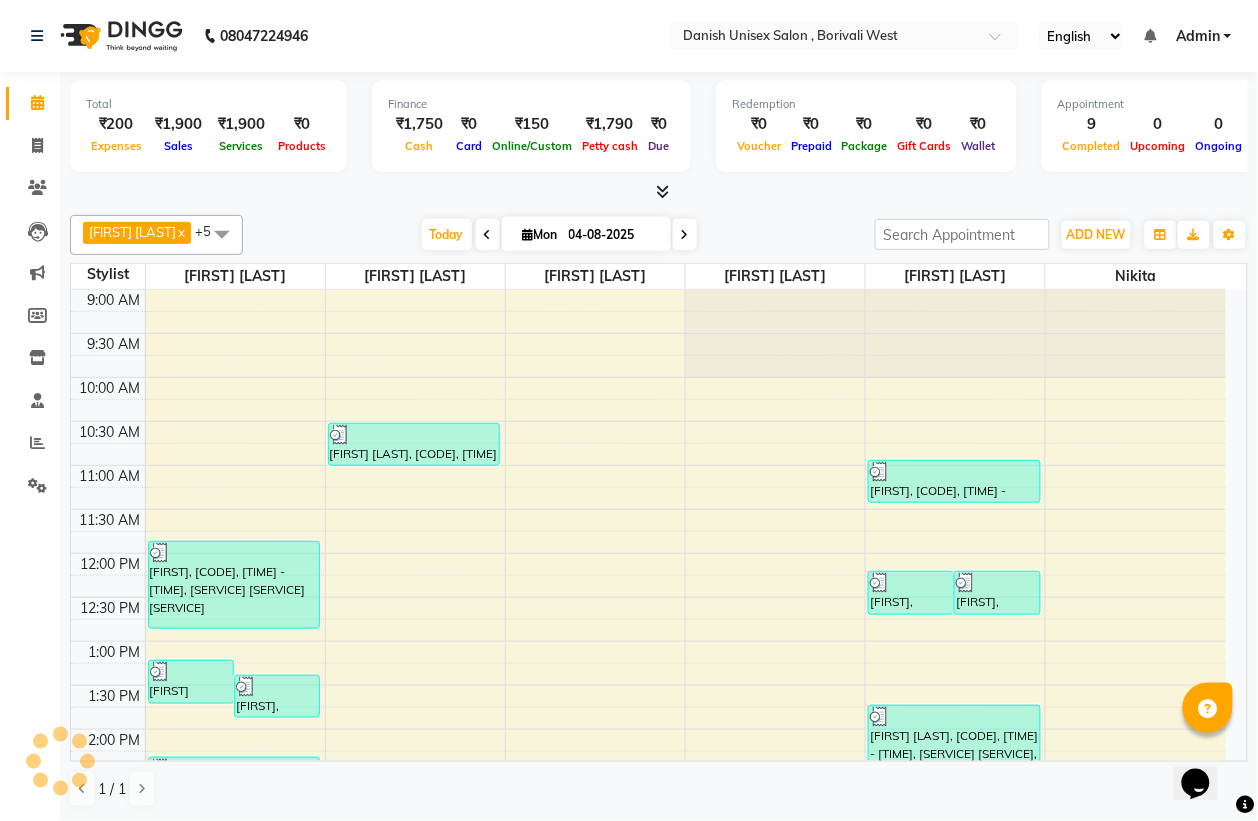 scroll, scrollTop: 0, scrollLeft: 0, axis: both 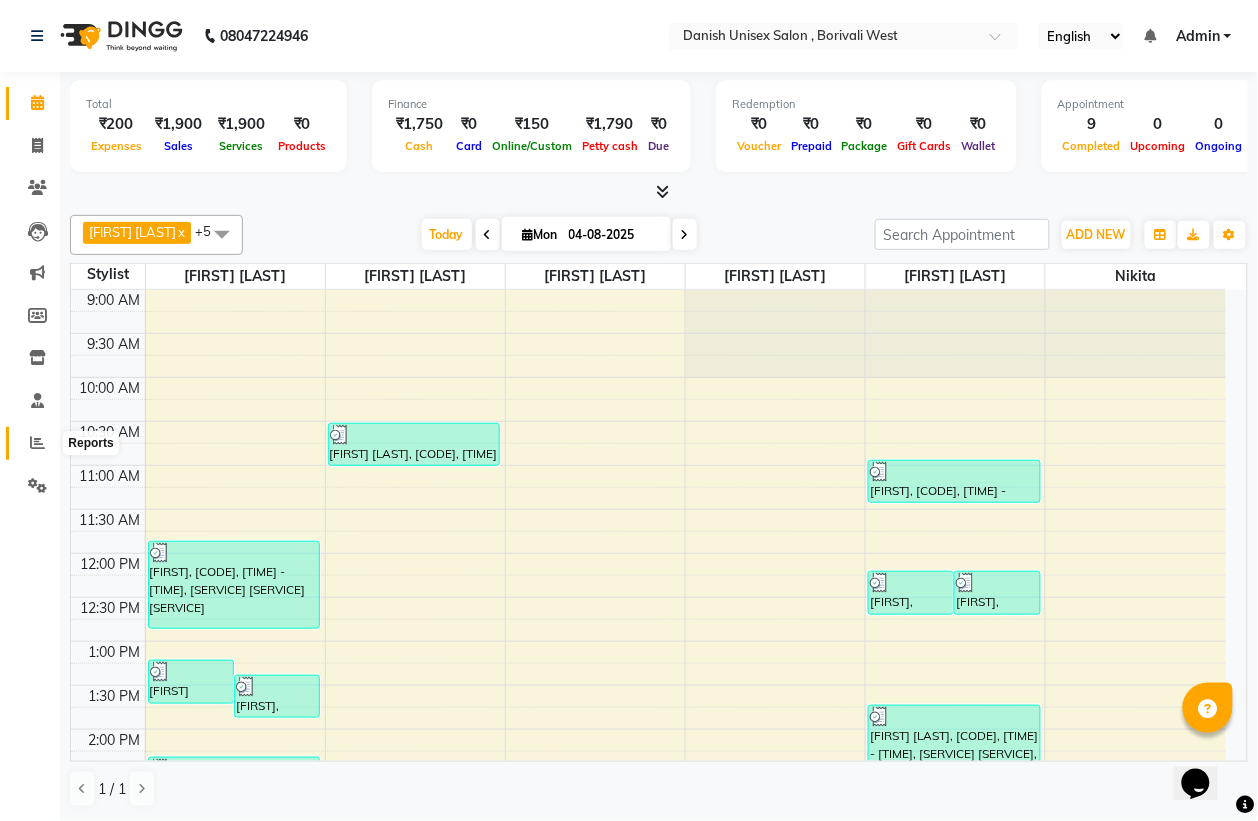 click 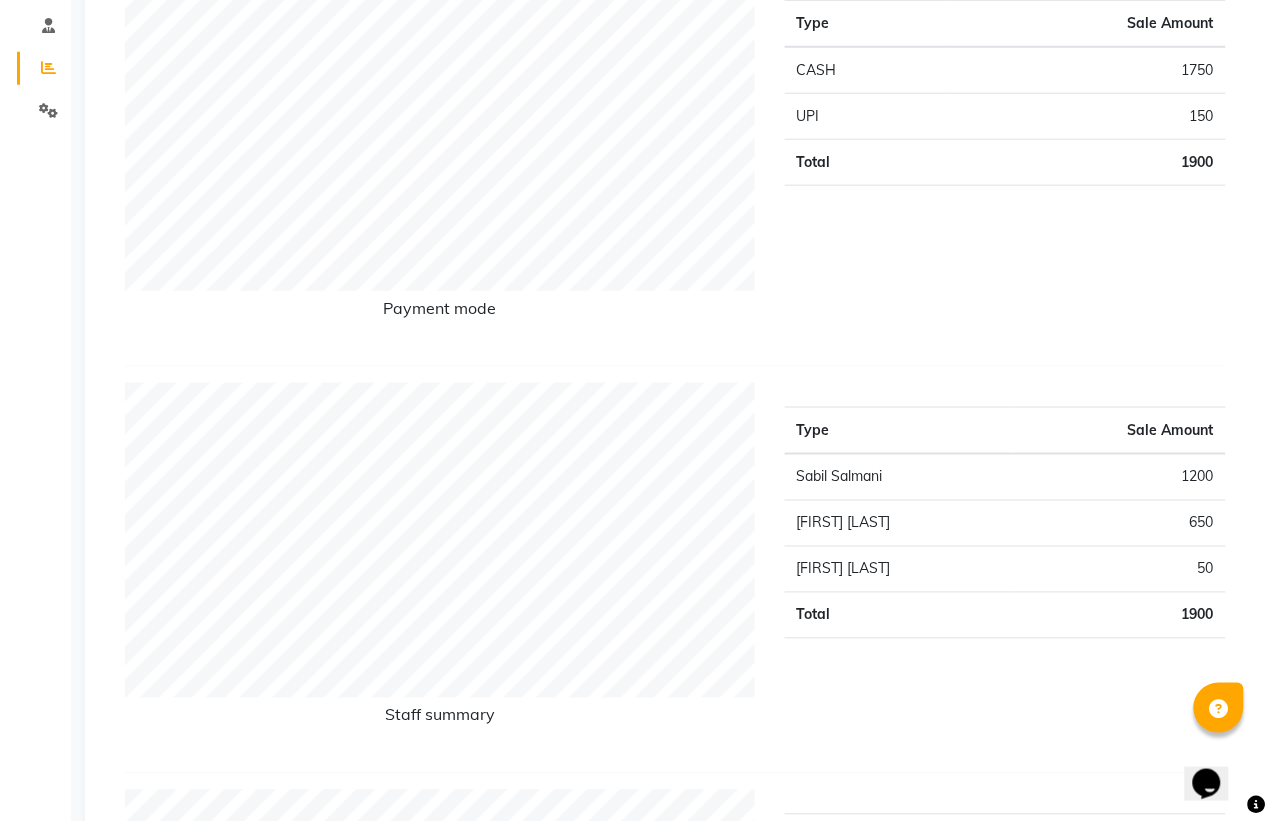 scroll, scrollTop: 0, scrollLeft: 0, axis: both 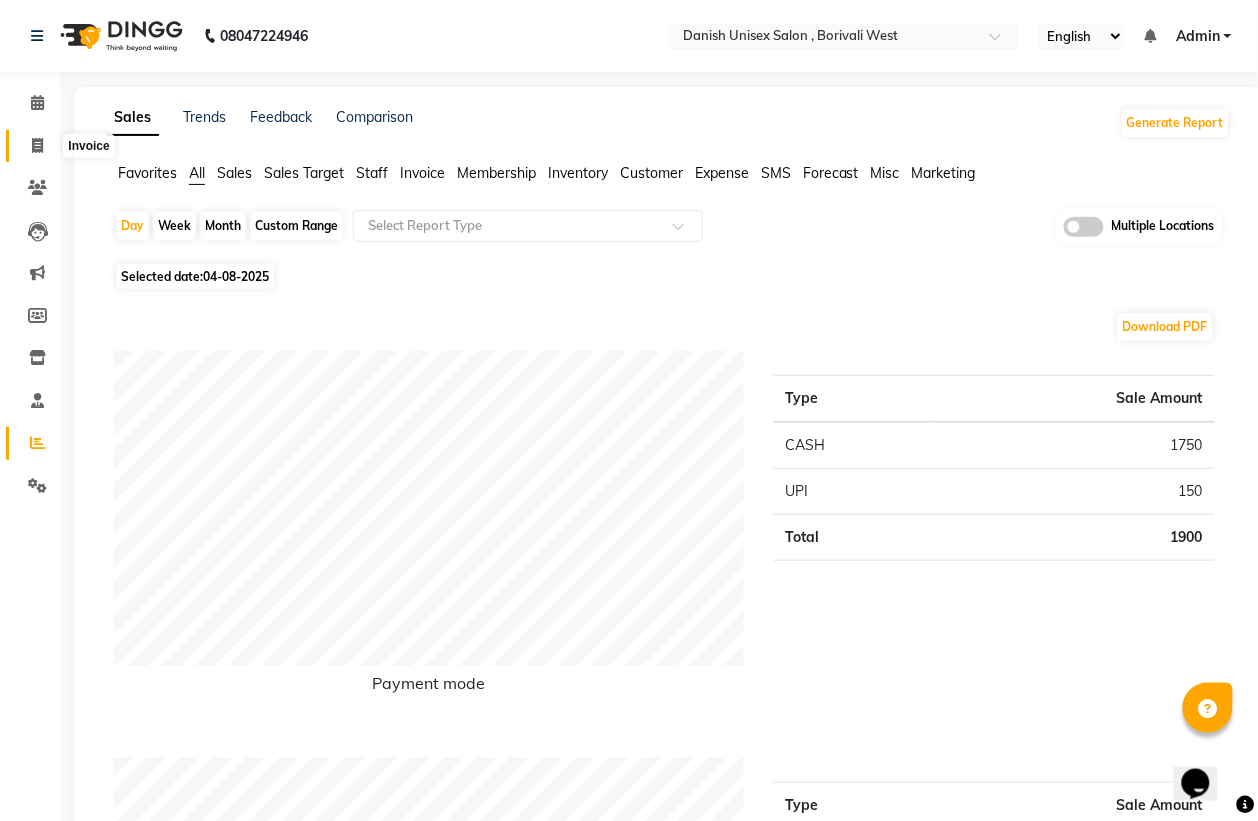 click 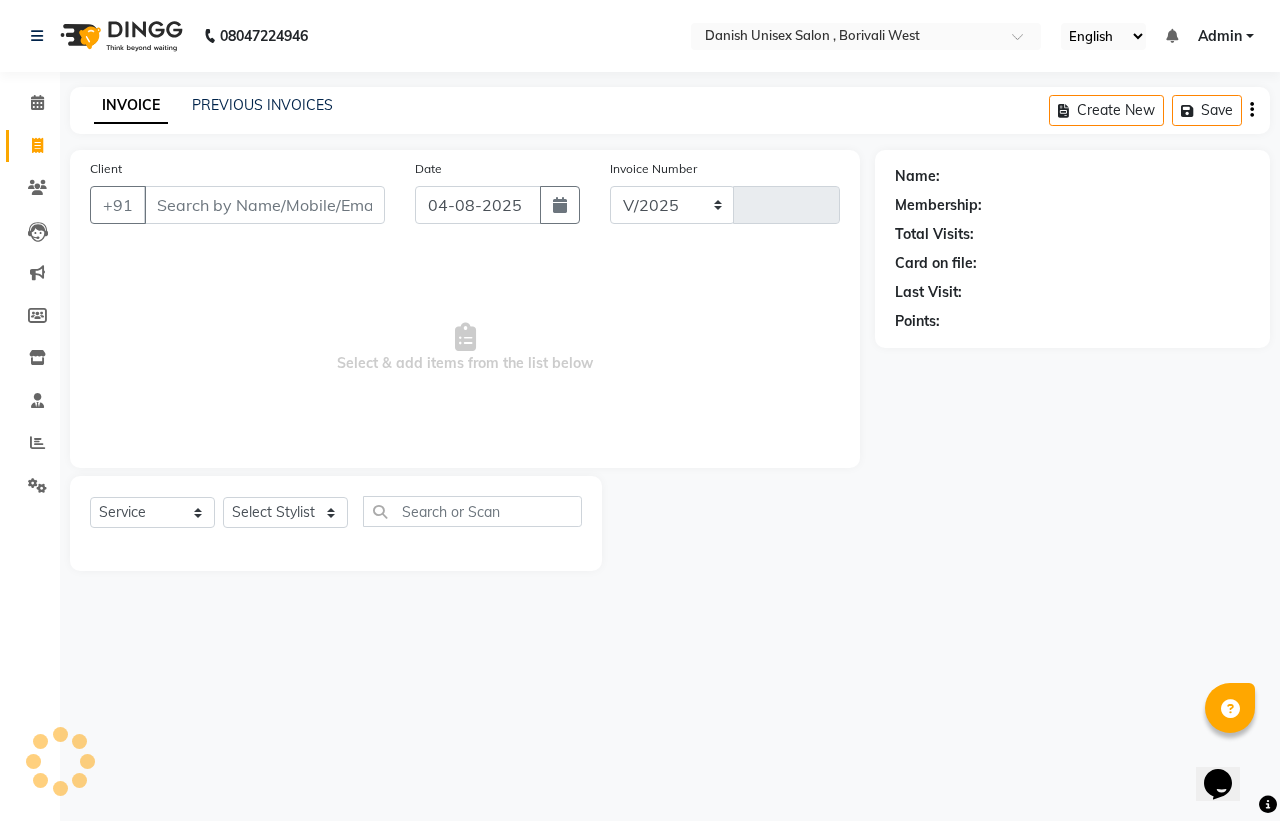 select on "6929" 